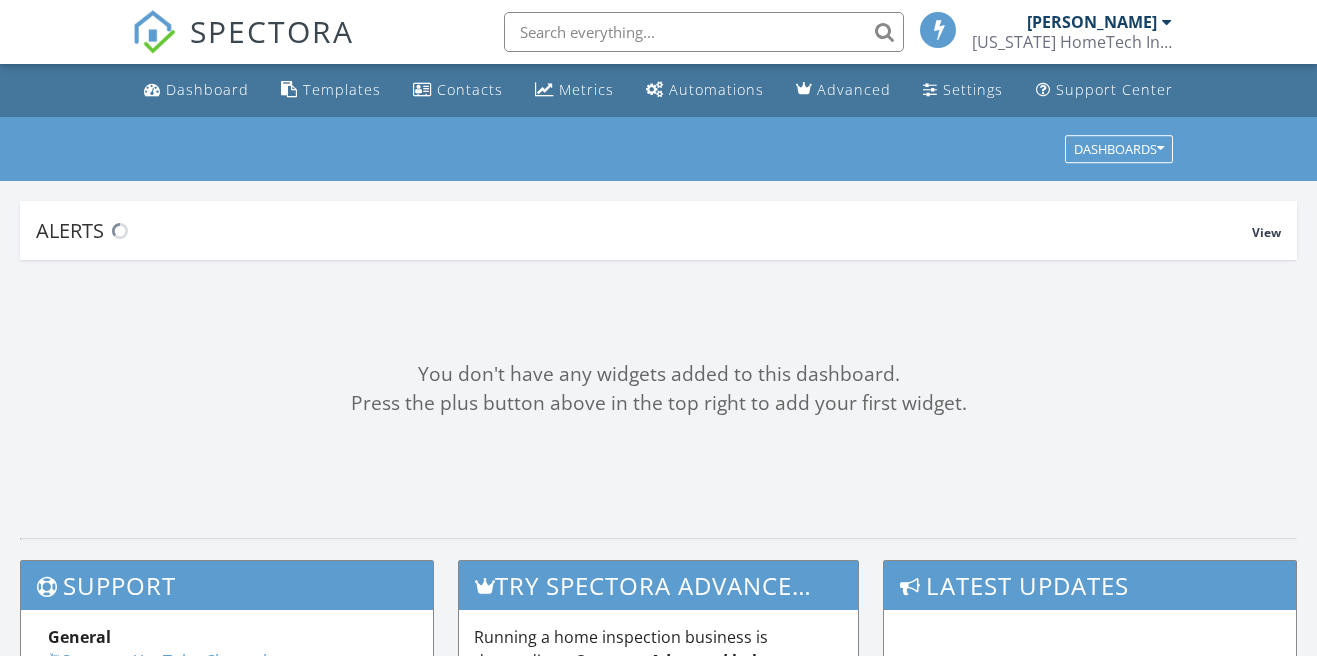 scroll, scrollTop: 0, scrollLeft: 0, axis: both 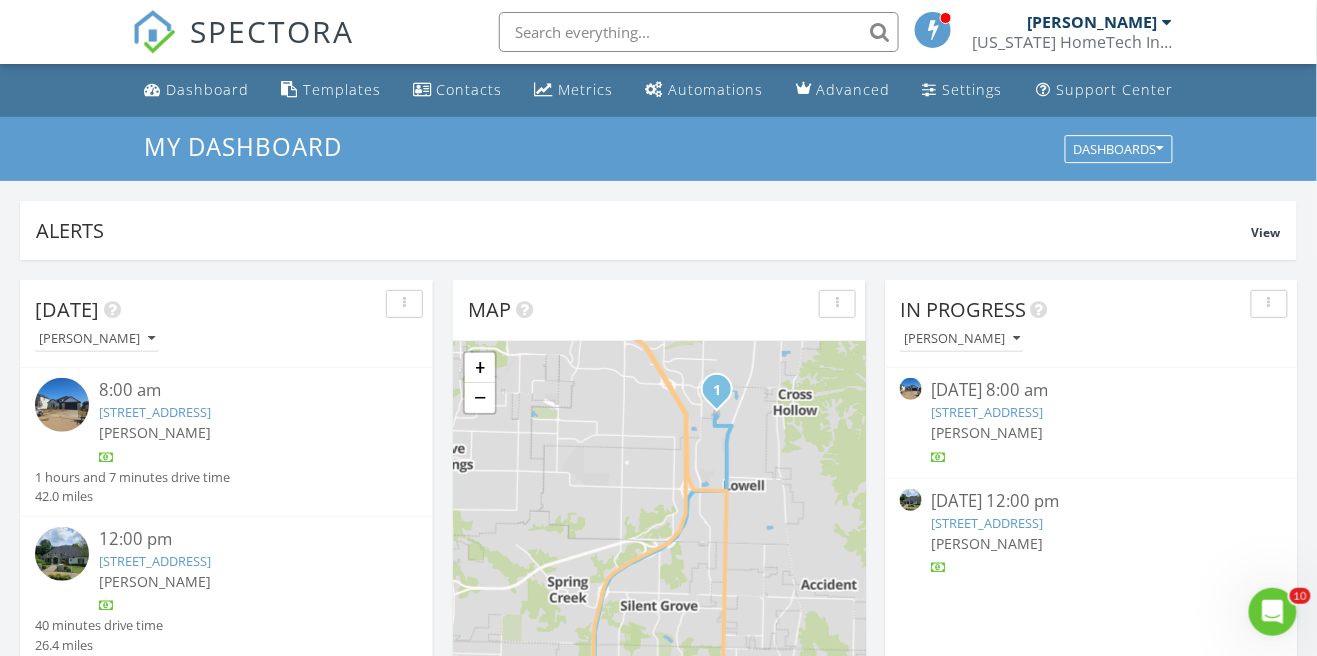 click on "4486 Caddo Ln, Fayetteville, AR 72704" at bounding box center (155, 561) 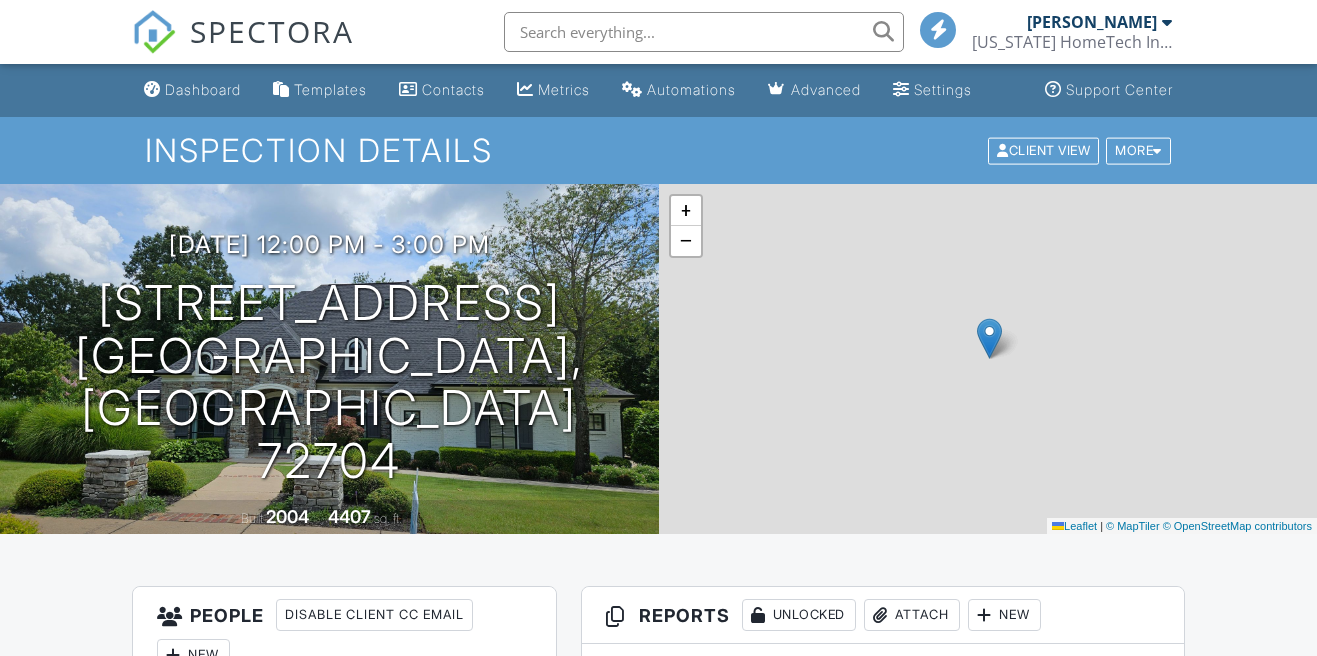 scroll, scrollTop: 364, scrollLeft: 0, axis: vertical 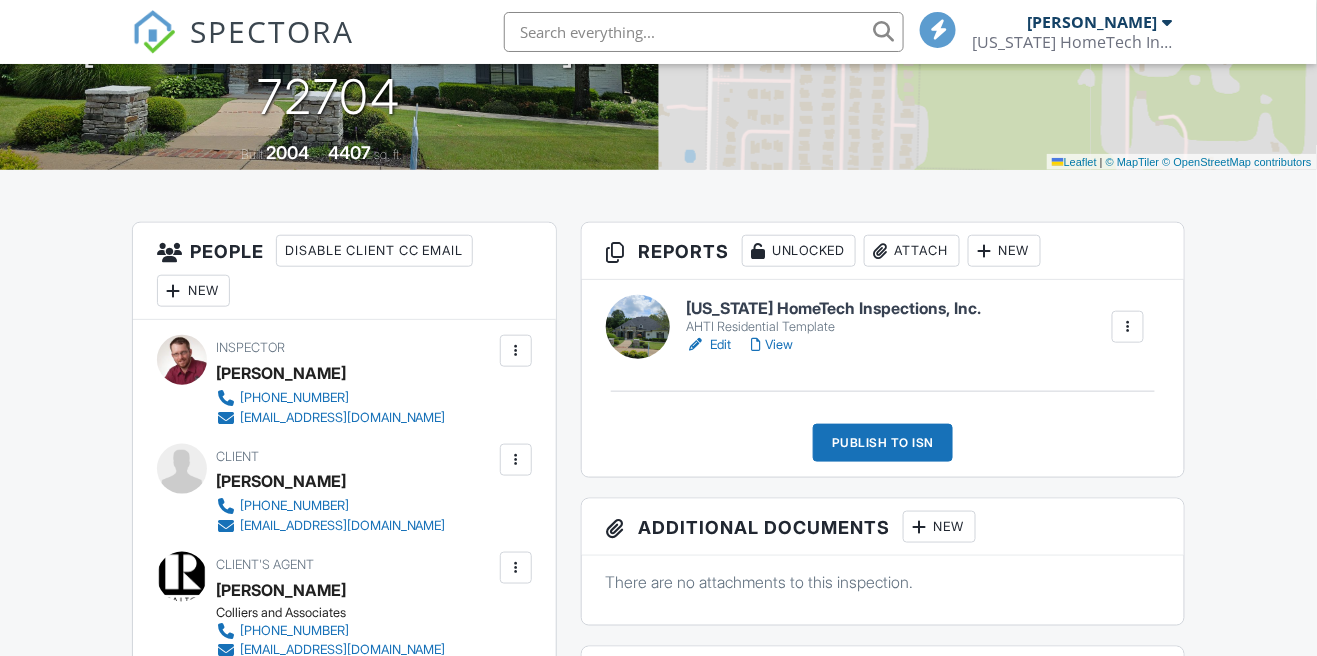 click on "View" at bounding box center (772, 345) 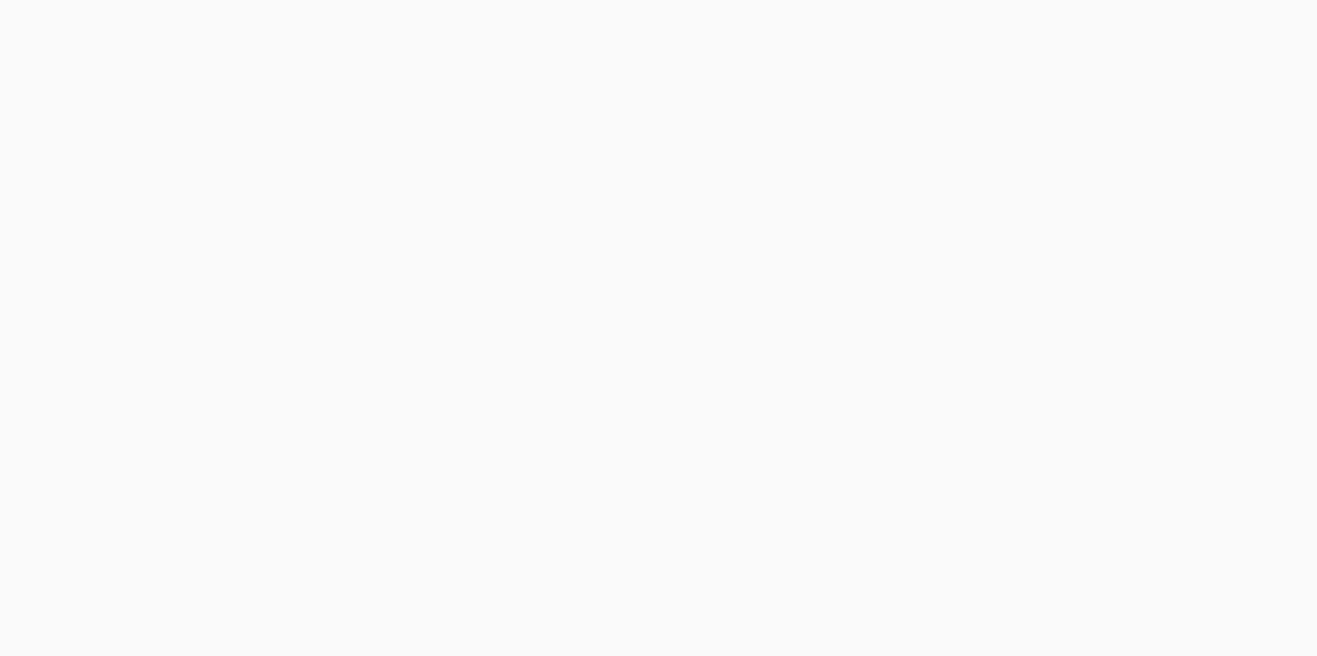 scroll, scrollTop: 0, scrollLeft: 0, axis: both 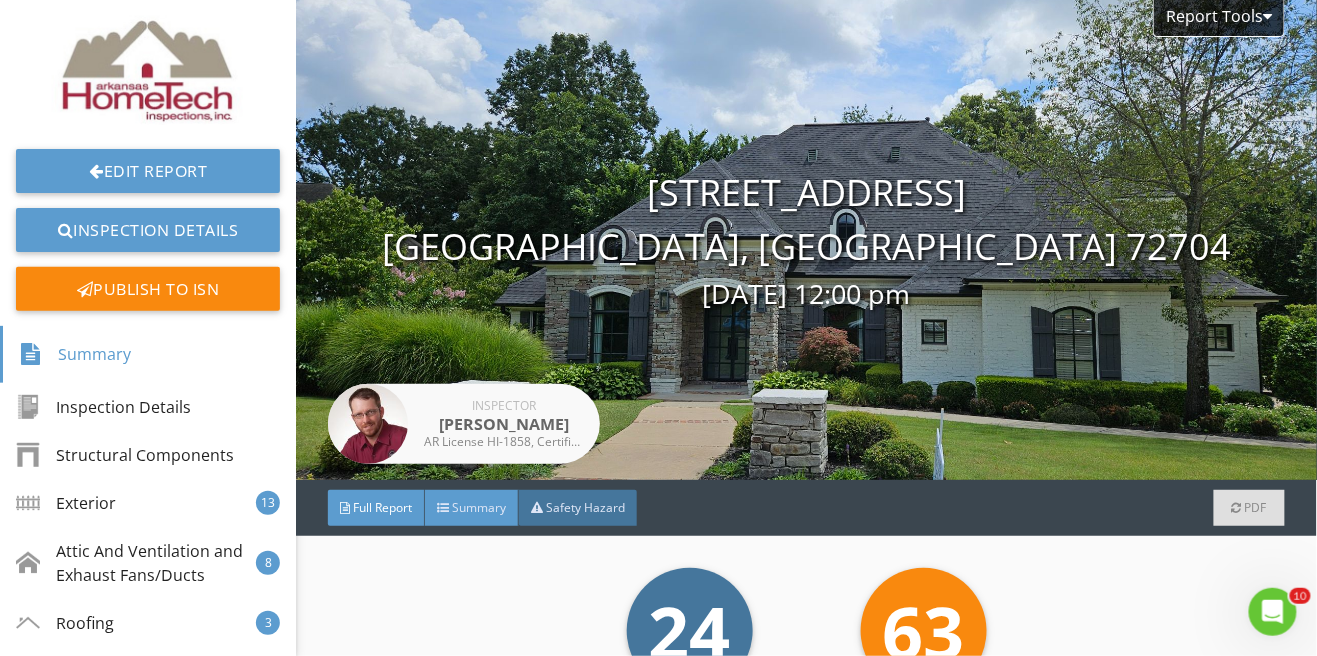 click on "Summary" at bounding box center [472, 508] 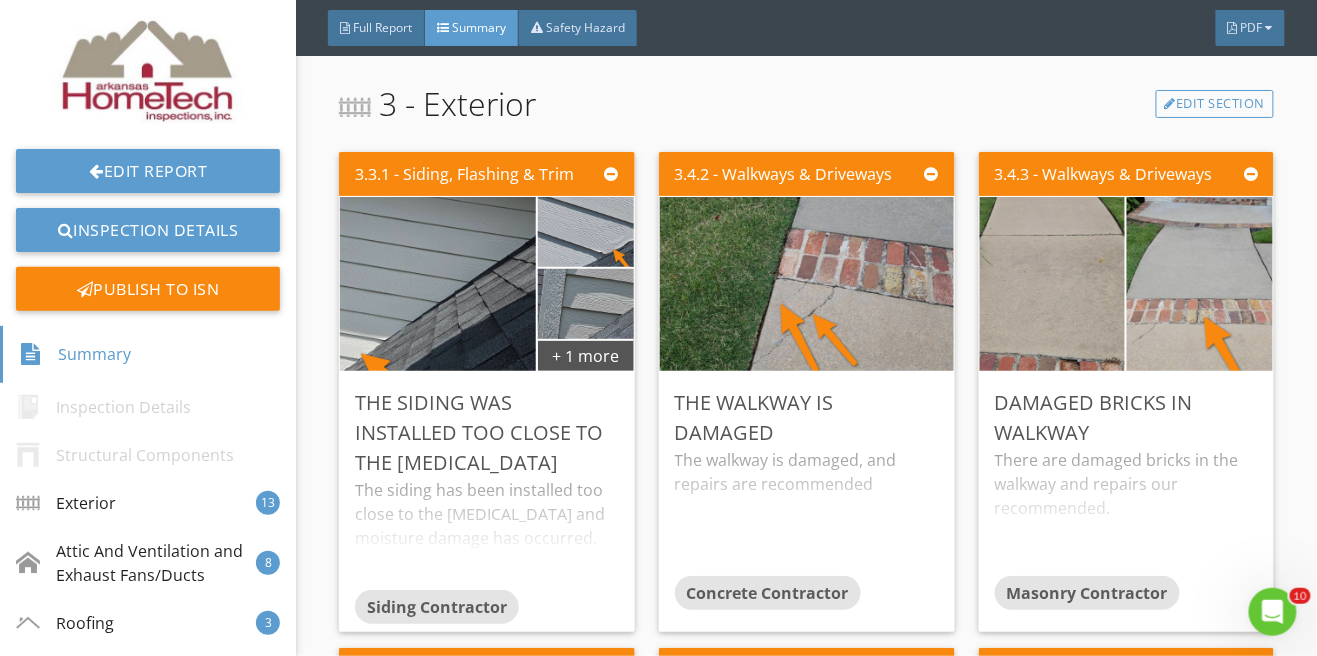 scroll, scrollTop: 583, scrollLeft: 0, axis: vertical 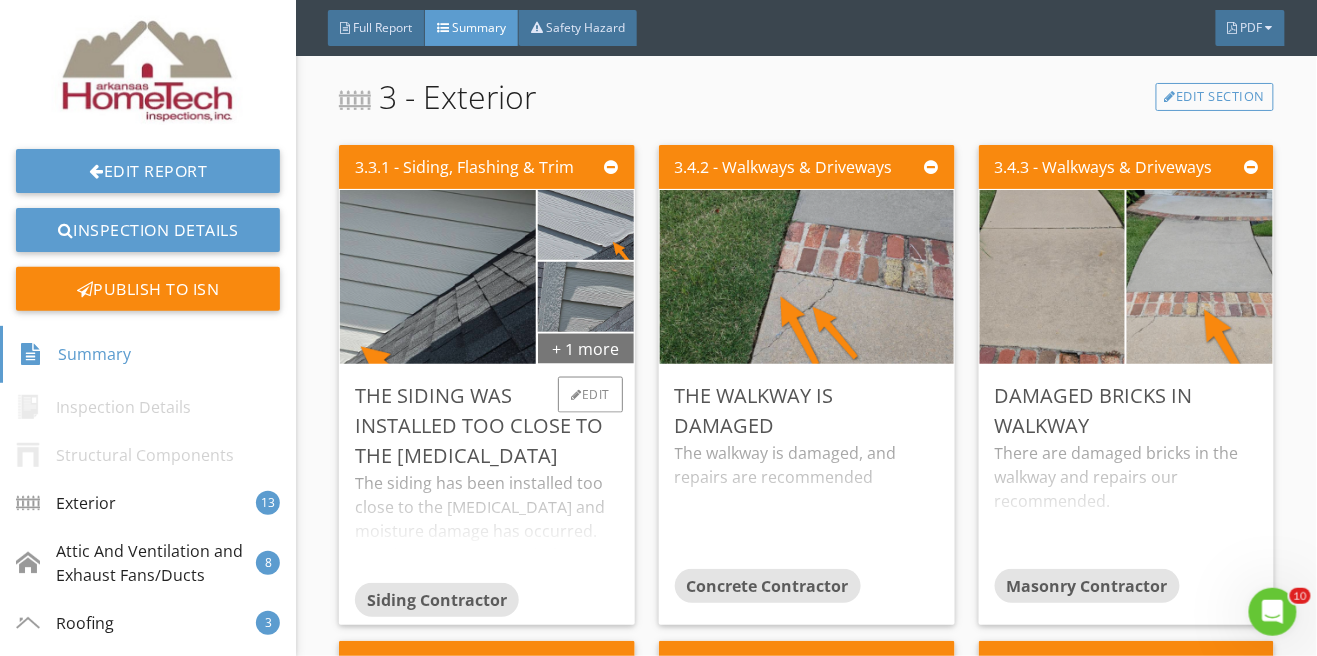 click on "+ 1 more" at bounding box center (586, 348) 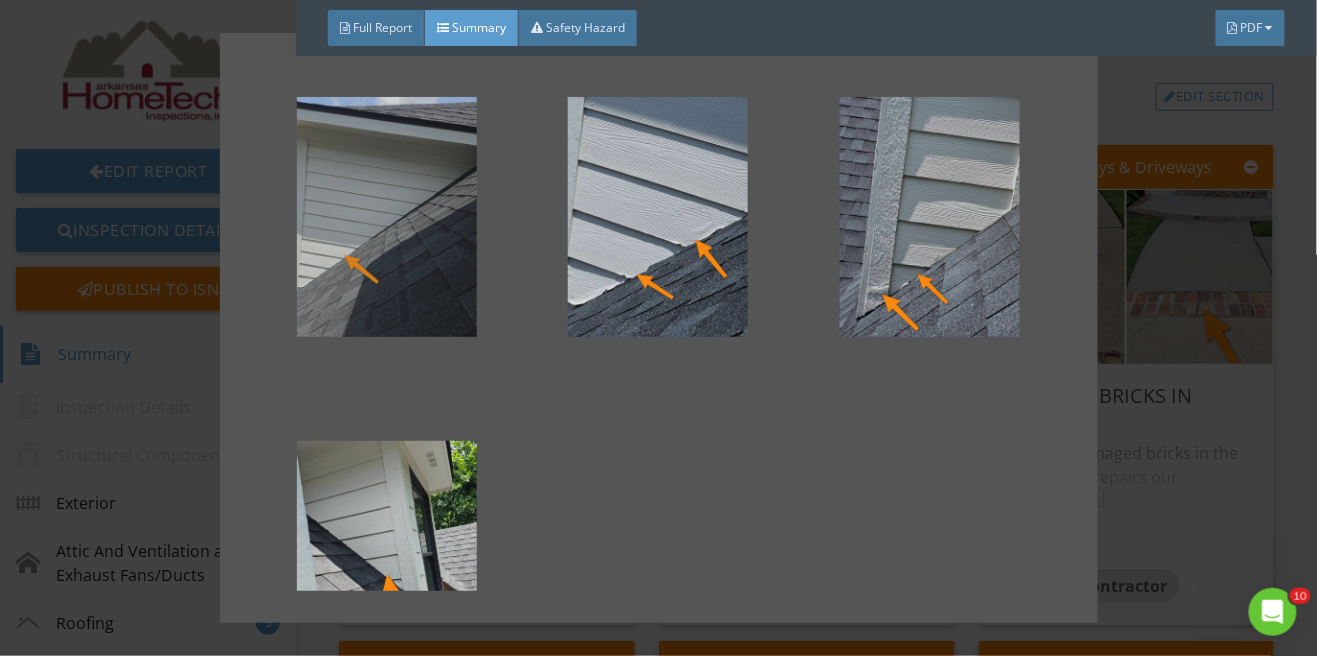 click at bounding box center [387, 217] 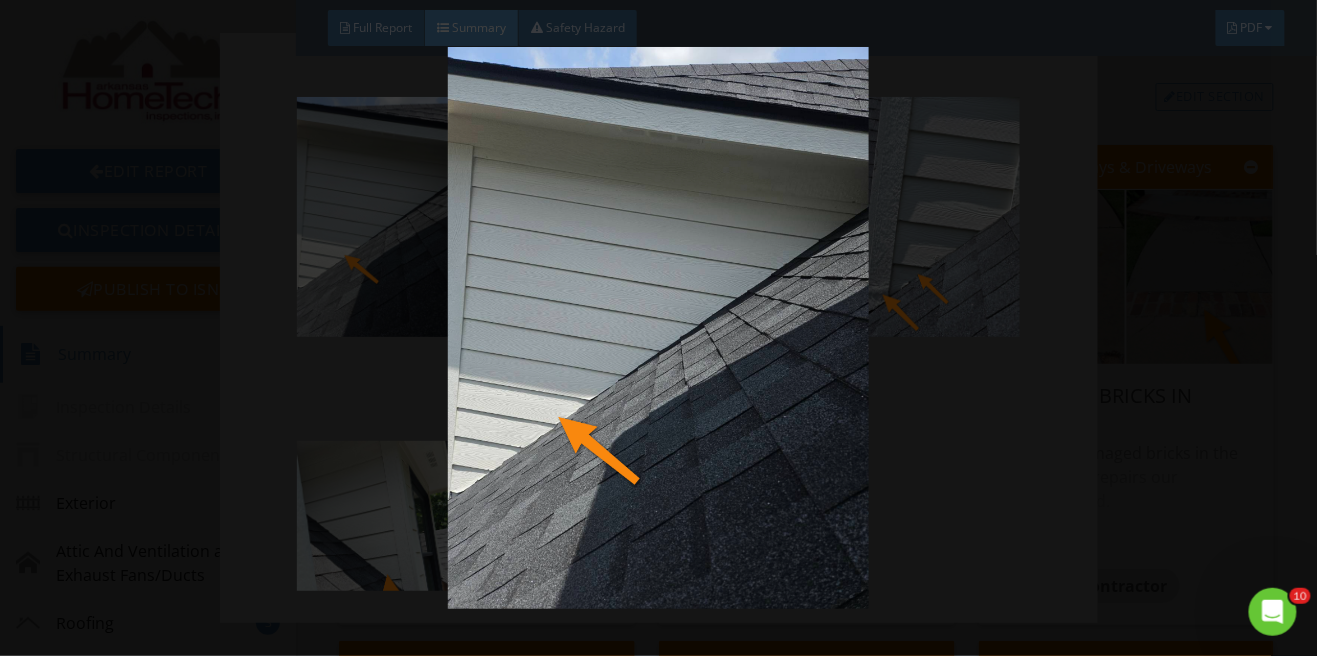 click at bounding box center (658, 328) 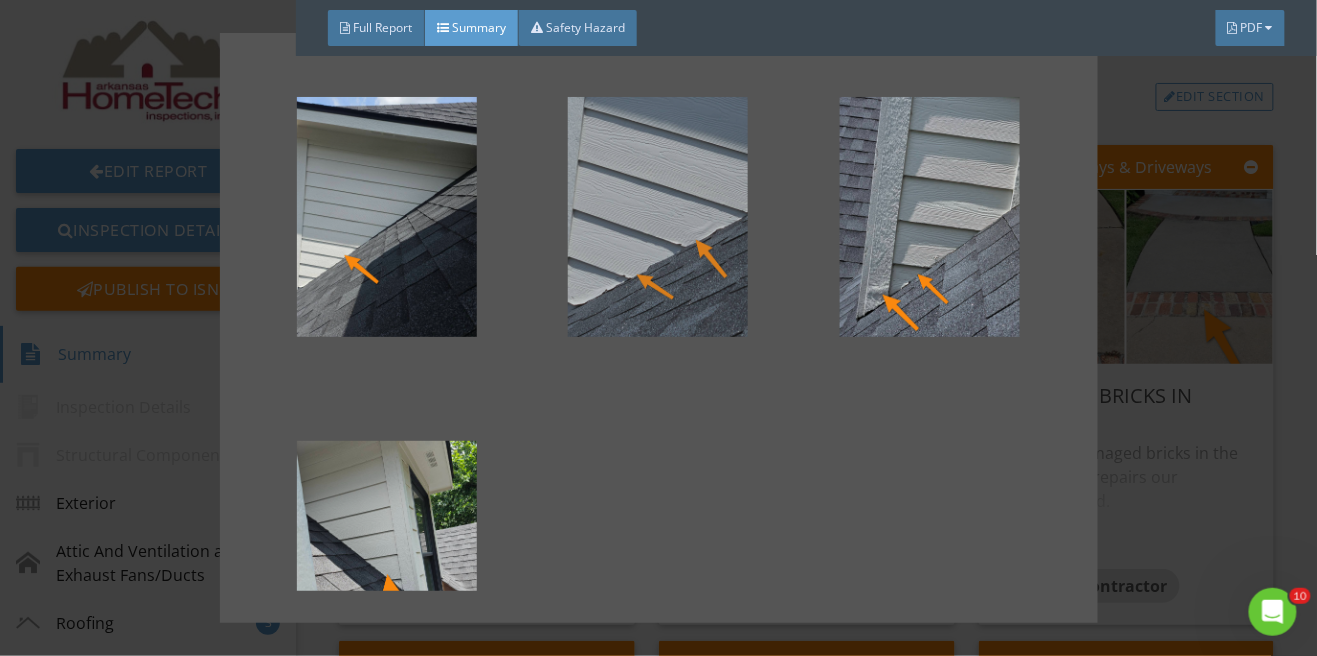 click at bounding box center [658, 217] 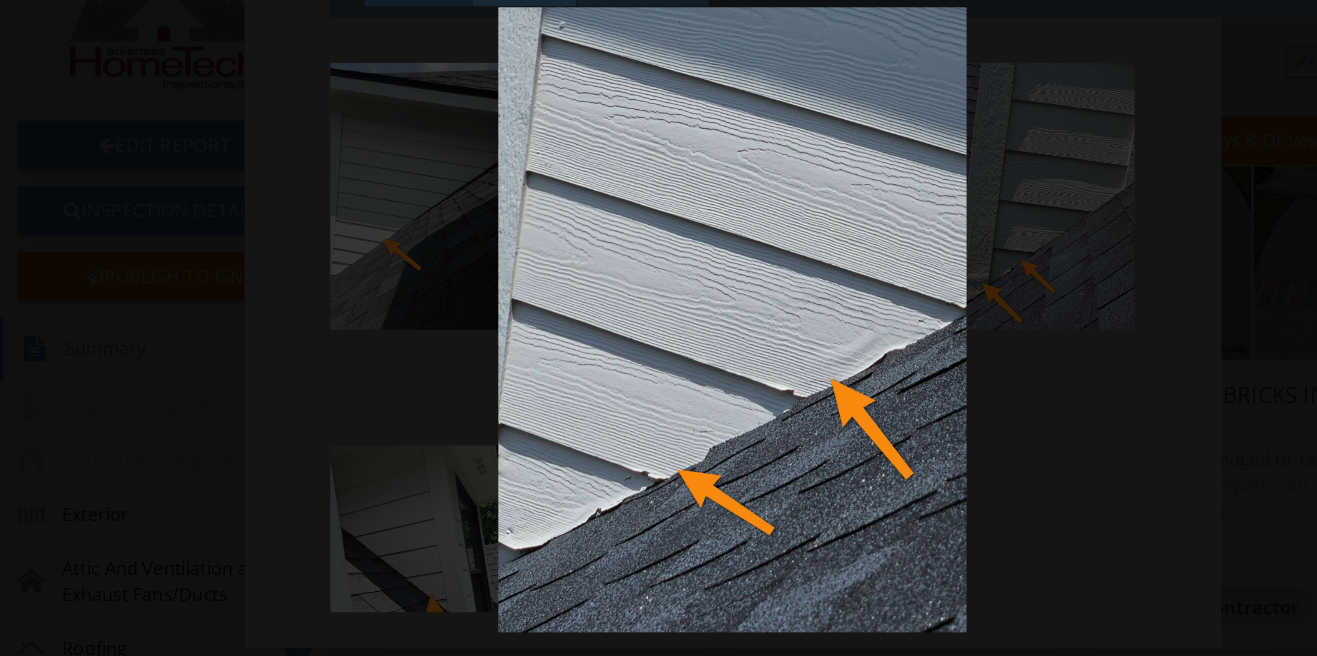 click at bounding box center [658, 328] 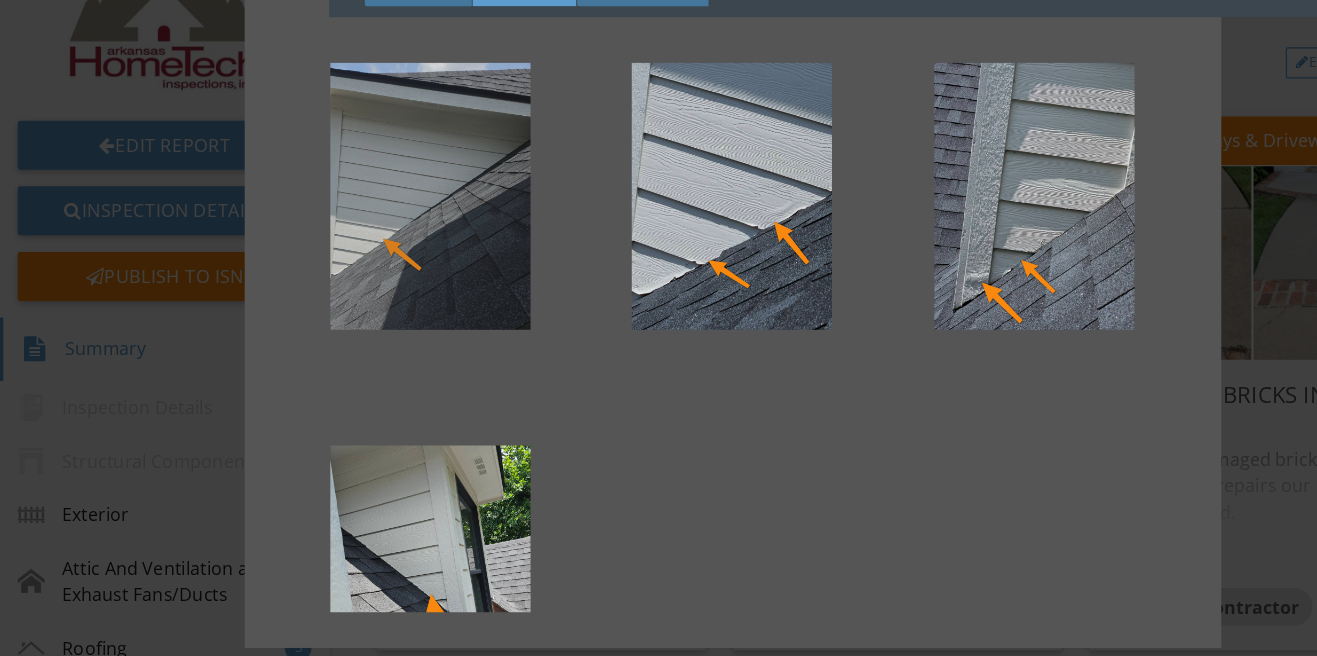 click at bounding box center (387, 217) 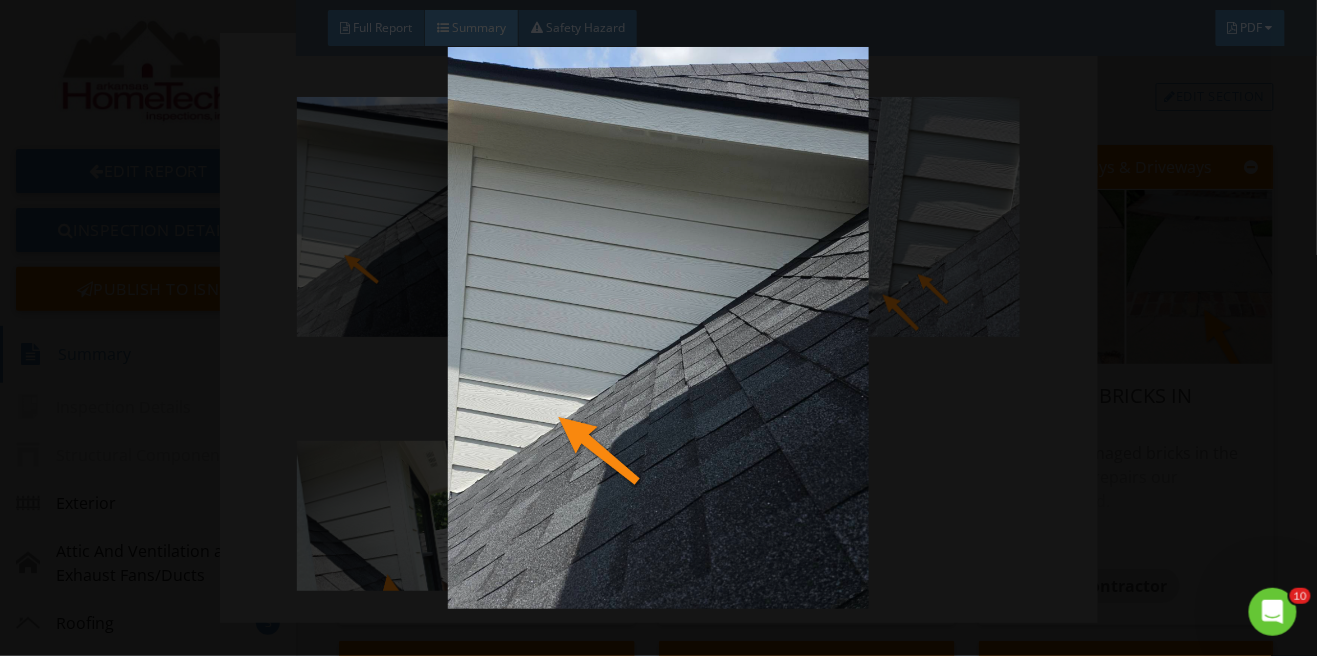 click at bounding box center [658, 328] 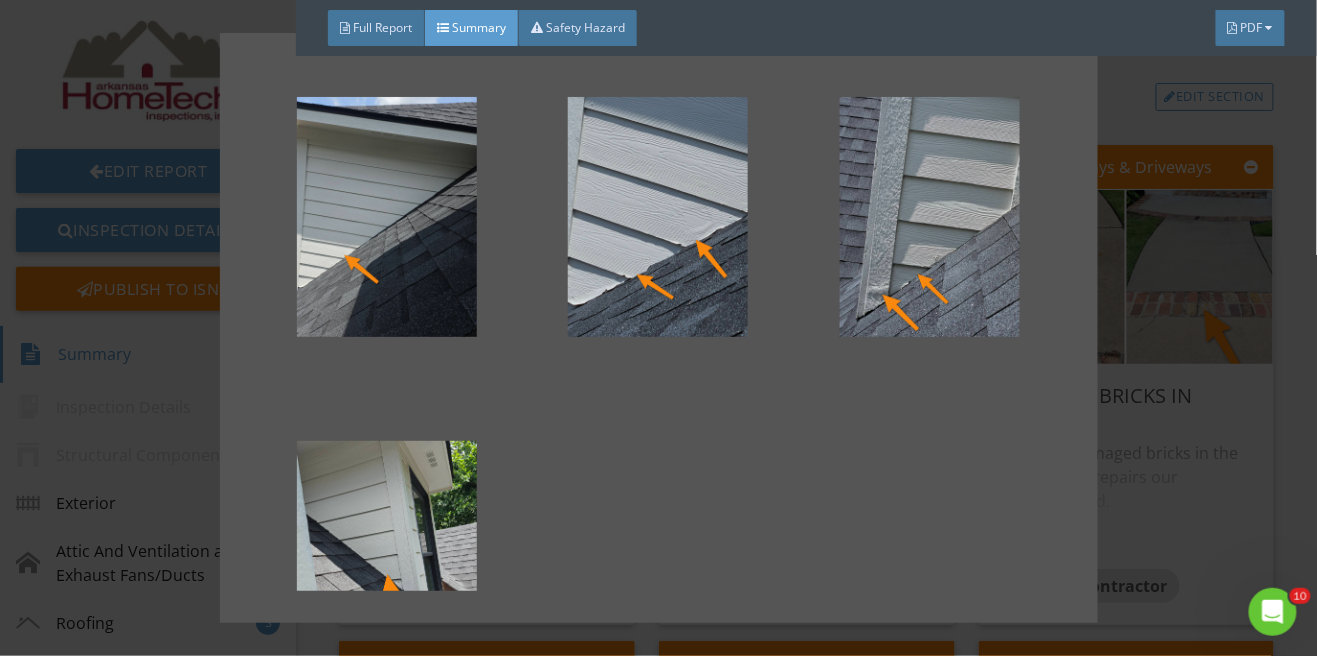 click at bounding box center (658, 328) 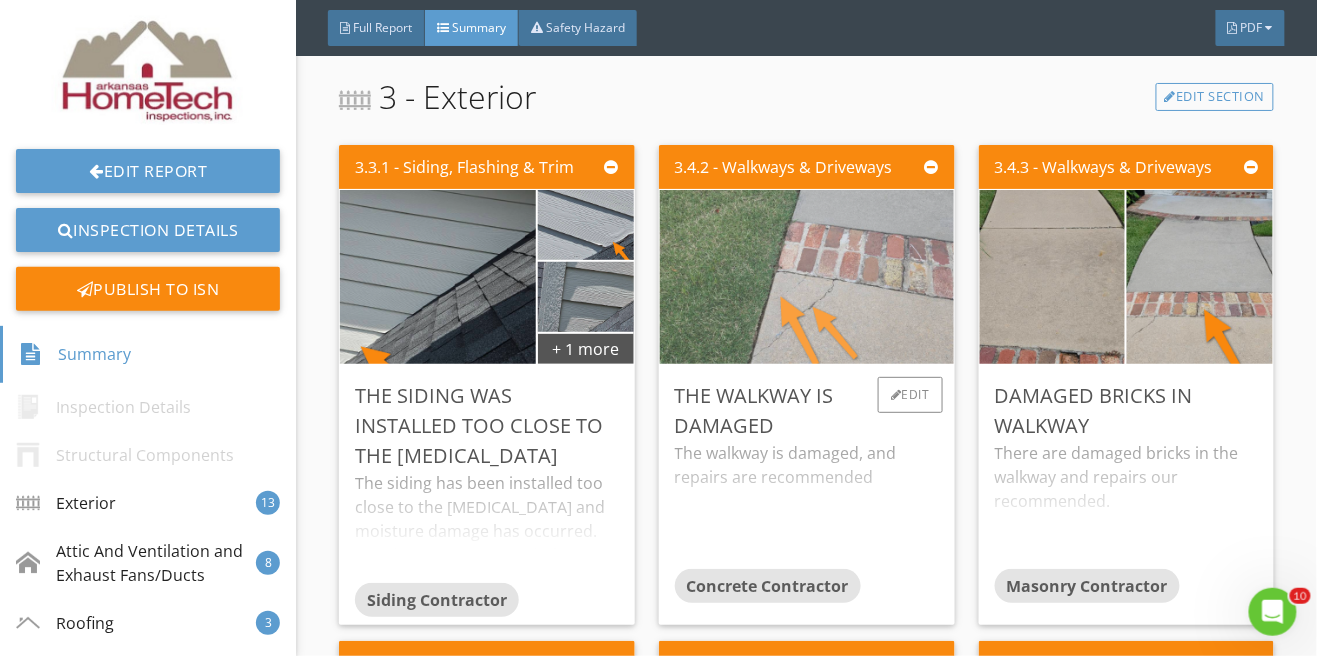 click at bounding box center (807, 277) 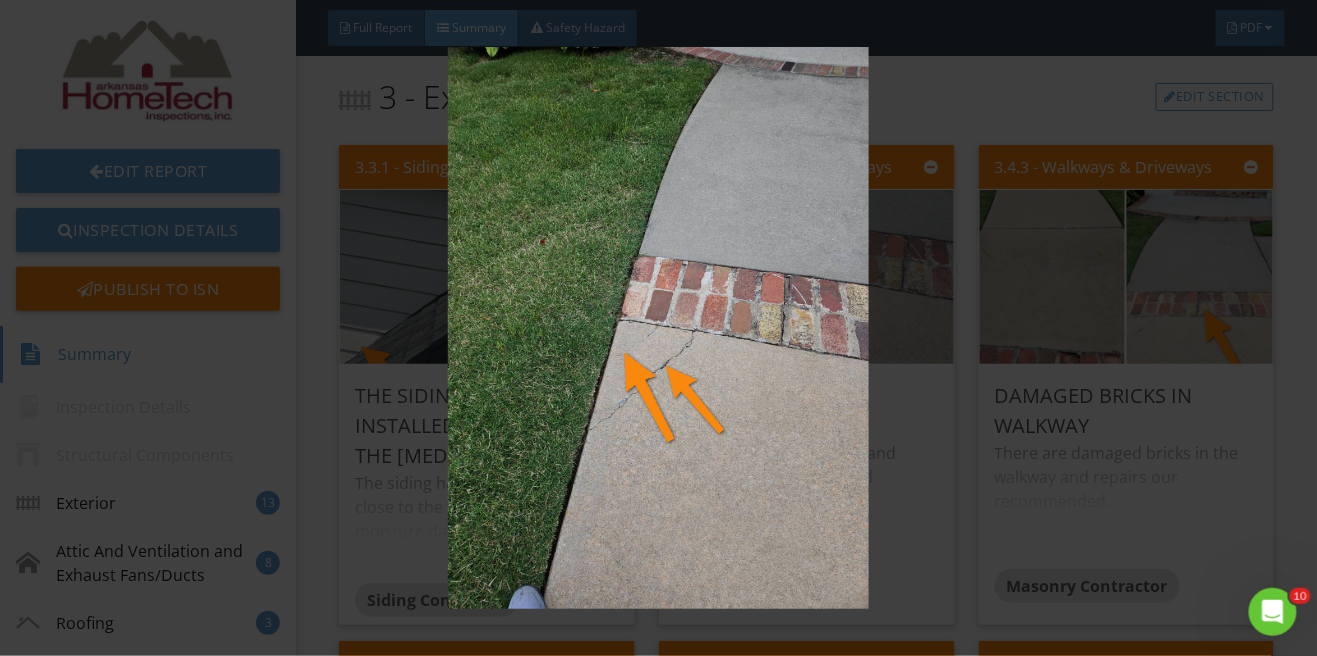 click at bounding box center (658, 328) 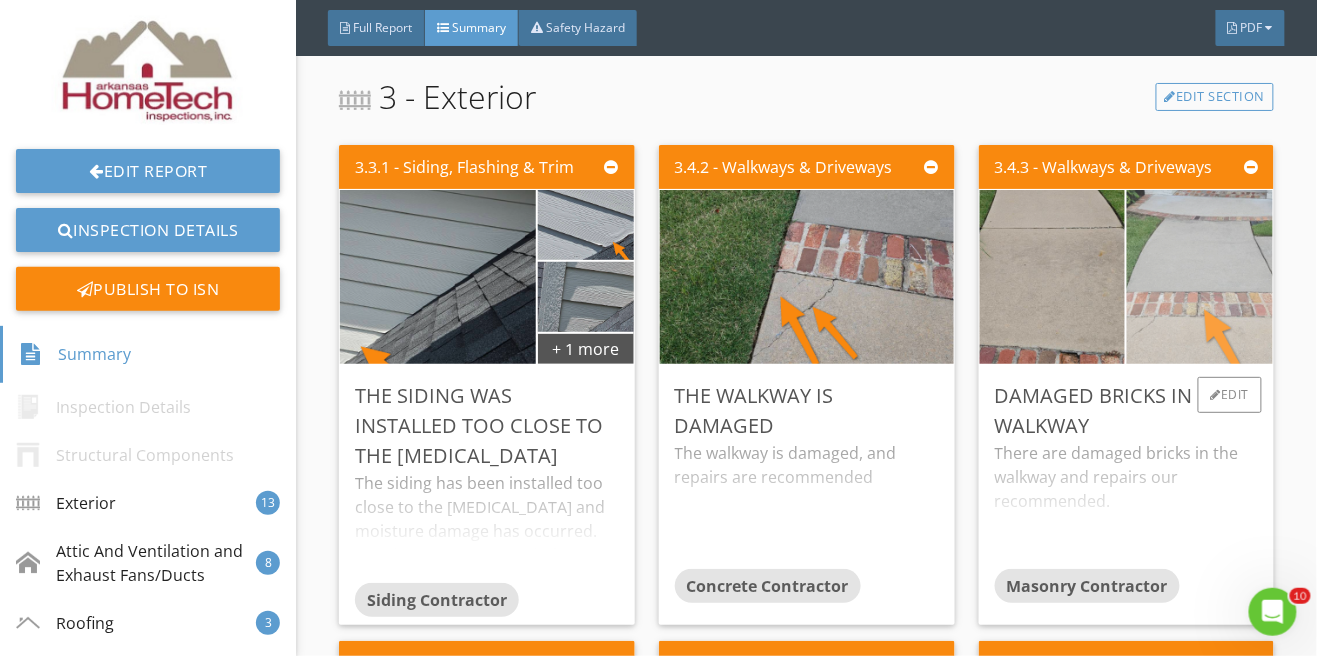 click at bounding box center [1200, 277] 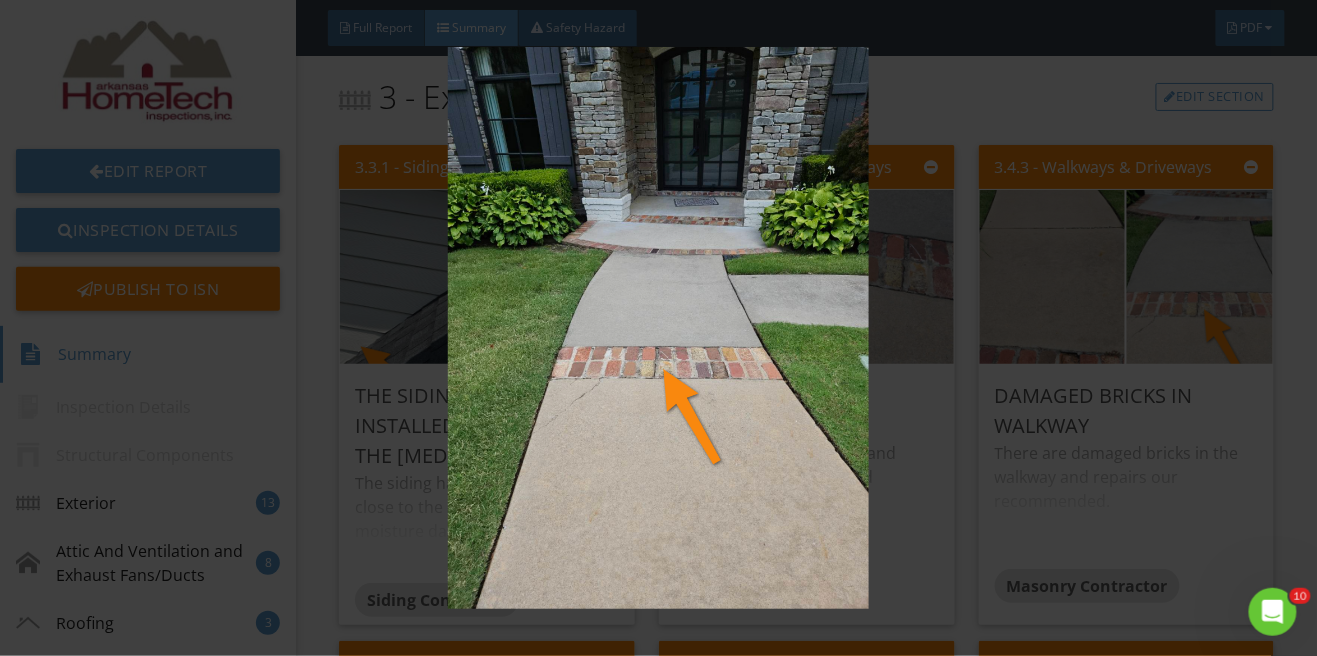 click at bounding box center [658, 328] 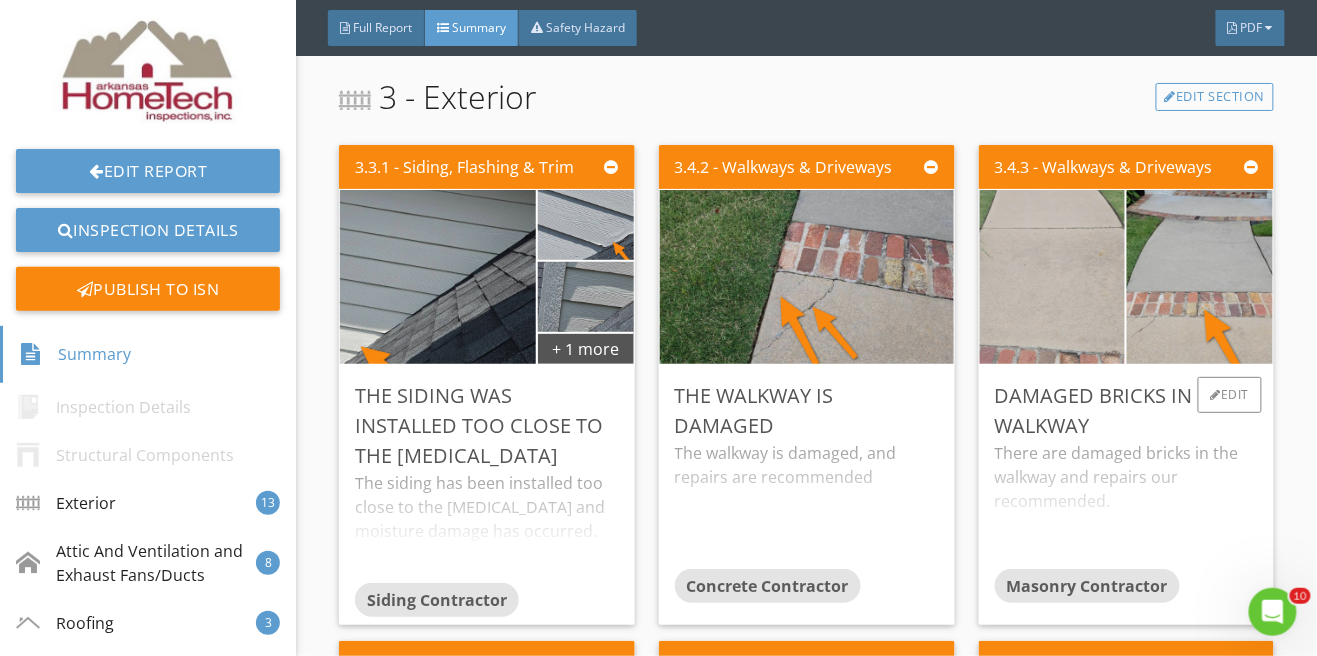 click at bounding box center (1052, 277) 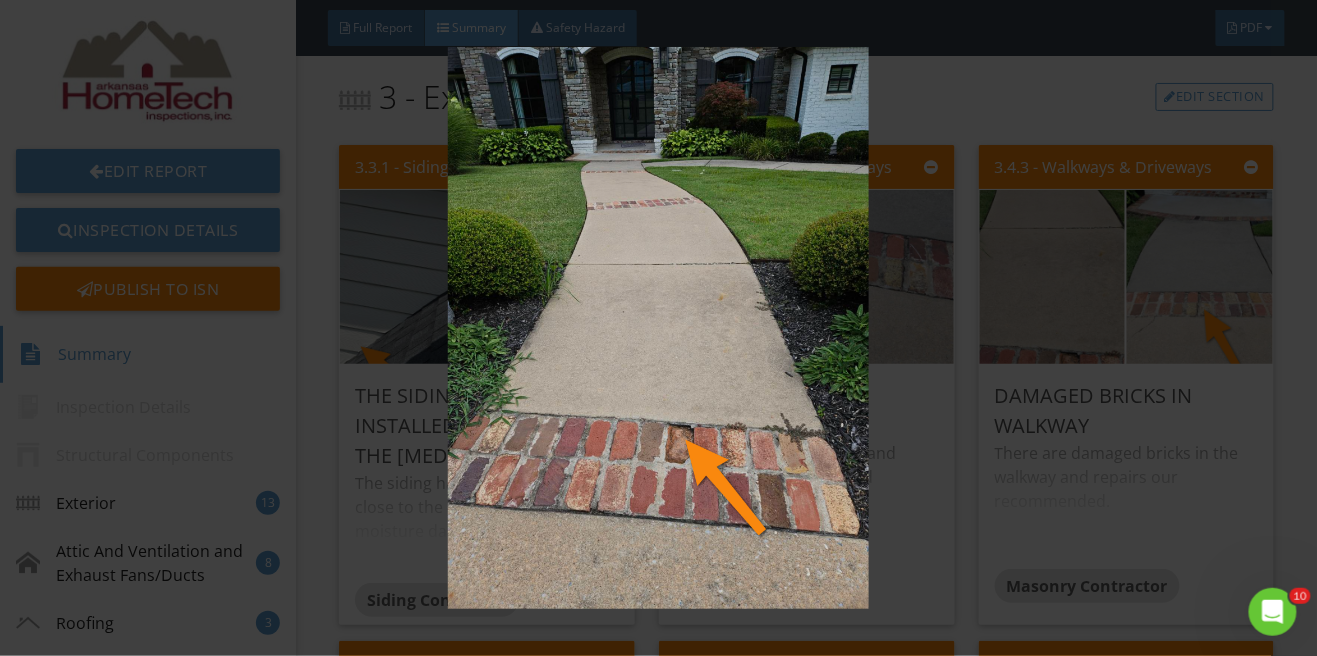 click at bounding box center (658, 328) 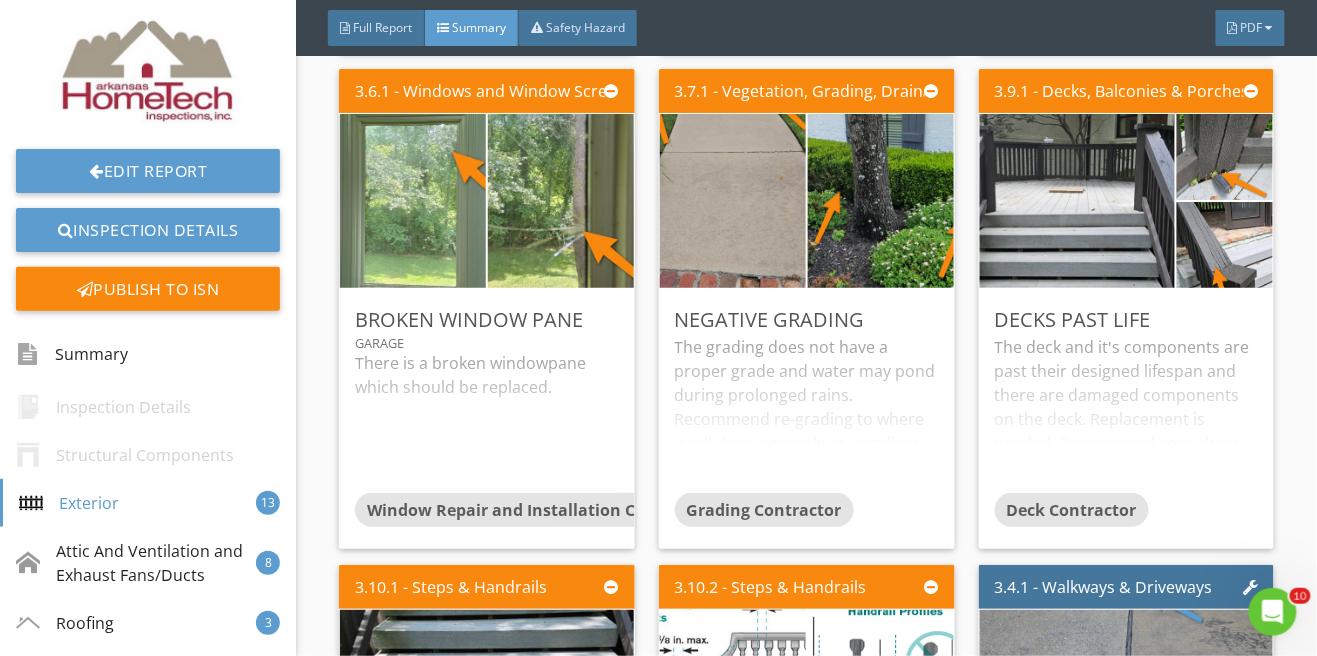 scroll, scrollTop: 1156, scrollLeft: 0, axis: vertical 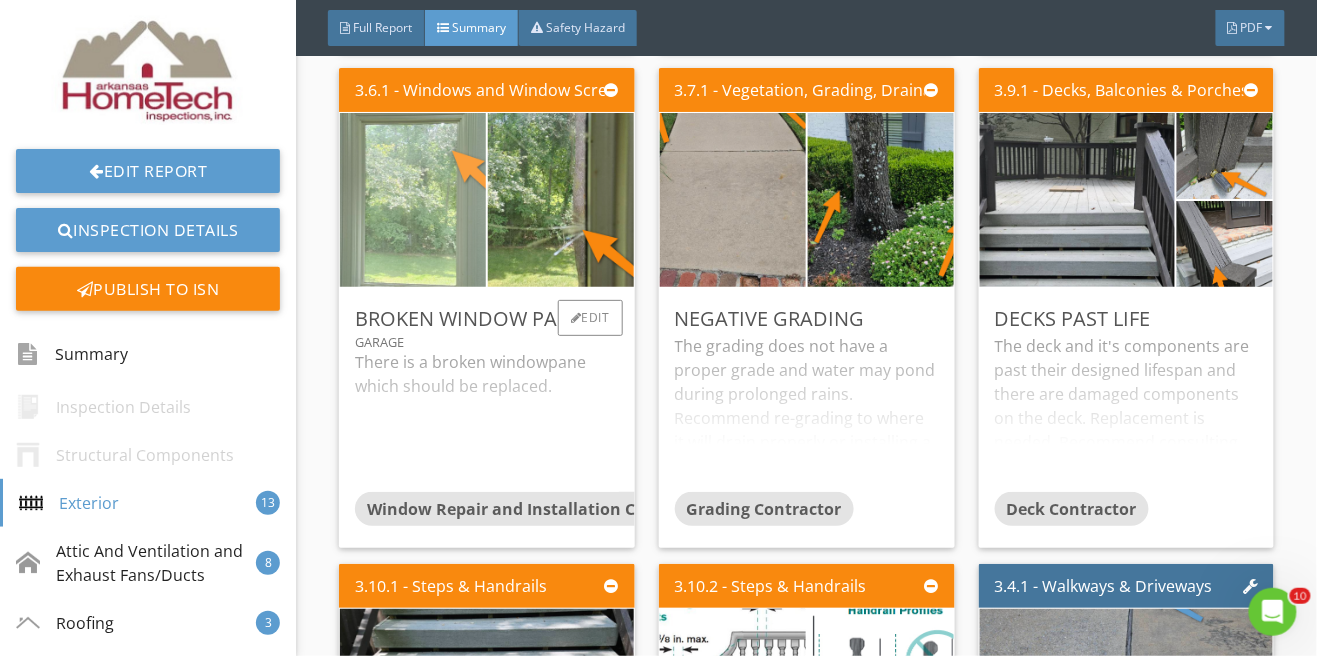 click at bounding box center [413, 200] 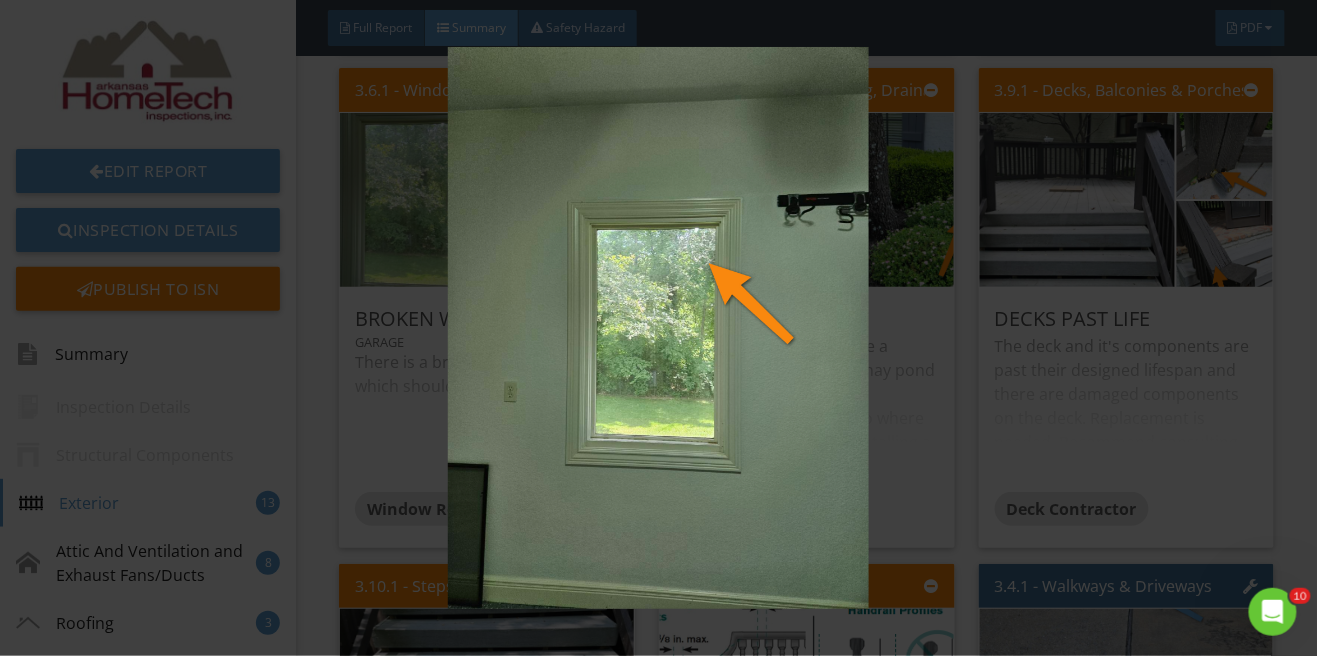 click at bounding box center [658, 328] 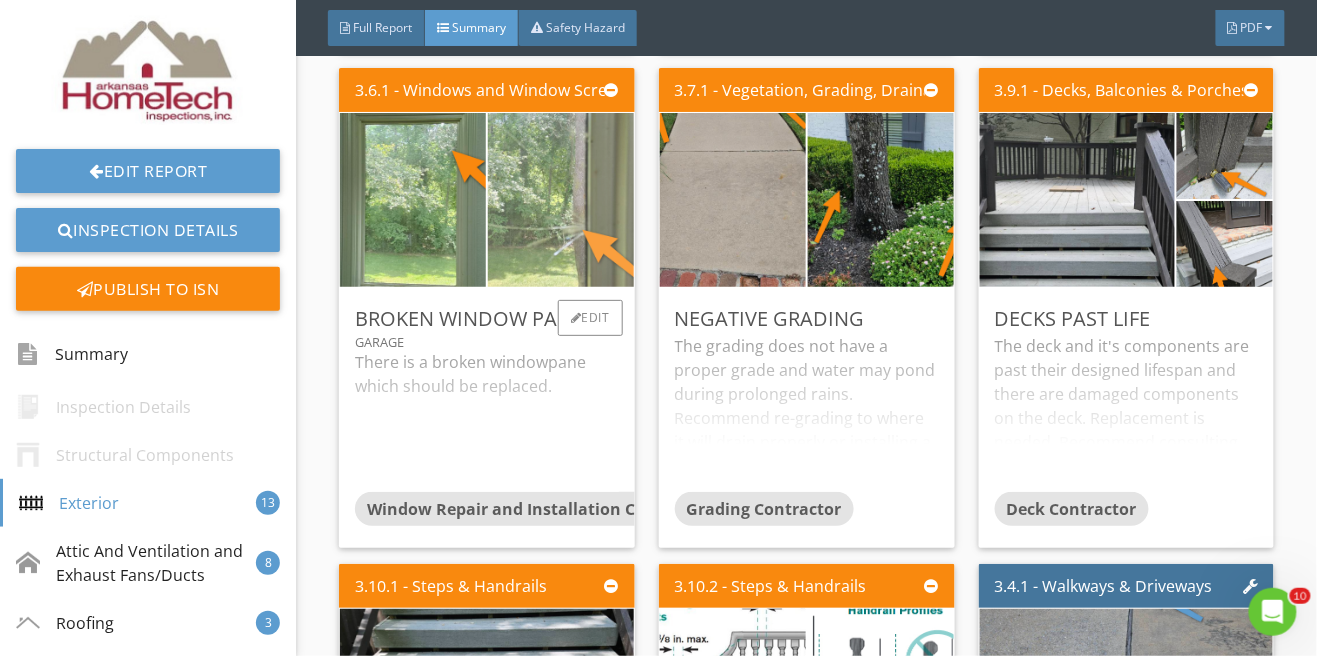 click at bounding box center (561, 200) 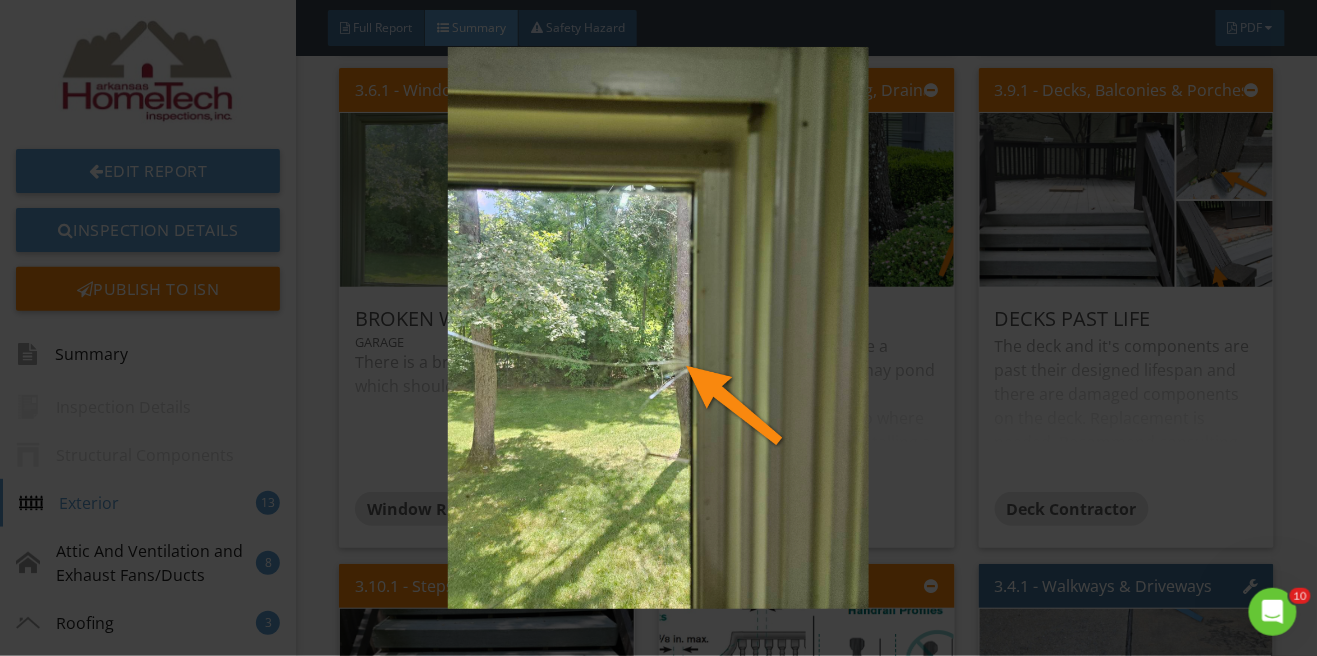 click at bounding box center [658, 328] 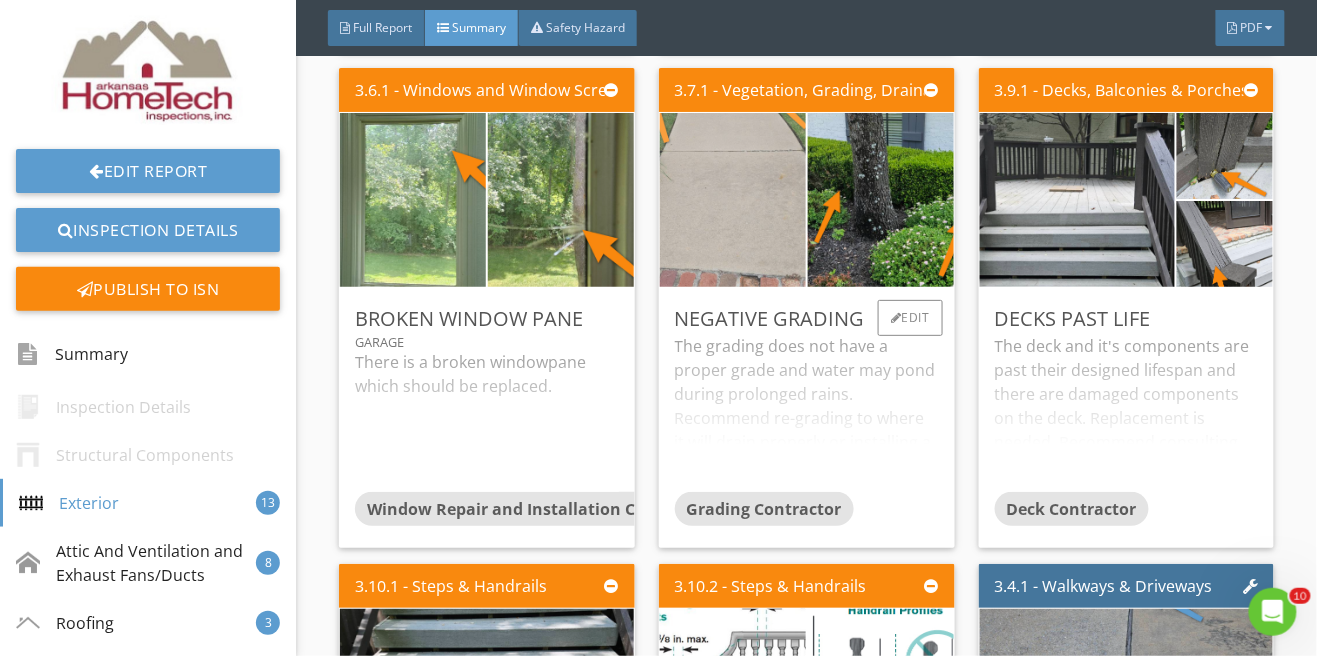 click at bounding box center (733, 200) 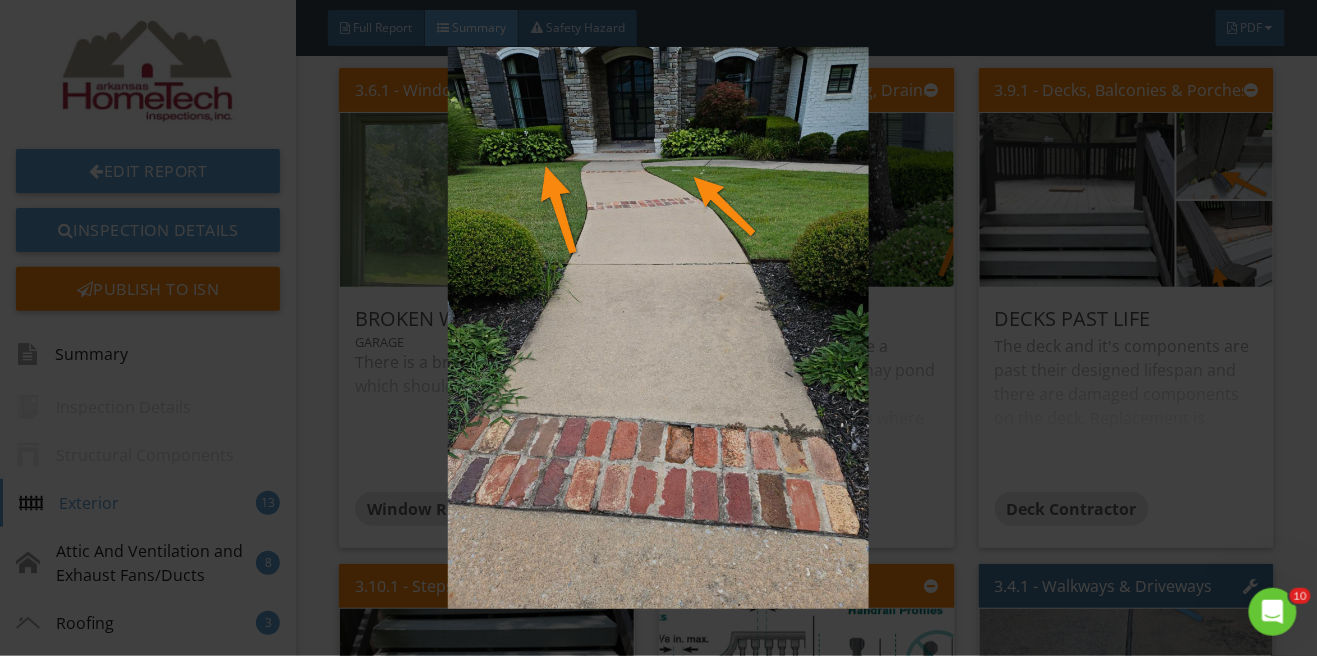click at bounding box center (658, 328) 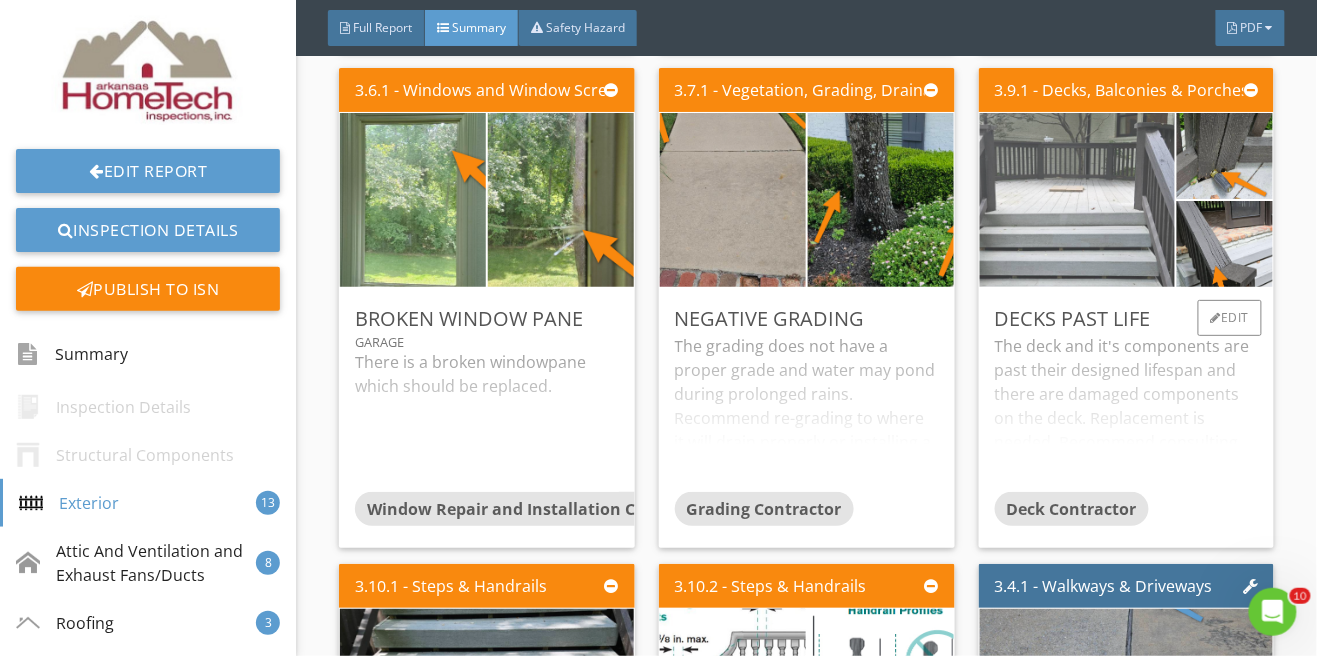click at bounding box center (1077, 200) 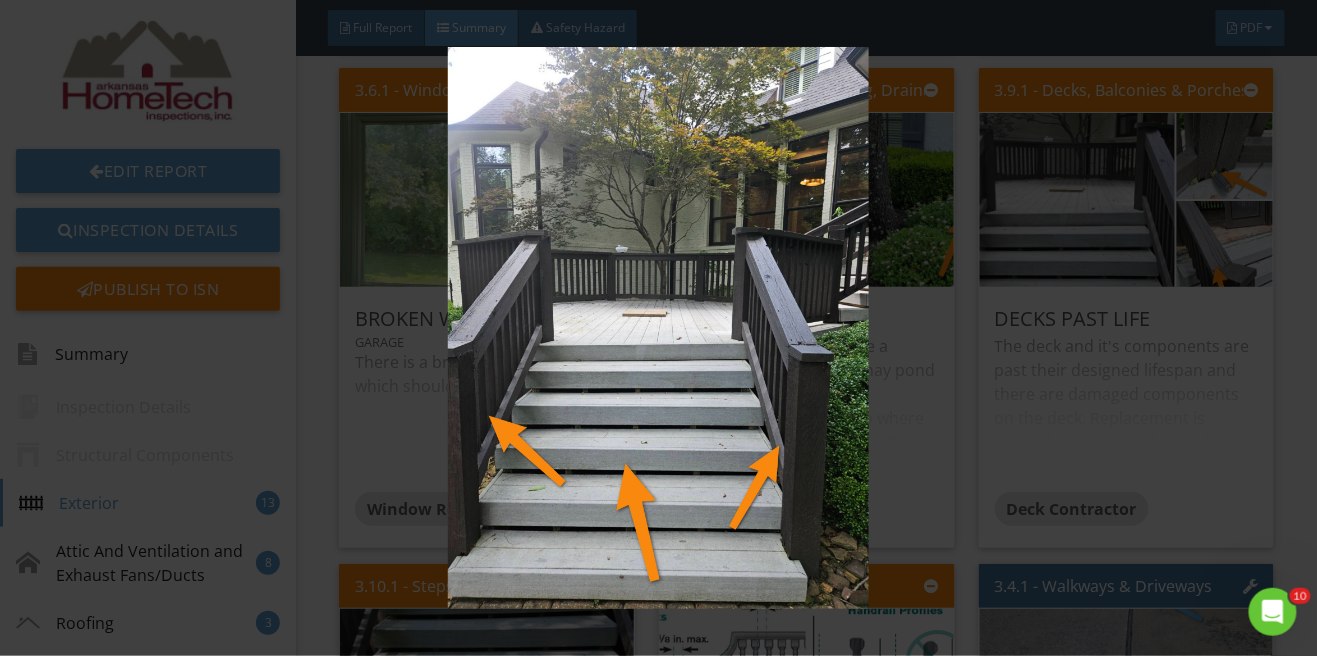click at bounding box center (658, 328) 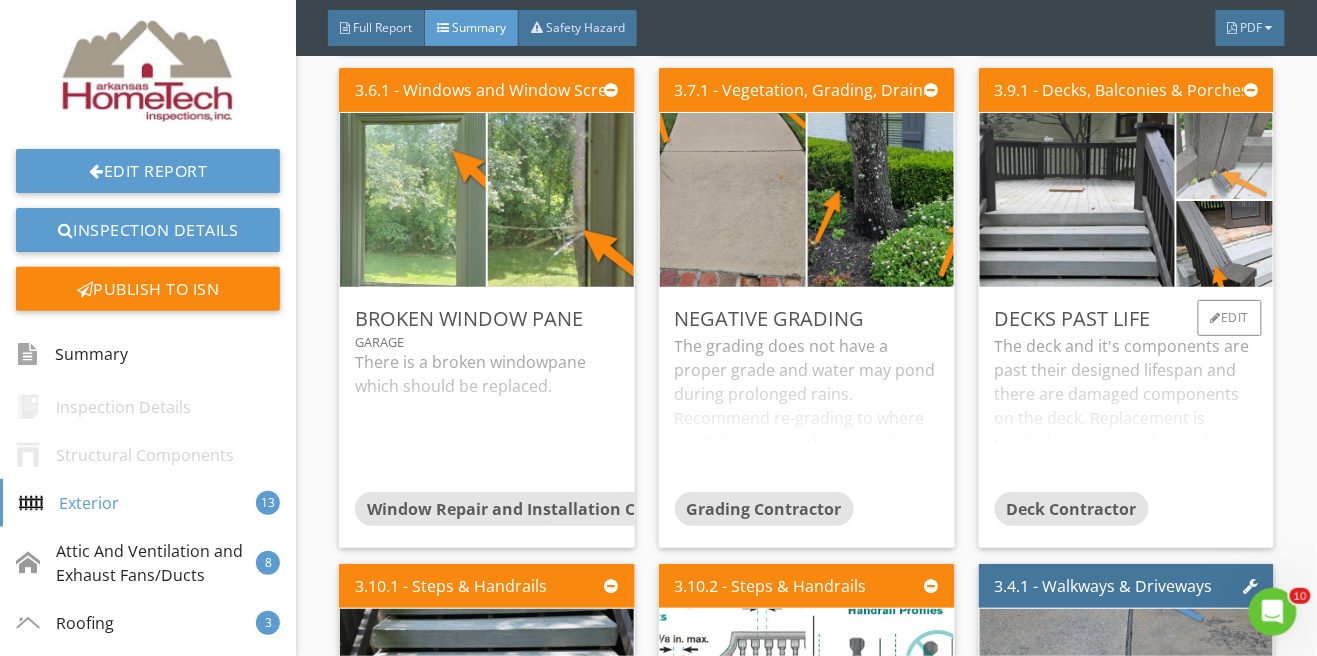 click at bounding box center [1225, 156] 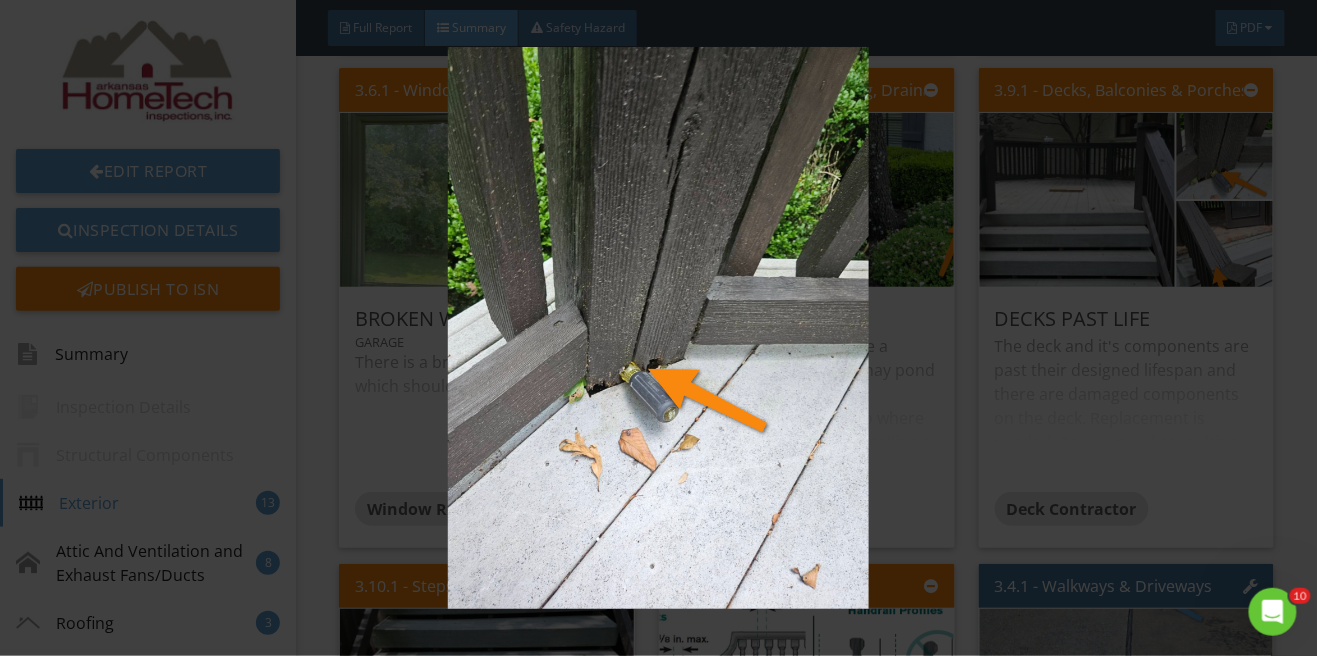 click at bounding box center (658, 328) 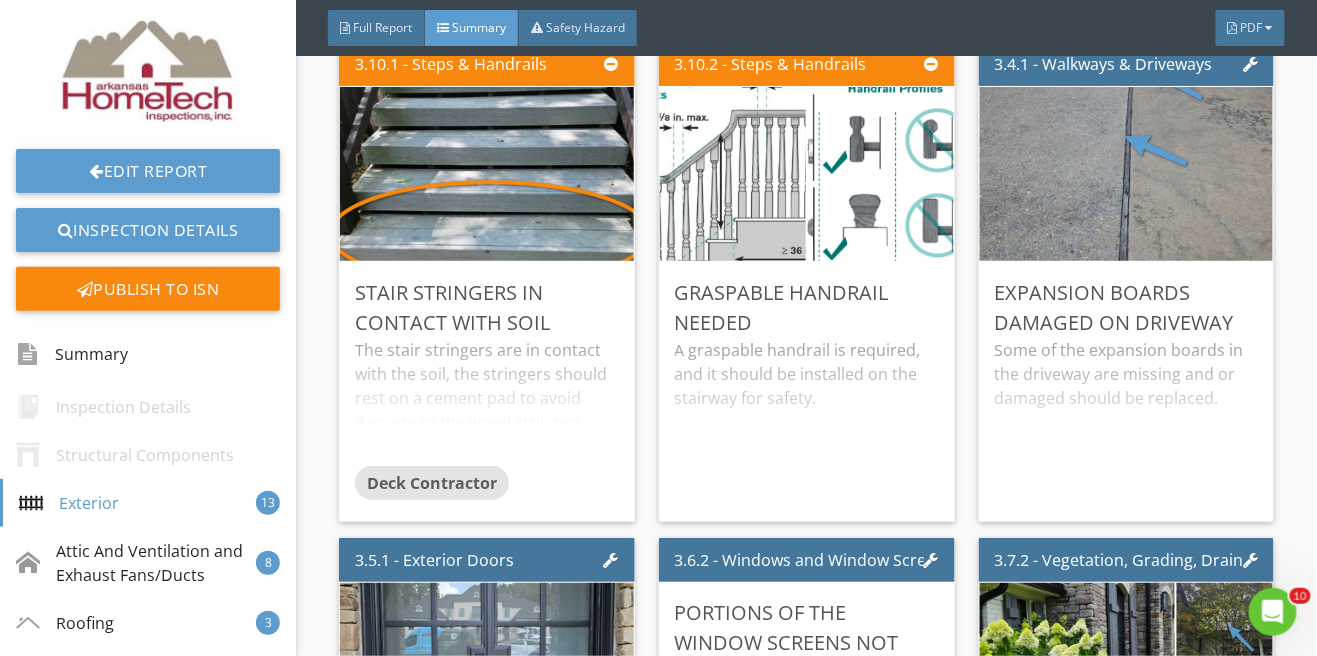 scroll, scrollTop: 1682, scrollLeft: 0, axis: vertical 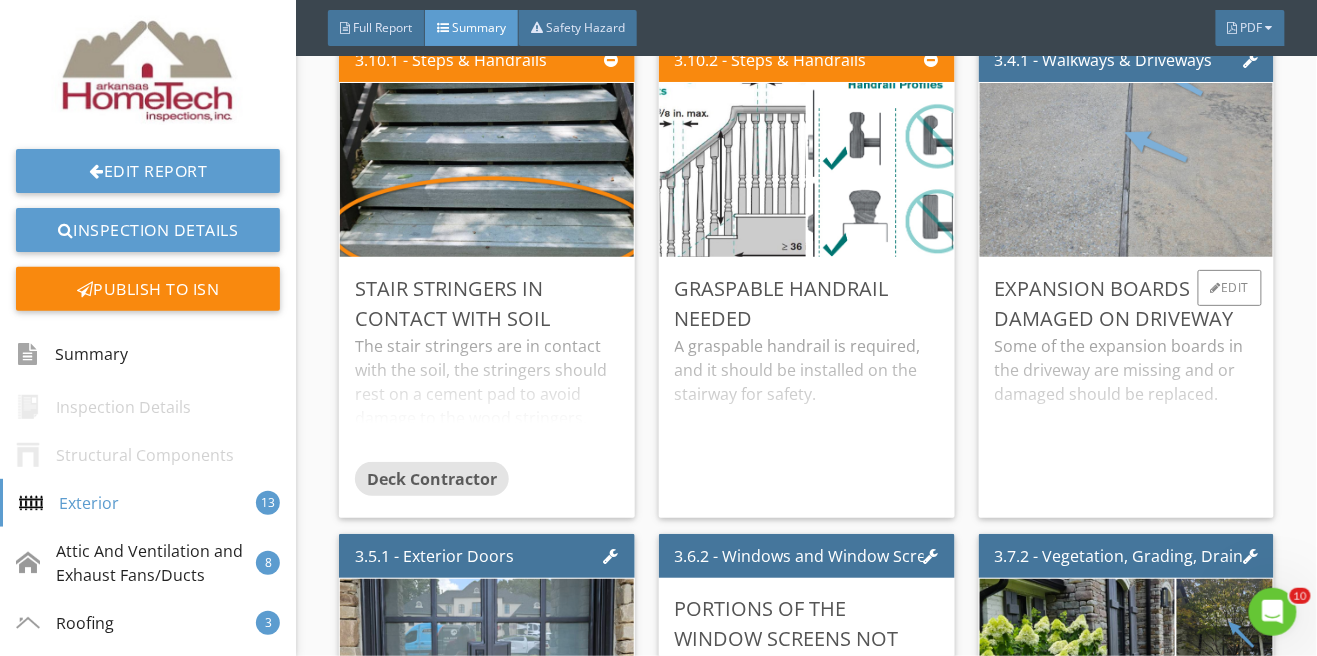 click at bounding box center [1126, 170] 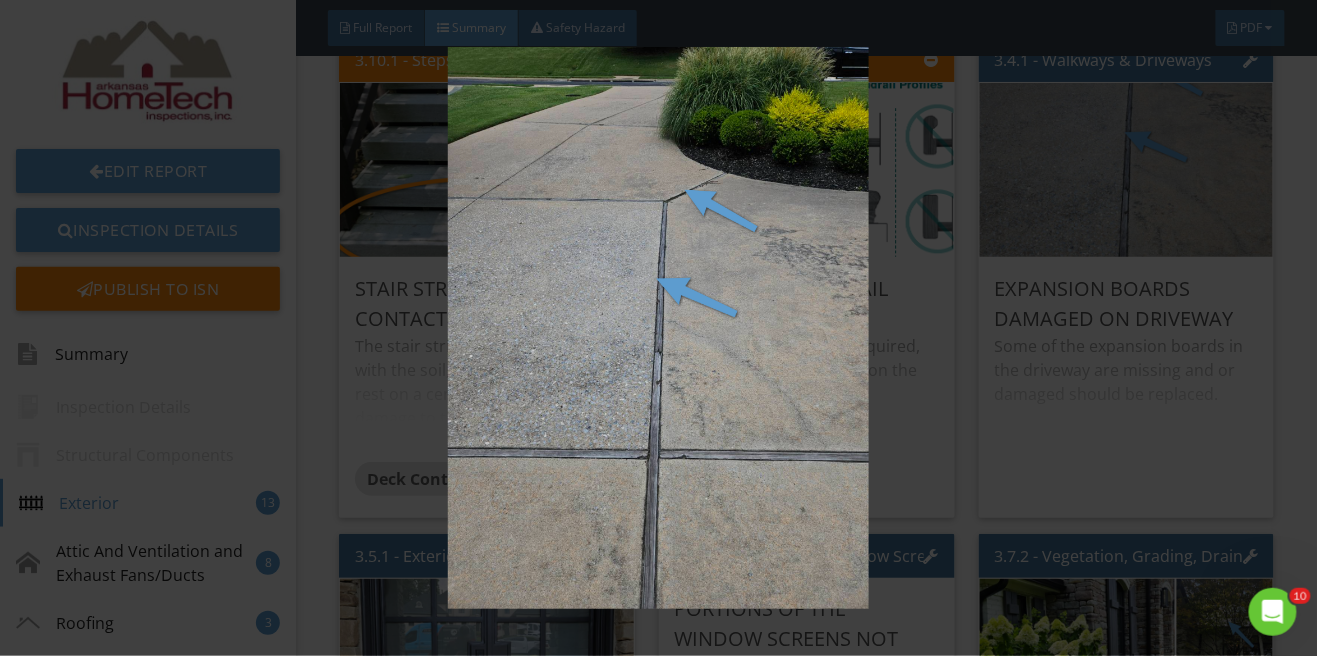 click at bounding box center (658, 328) 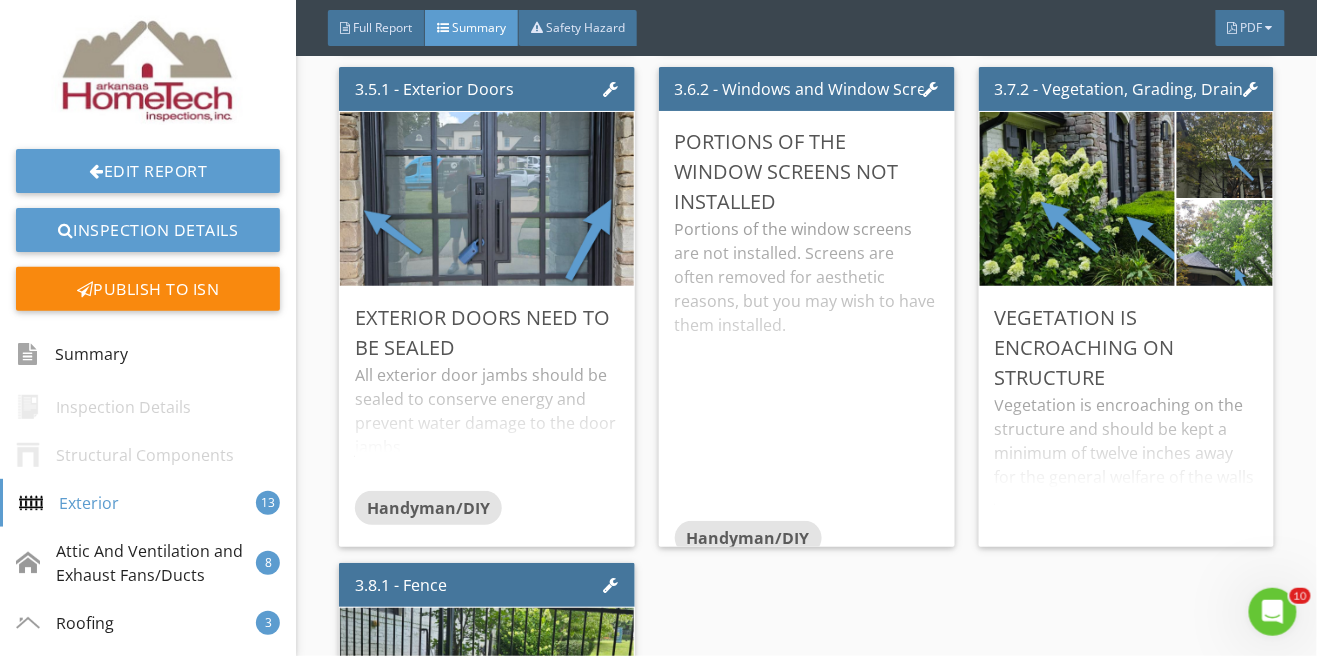 scroll, scrollTop: 2148, scrollLeft: 0, axis: vertical 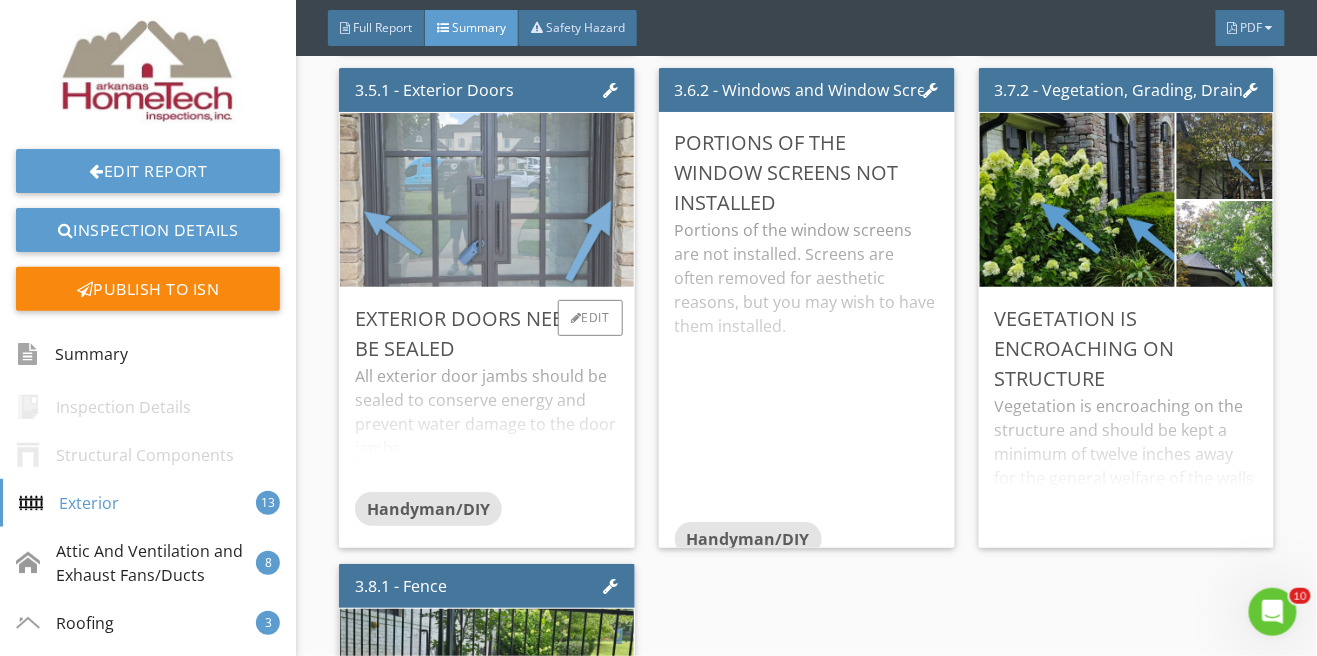 click at bounding box center (487, 200) 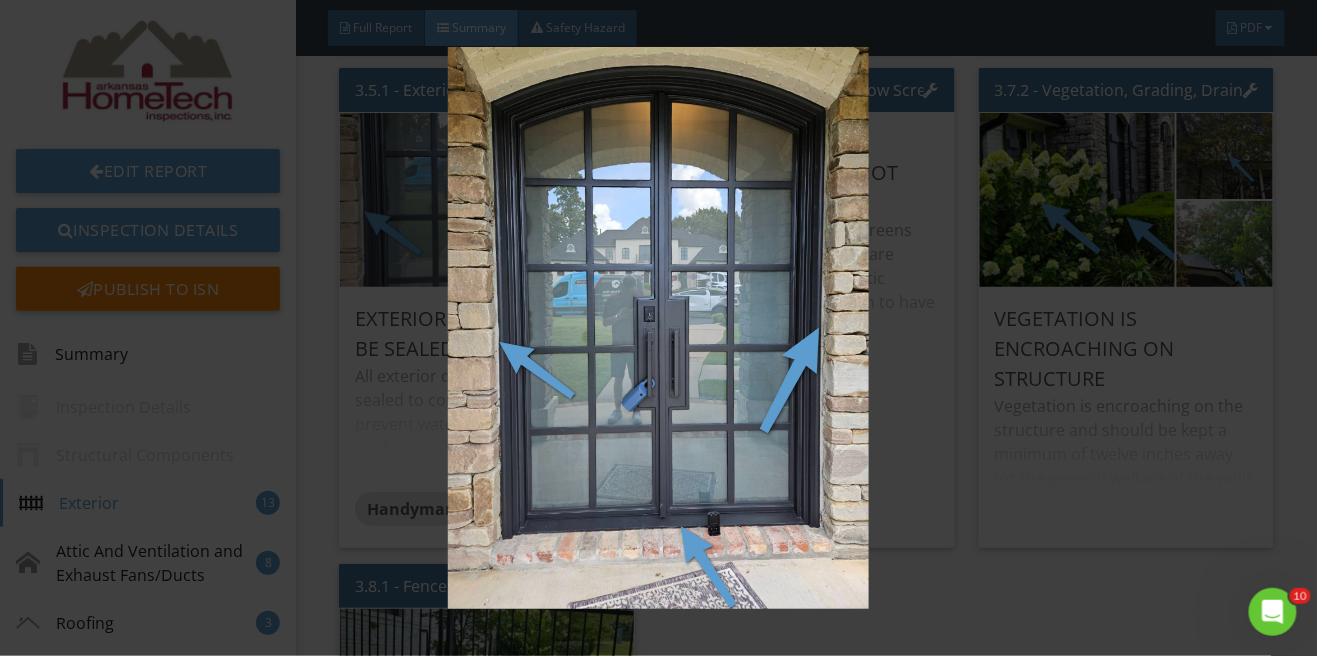 click at bounding box center [658, 328] 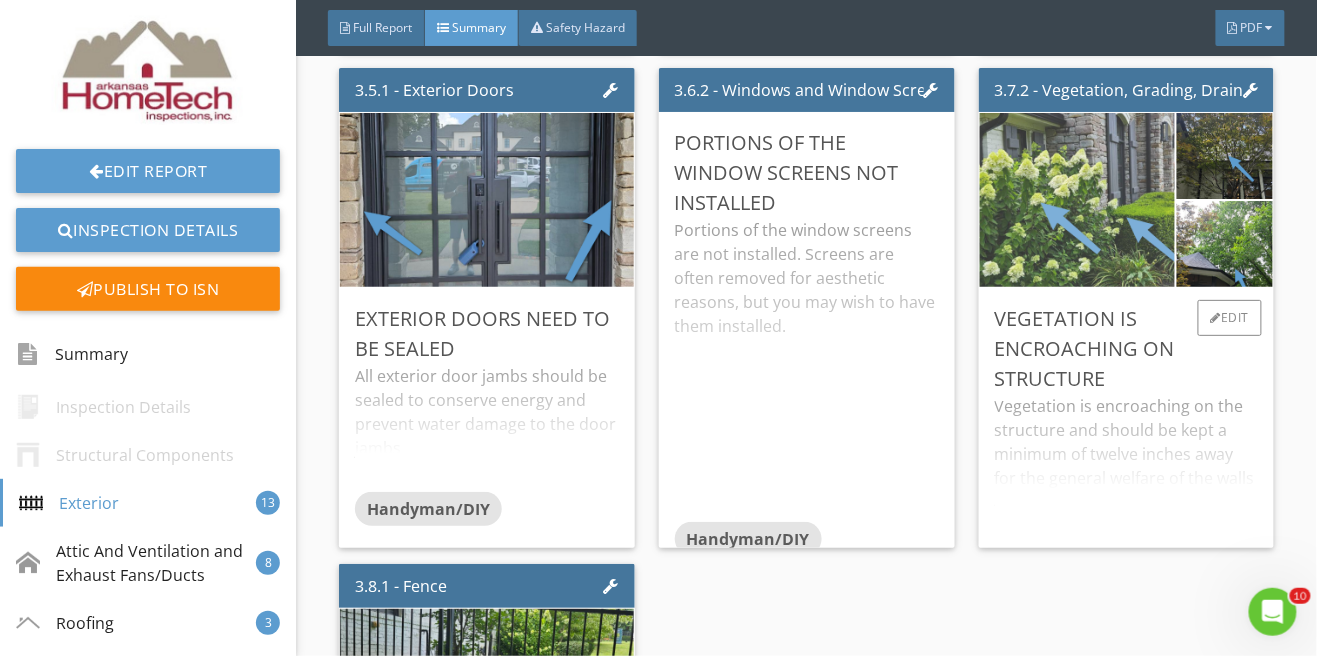 click at bounding box center [1077, 200] 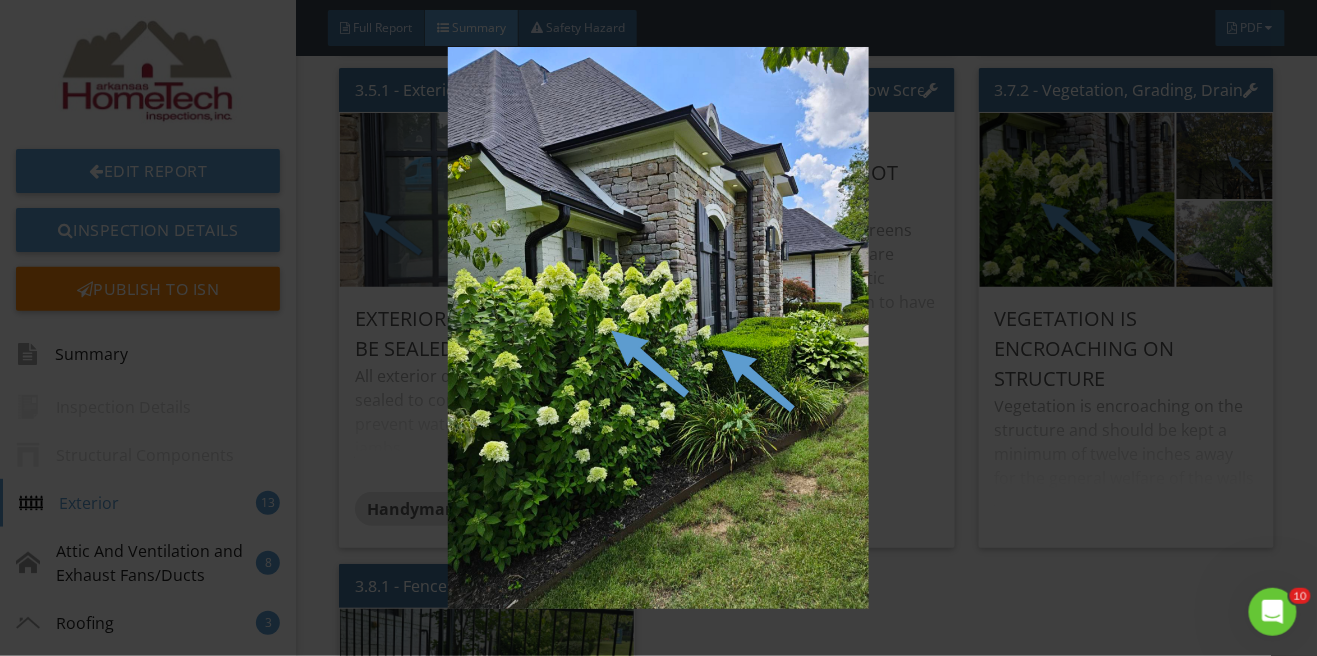 click at bounding box center [658, 328] 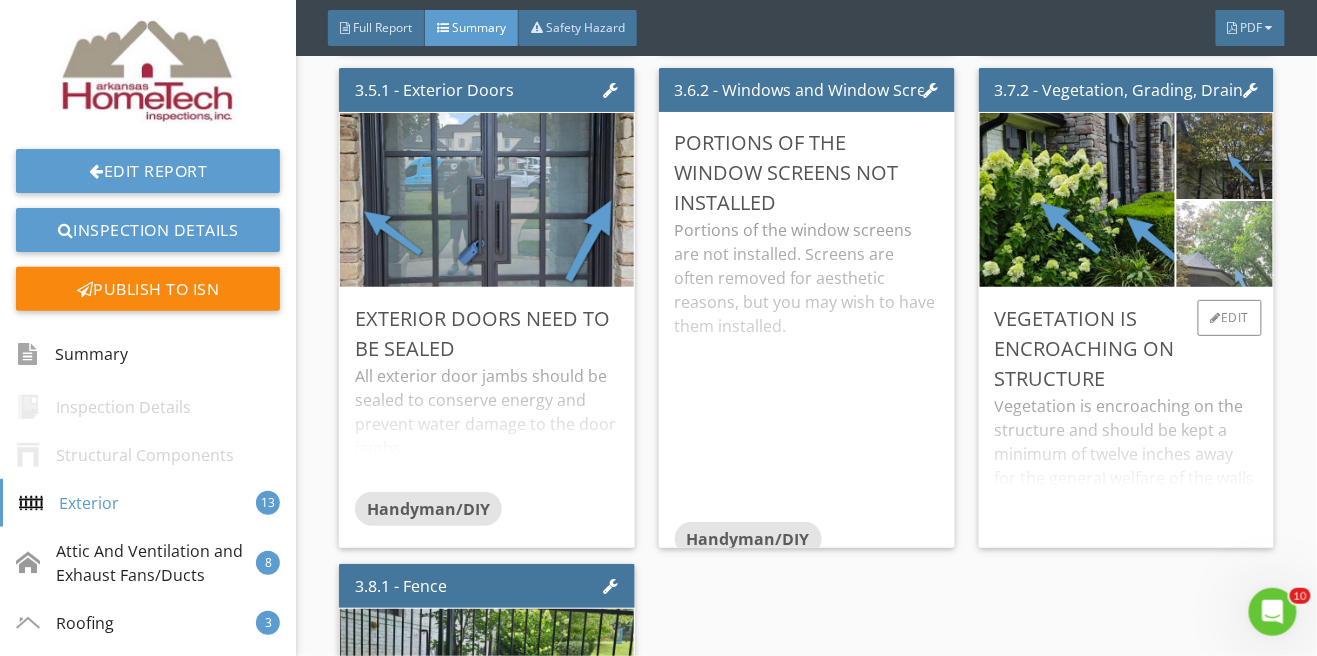 click at bounding box center [1225, 244] 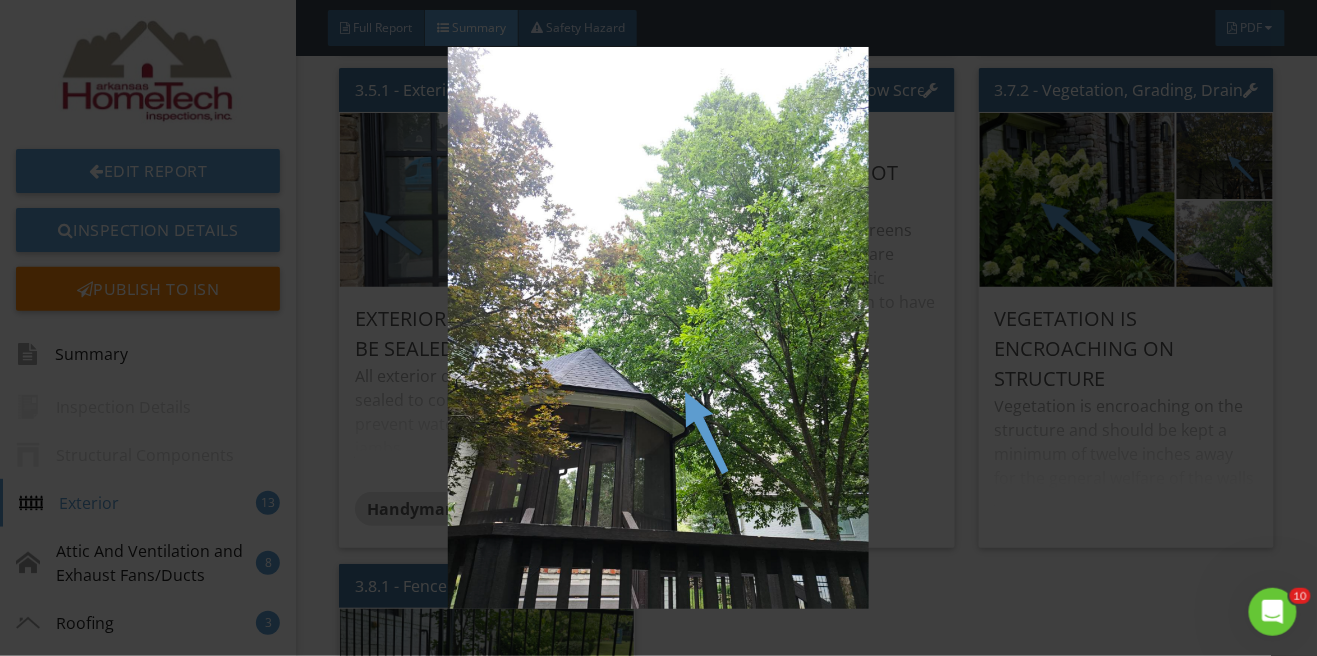 click at bounding box center (658, 328) 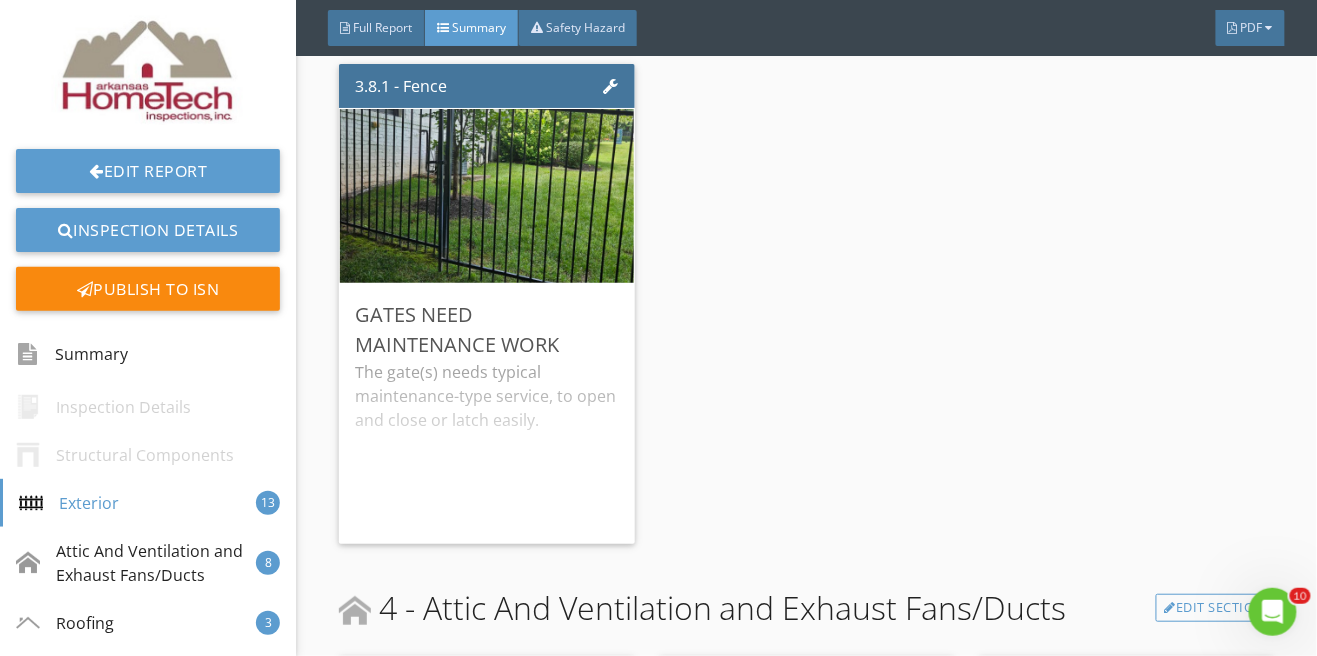 scroll, scrollTop: 2646, scrollLeft: 0, axis: vertical 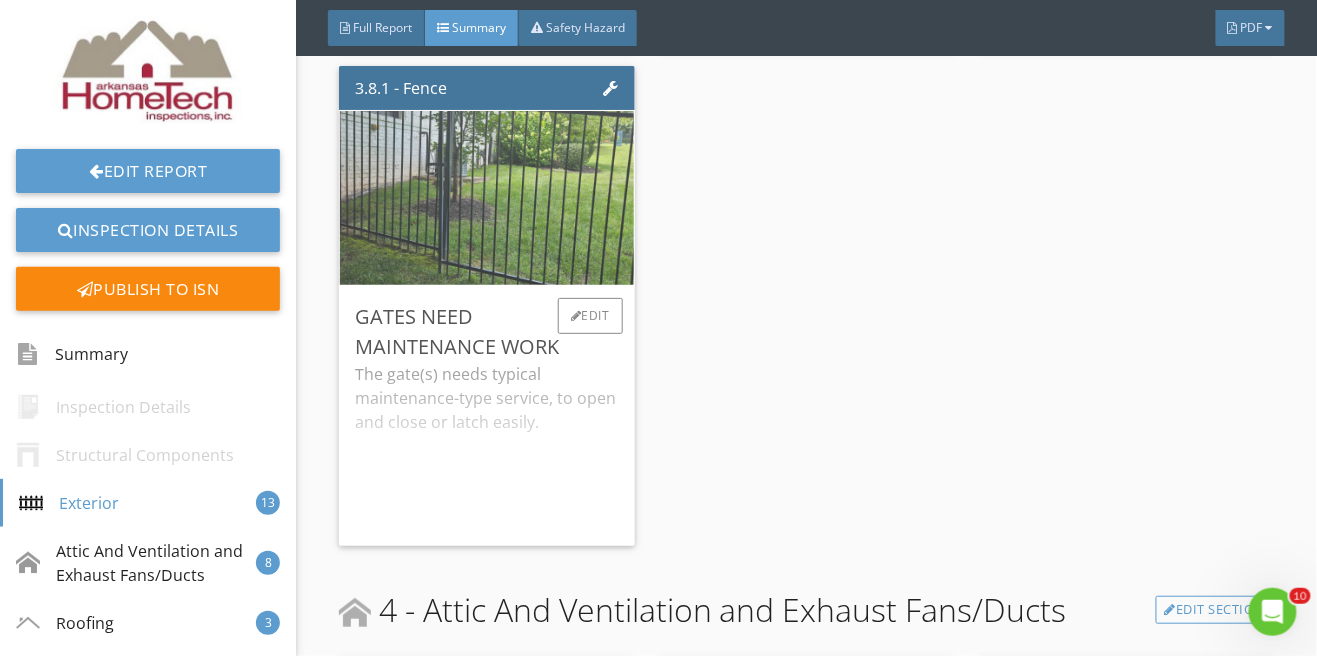 click at bounding box center (487, 198) 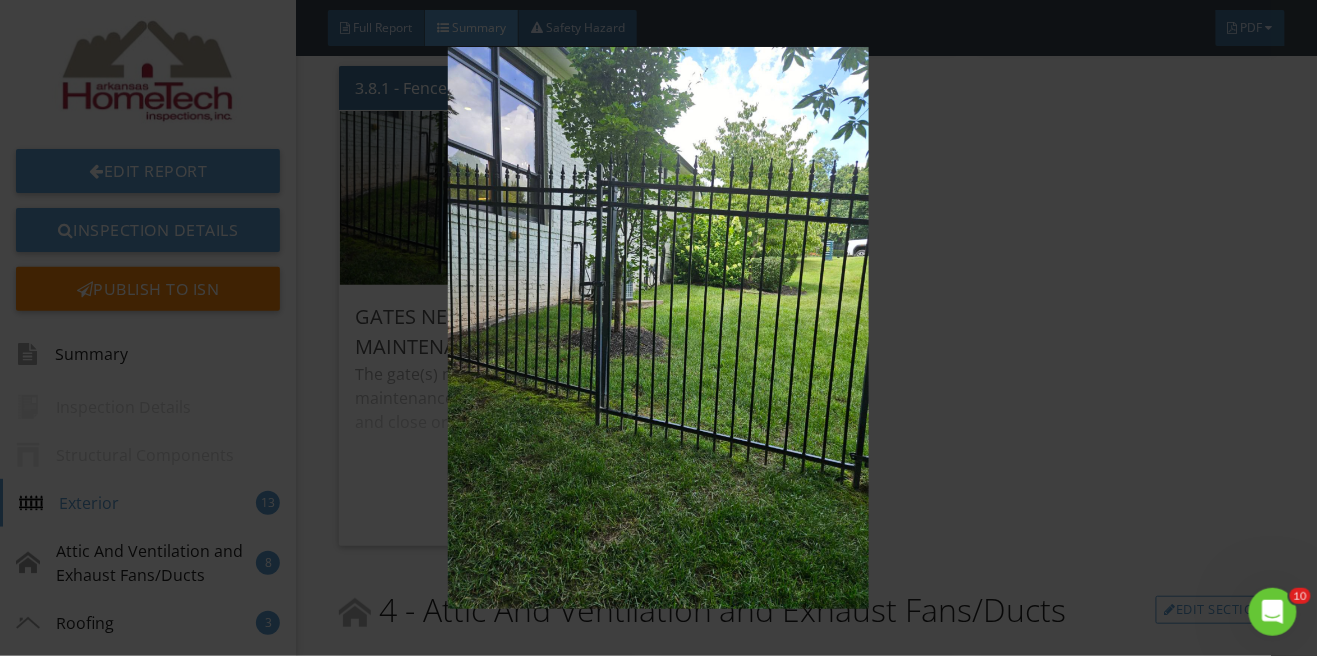 click at bounding box center [658, 328] 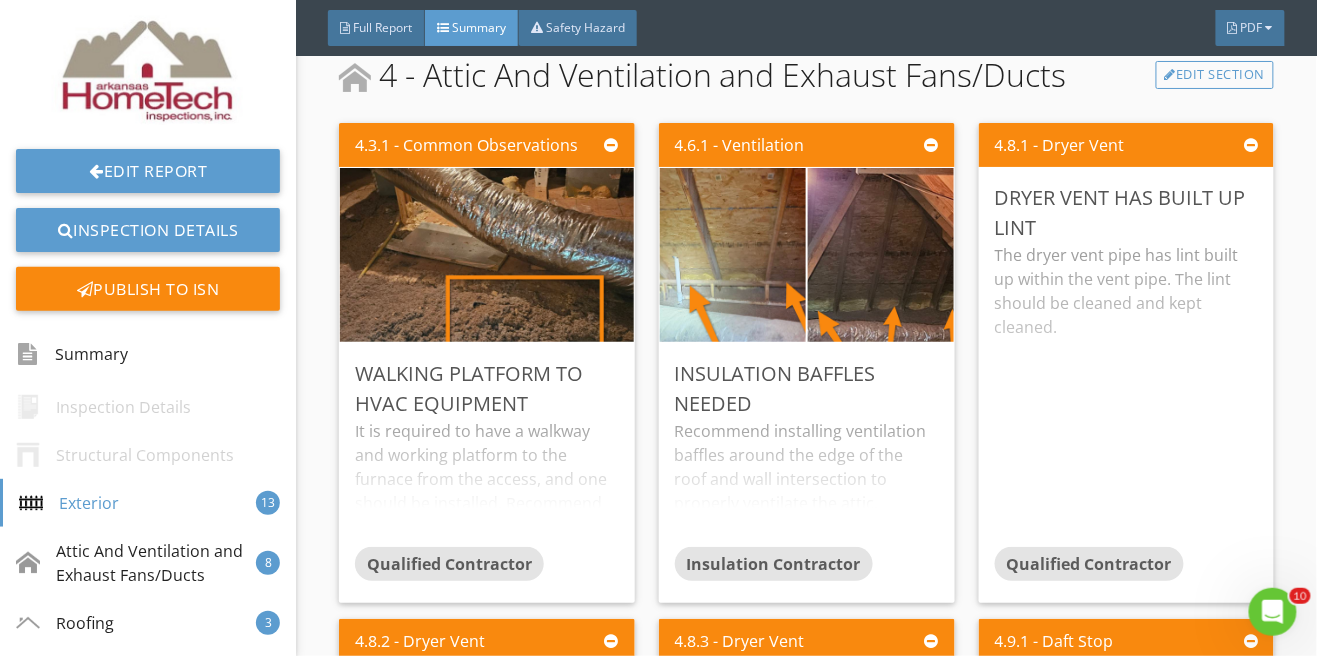 scroll, scrollTop: 3196, scrollLeft: 0, axis: vertical 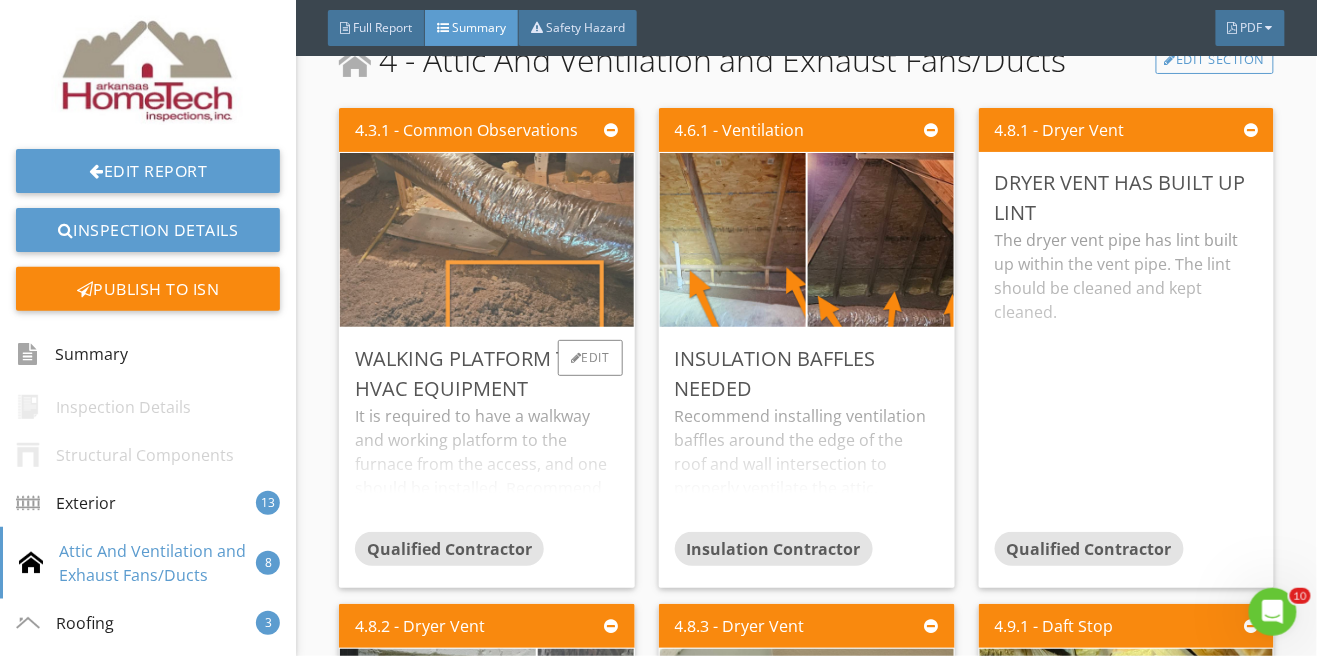 click at bounding box center [487, 240] 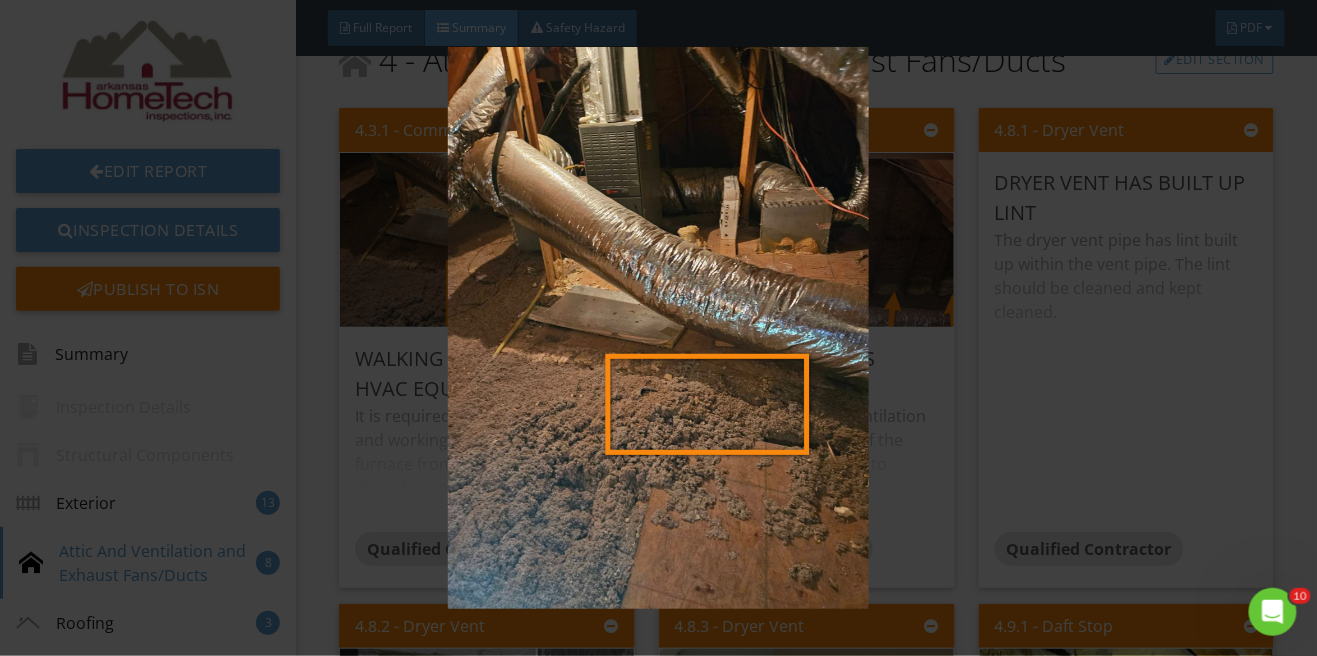 click at bounding box center [658, 328] 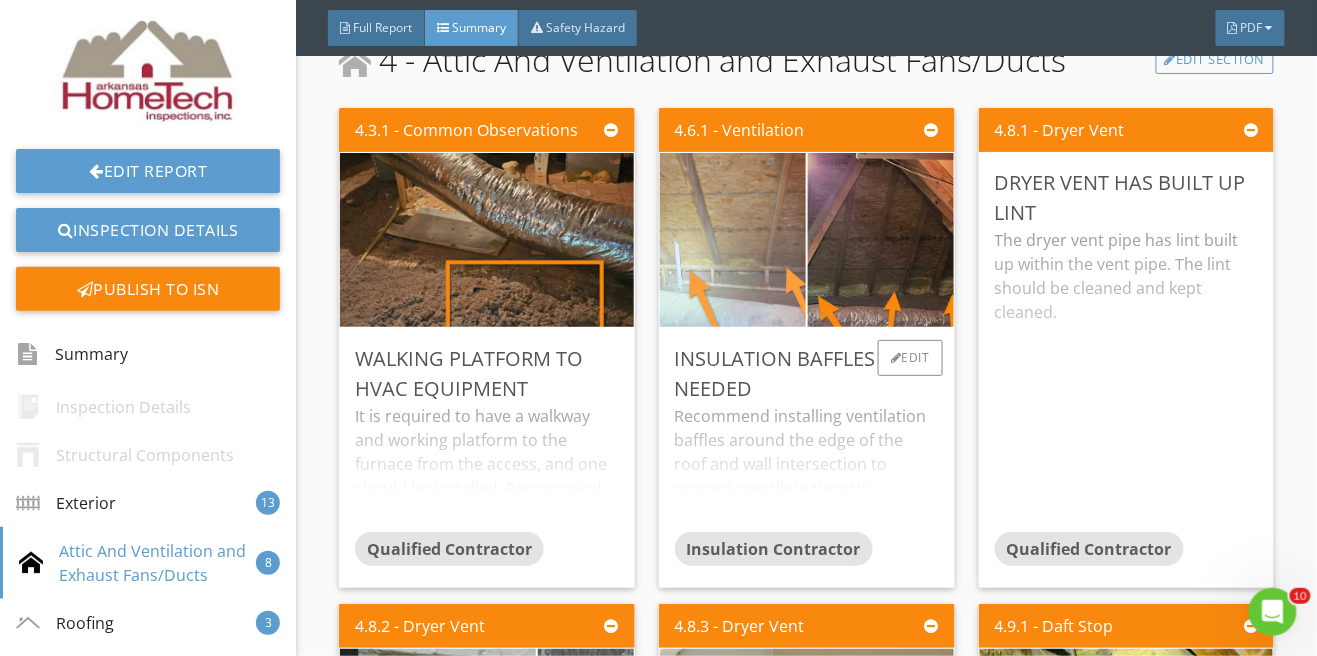 click at bounding box center (732, 239) 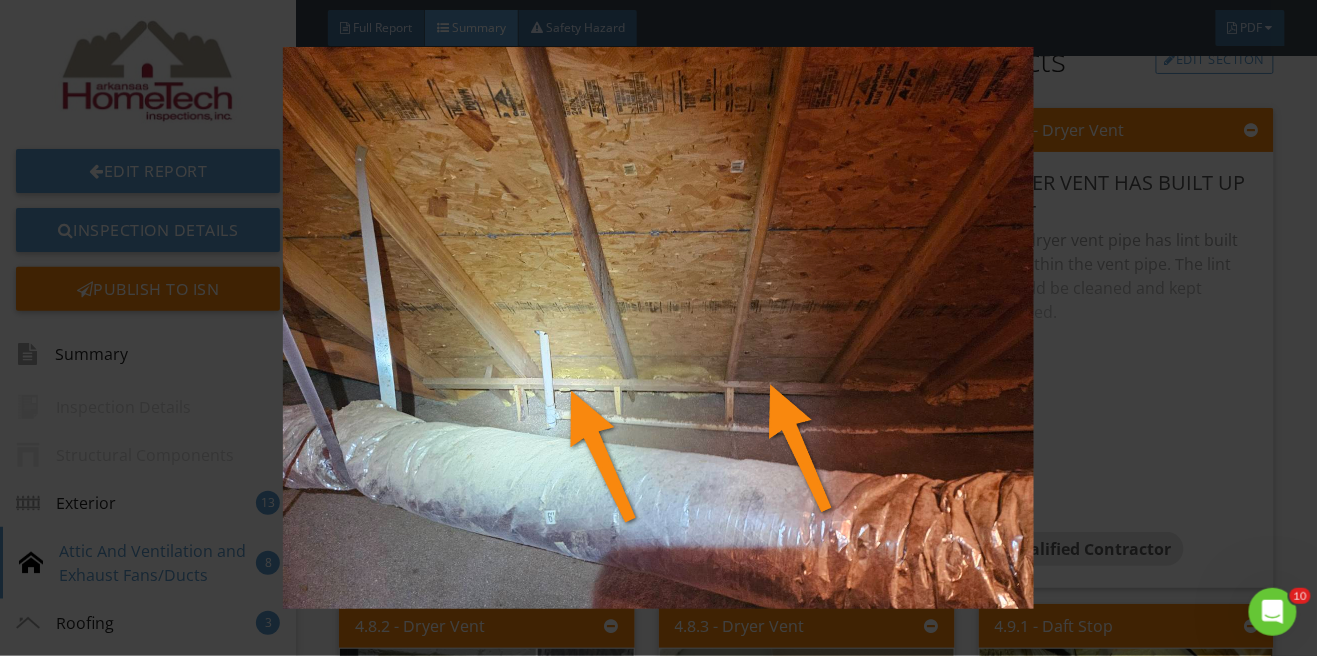 click at bounding box center [658, 328] 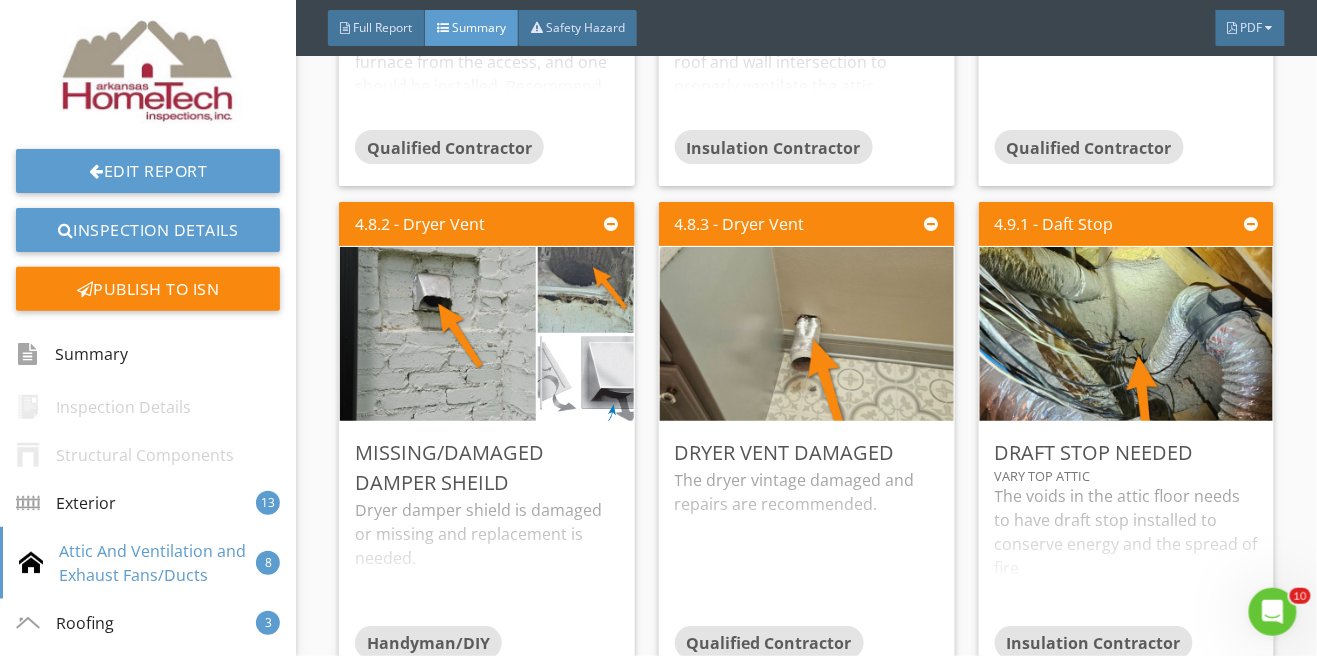 scroll, scrollTop: 3599, scrollLeft: 0, axis: vertical 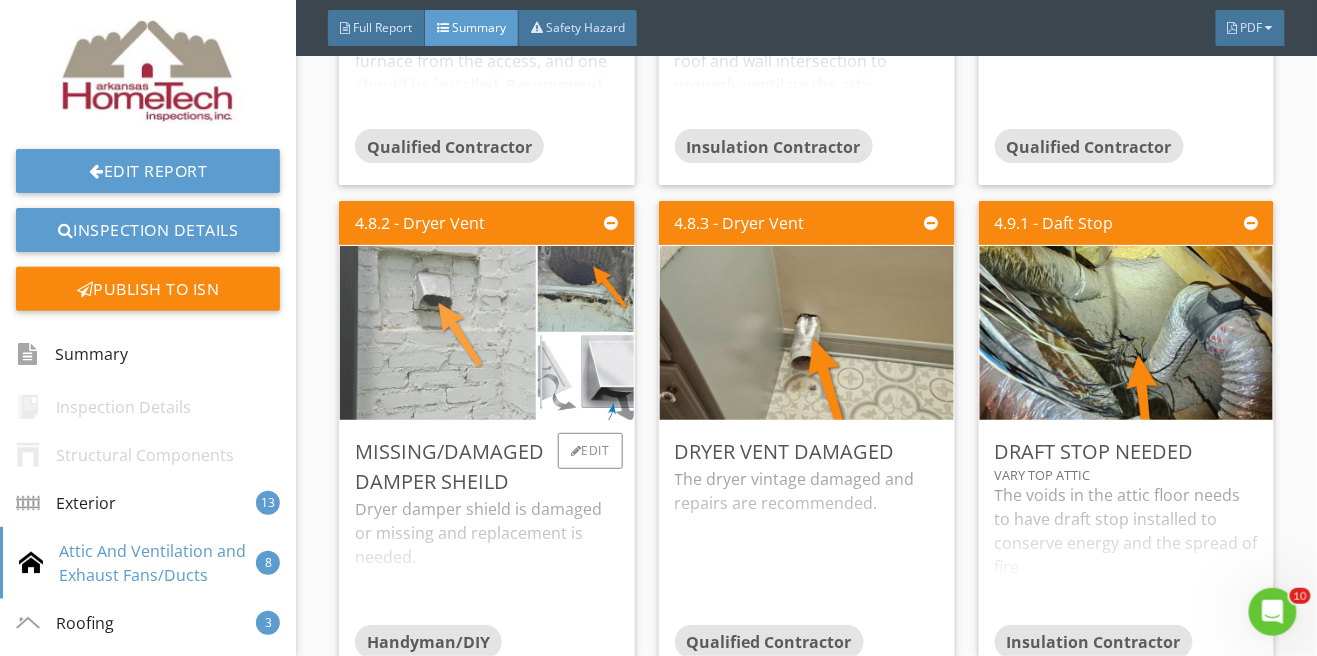 click at bounding box center (438, 333) 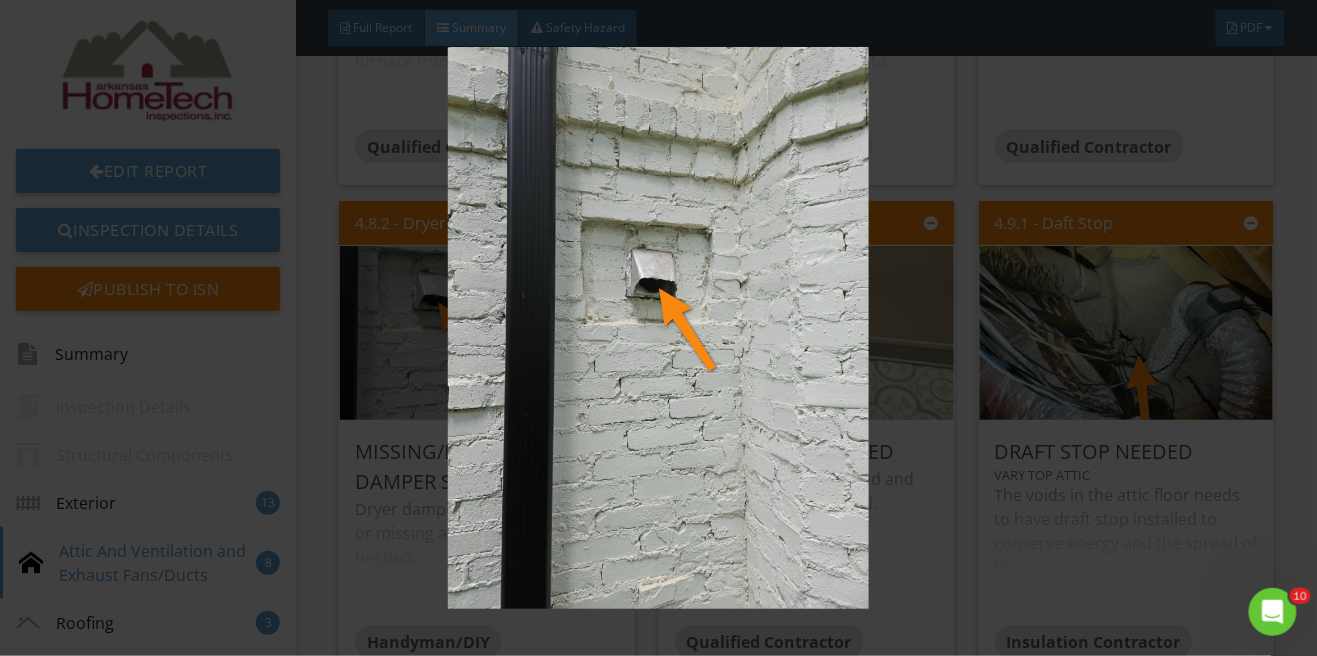 click at bounding box center [658, 328] 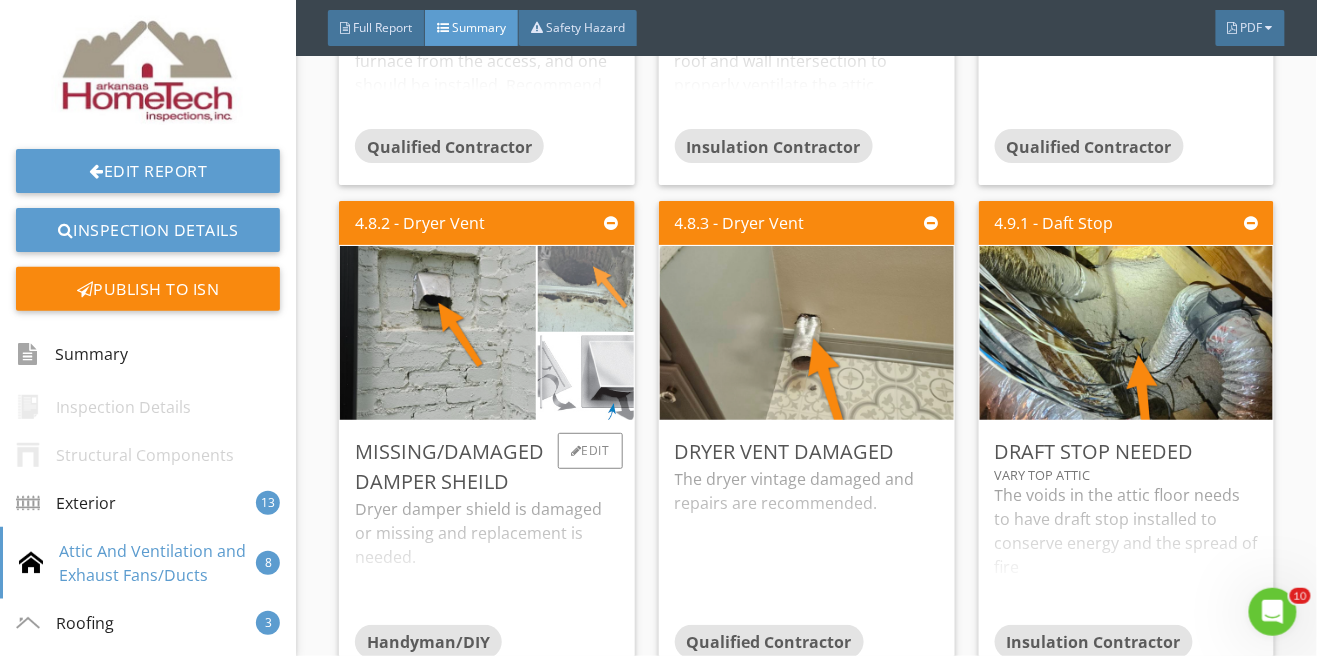 click at bounding box center (585, 289) 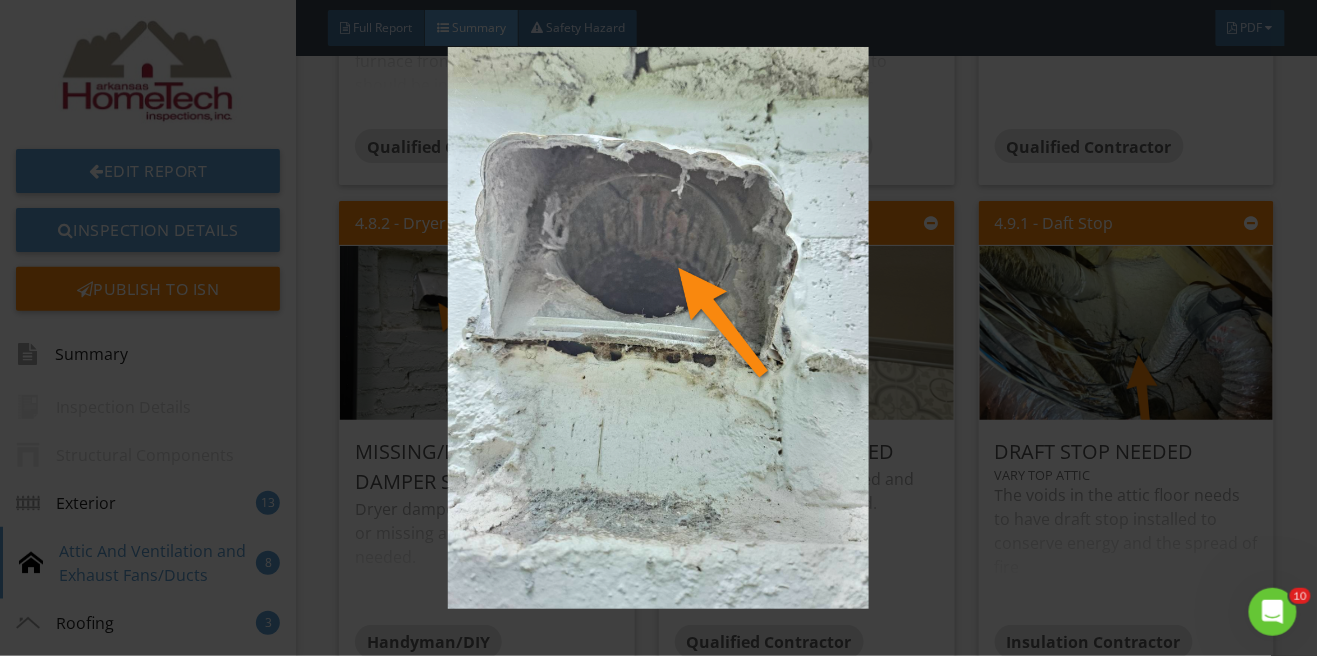 click at bounding box center [658, 328] 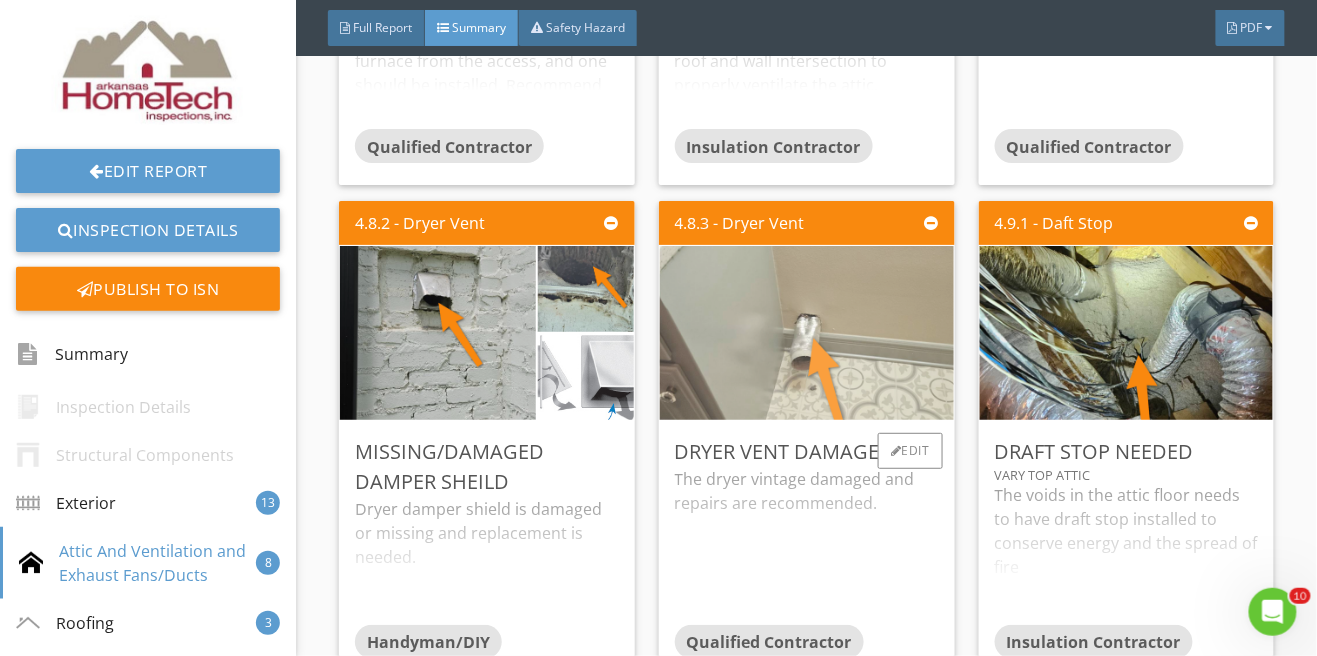 click at bounding box center (807, 333) 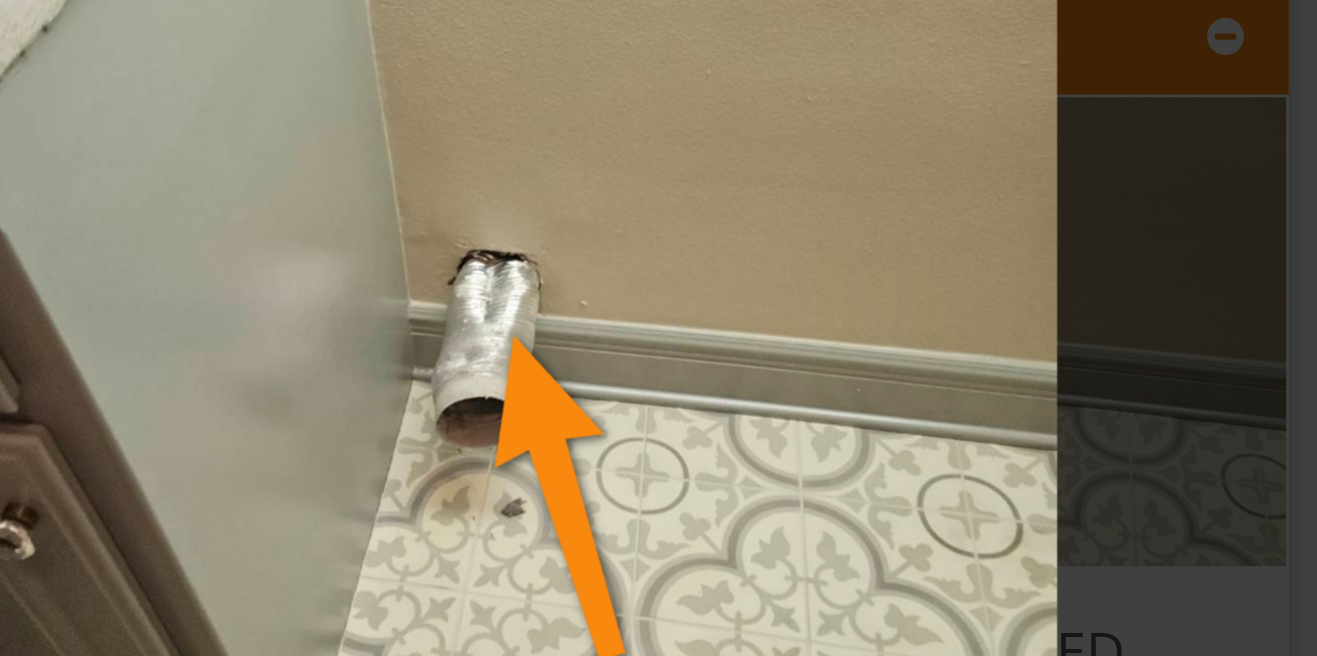 click at bounding box center [658, 328] 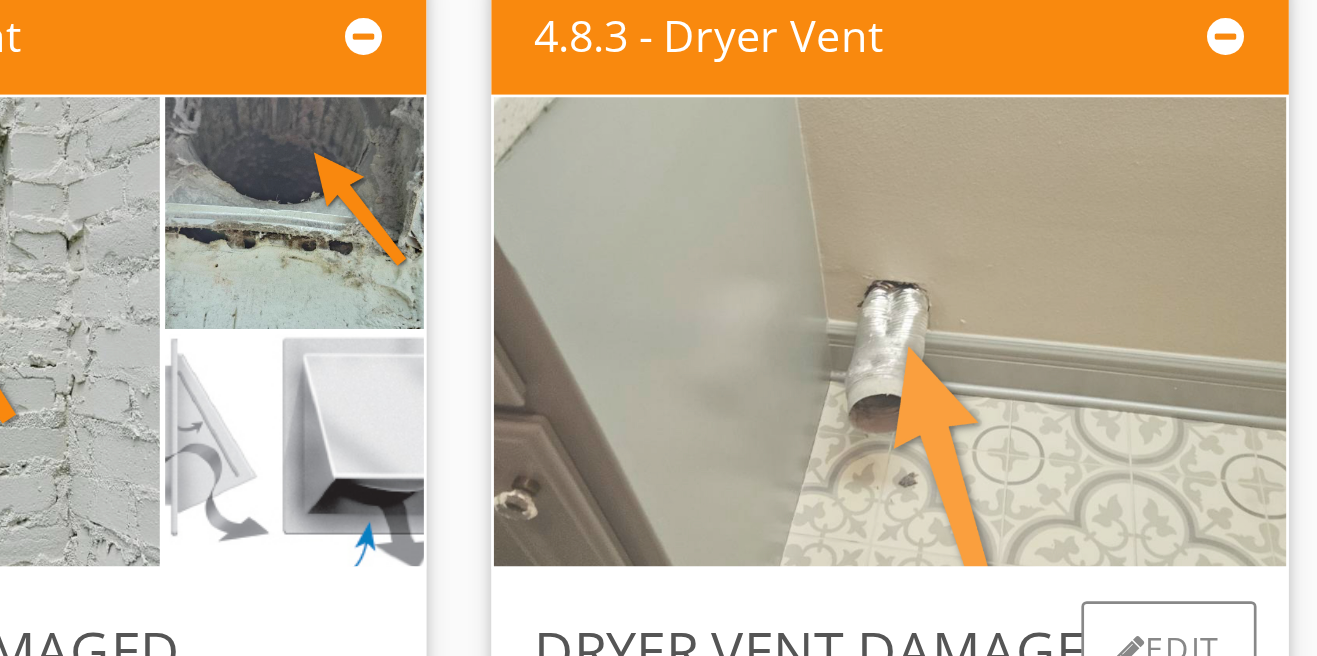 click at bounding box center [807, 333] 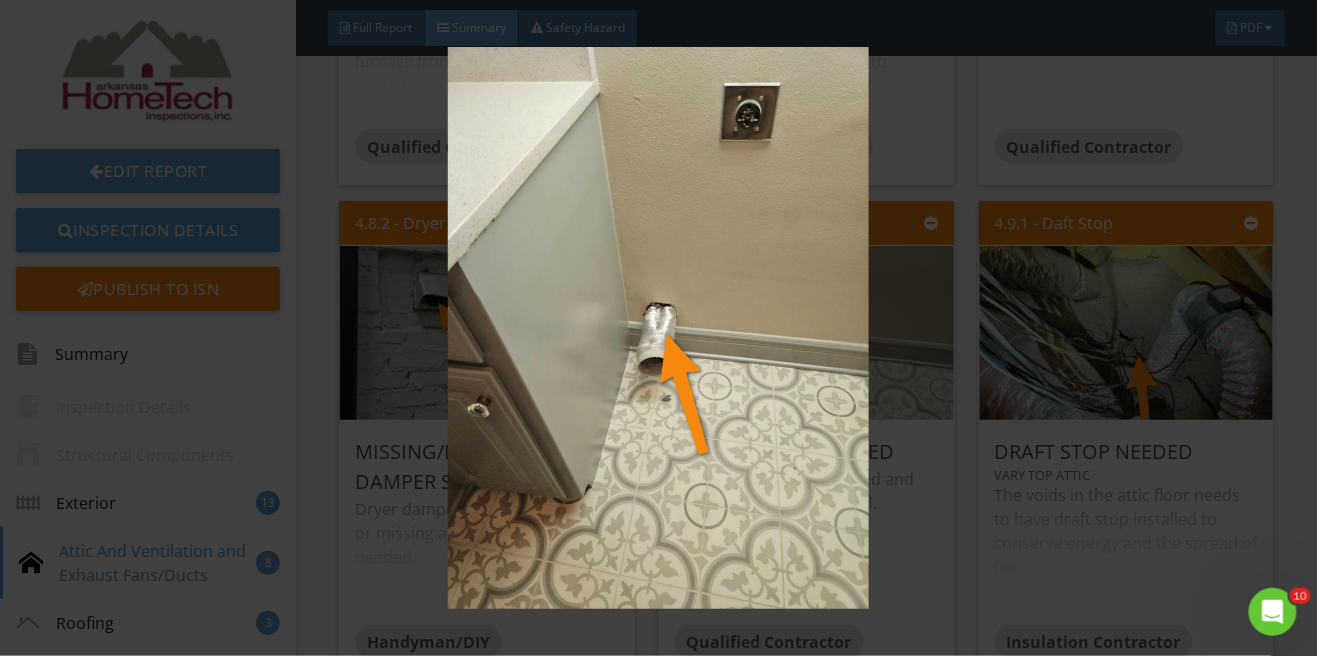 click at bounding box center (658, 328) 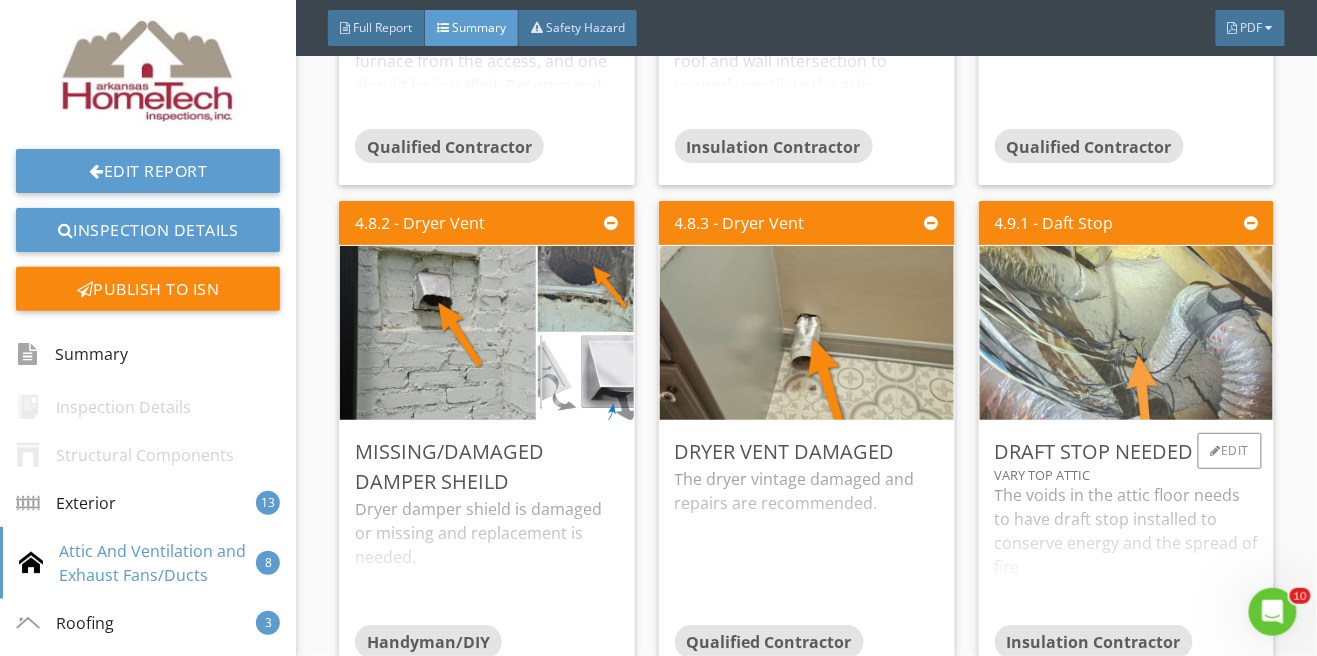click at bounding box center (1126, 333) 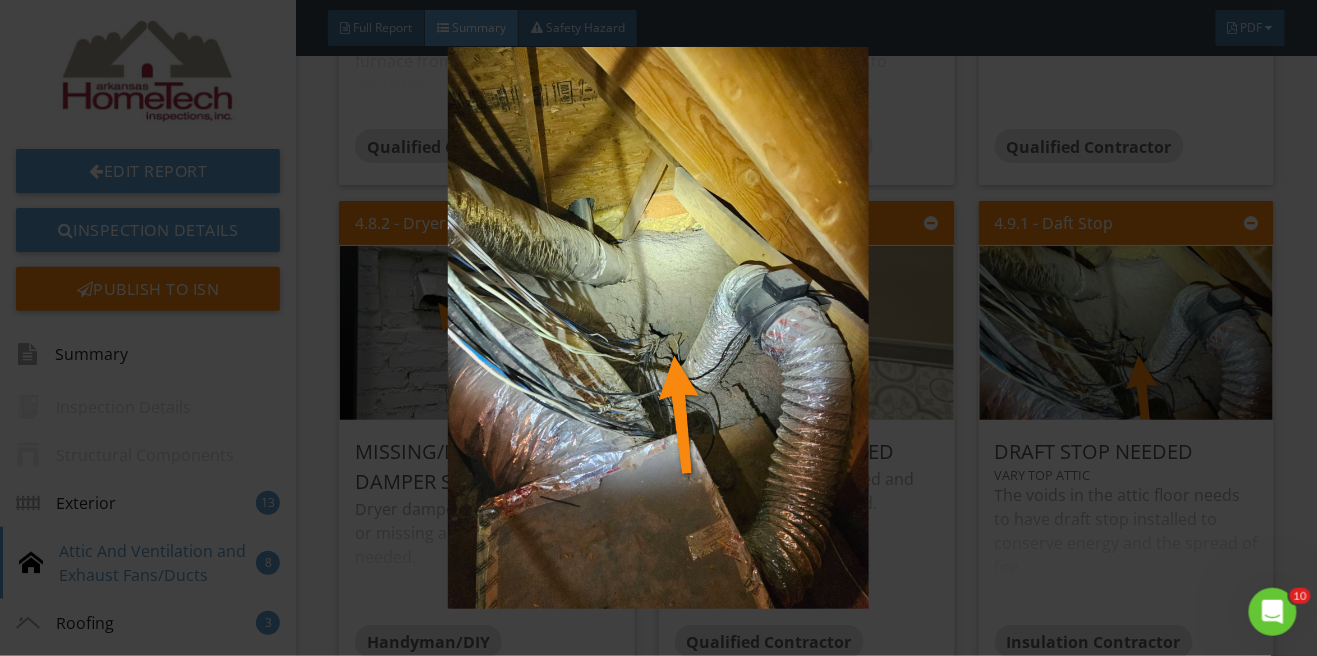 click at bounding box center (658, 328) 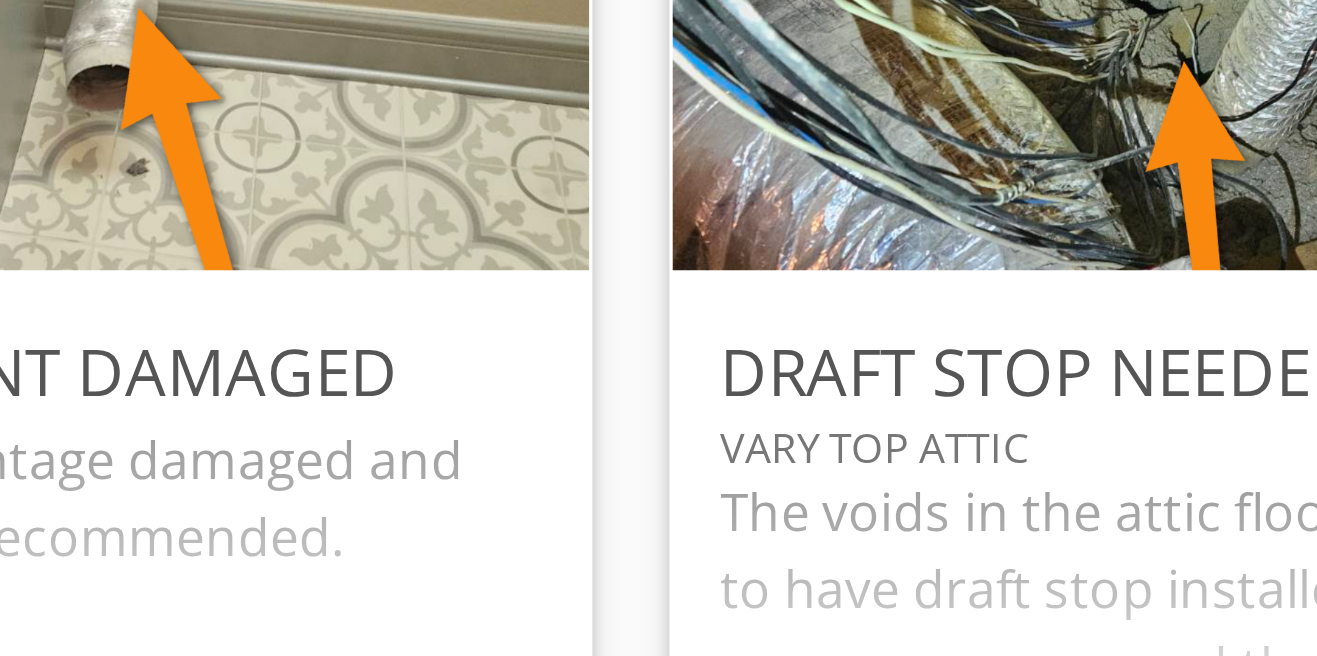 scroll, scrollTop: 3598, scrollLeft: 0, axis: vertical 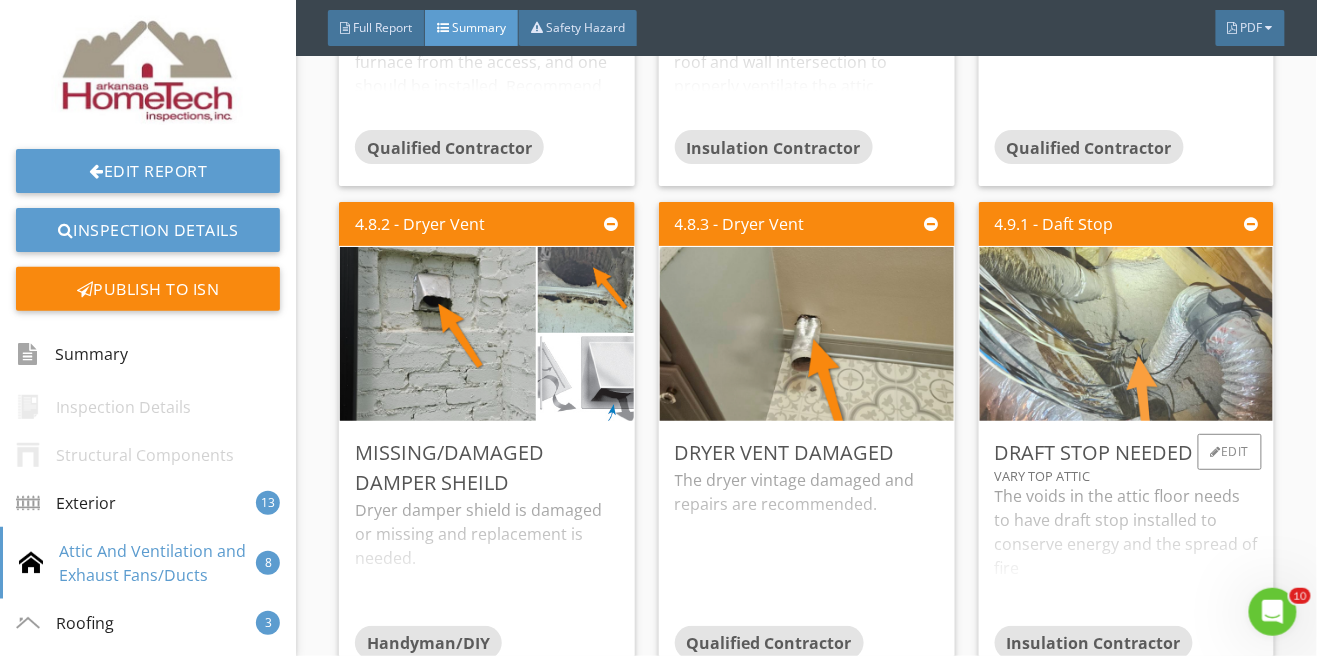 click at bounding box center [1126, 334] 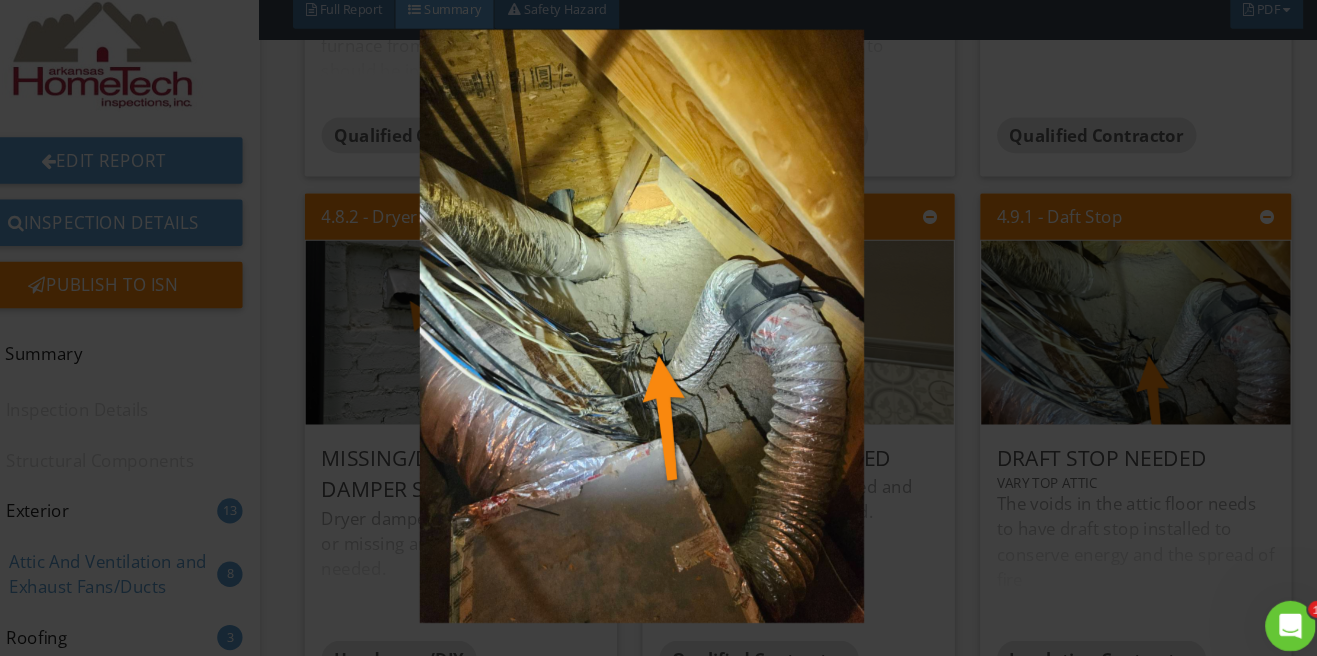 click at bounding box center (658, 328) 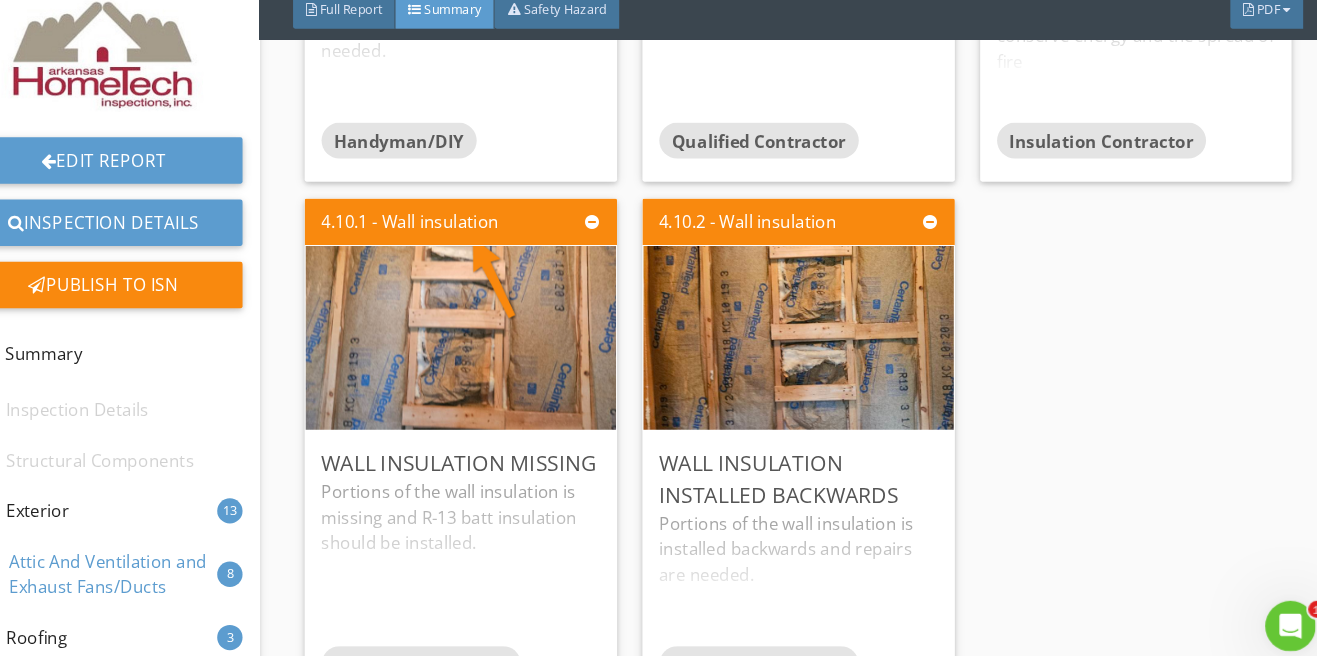 scroll, scrollTop: 4084, scrollLeft: 0, axis: vertical 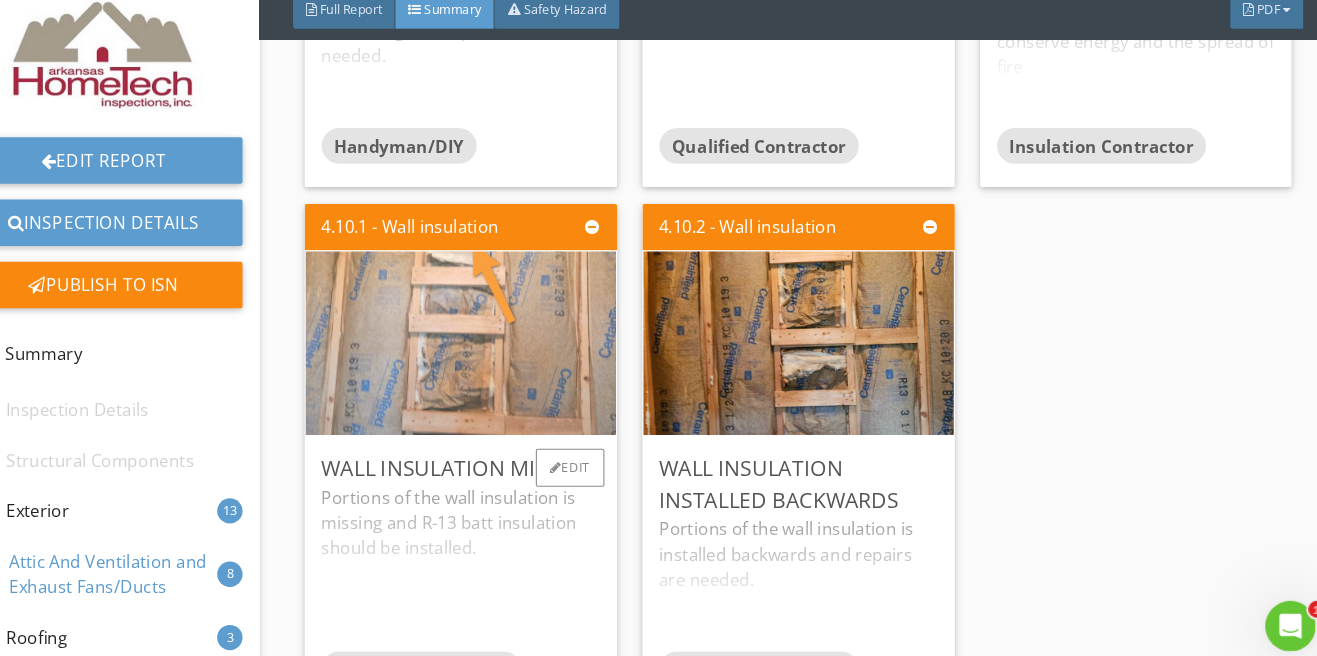 click at bounding box center (487, 344) 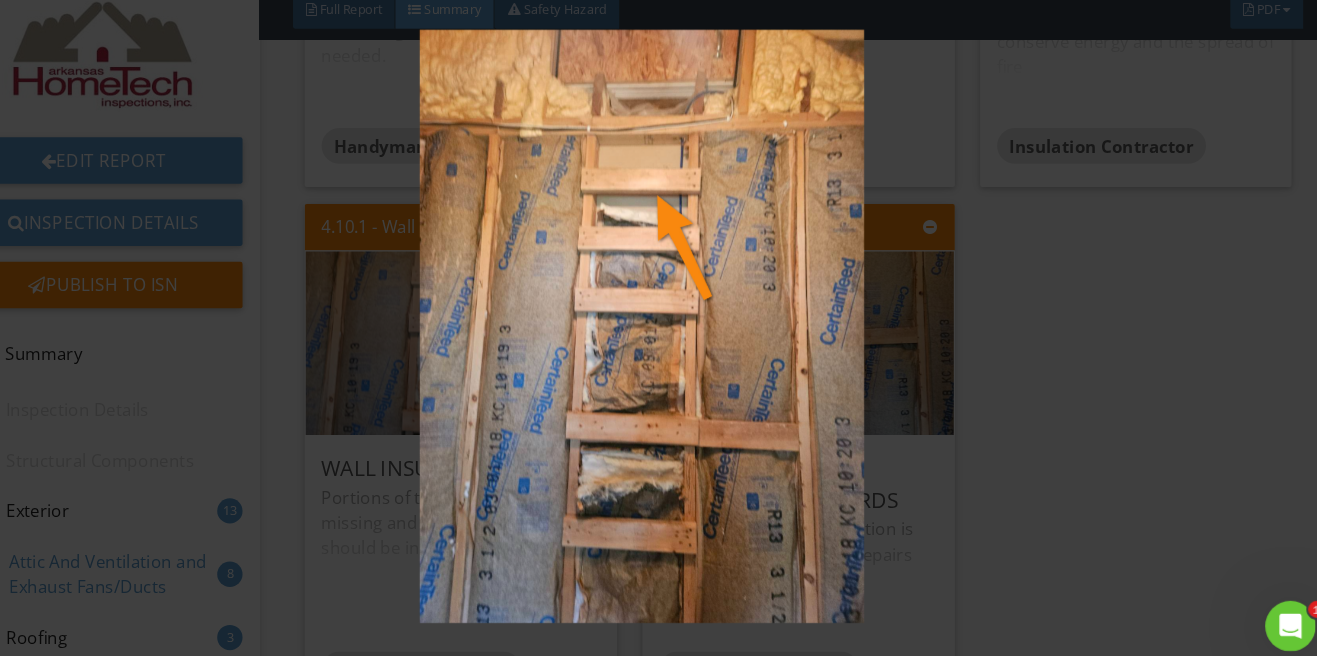 click at bounding box center [658, 328] 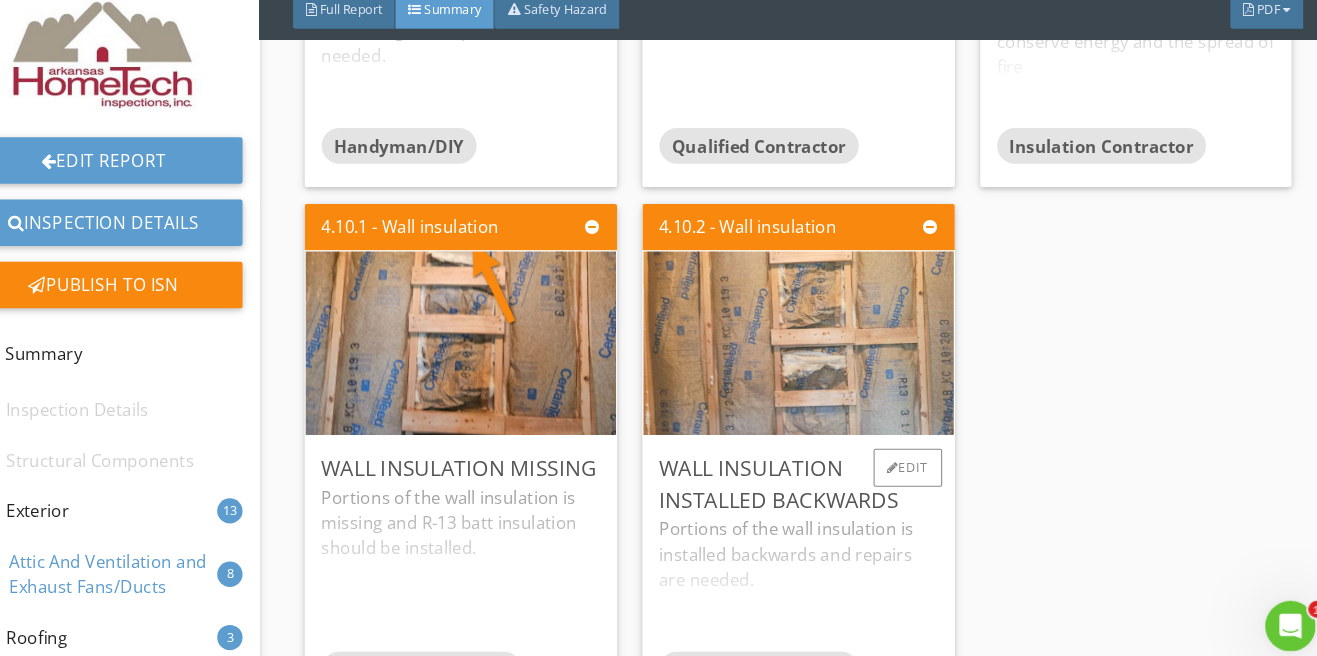 click at bounding box center (806, 344) 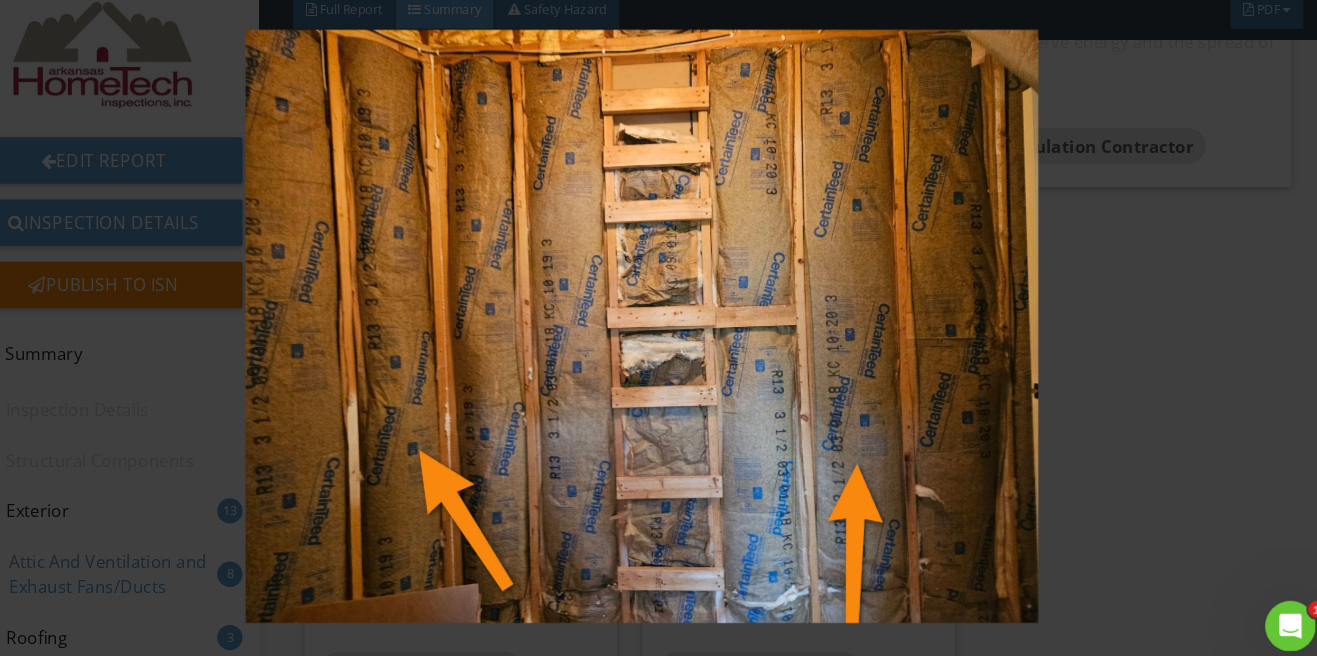 click at bounding box center [658, 328] 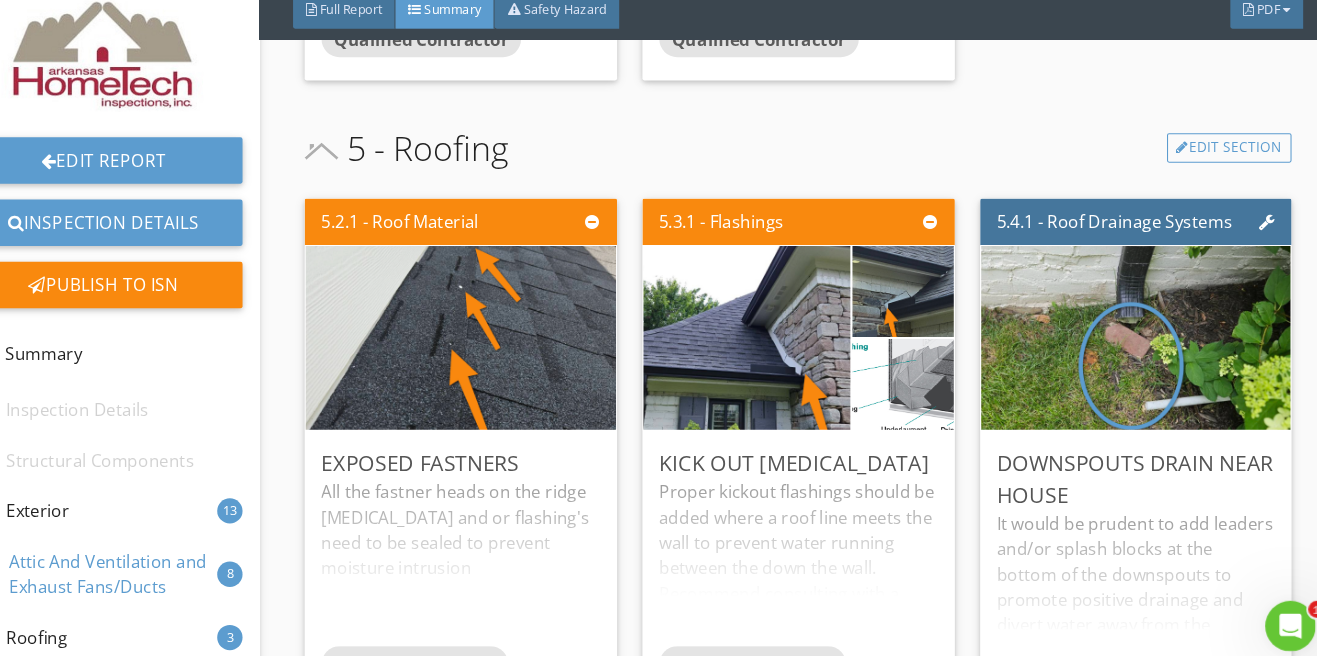 scroll, scrollTop: 4682, scrollLeft: 0, axis: vertical 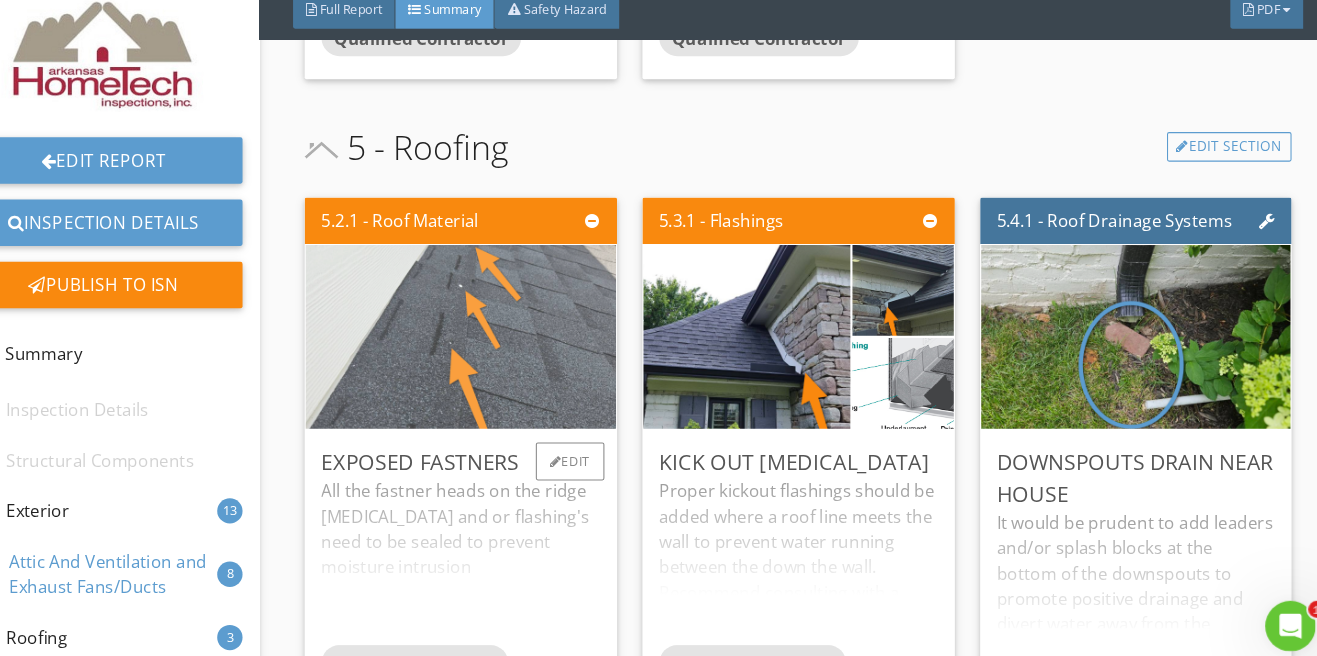click at bounding box center (487, 338) 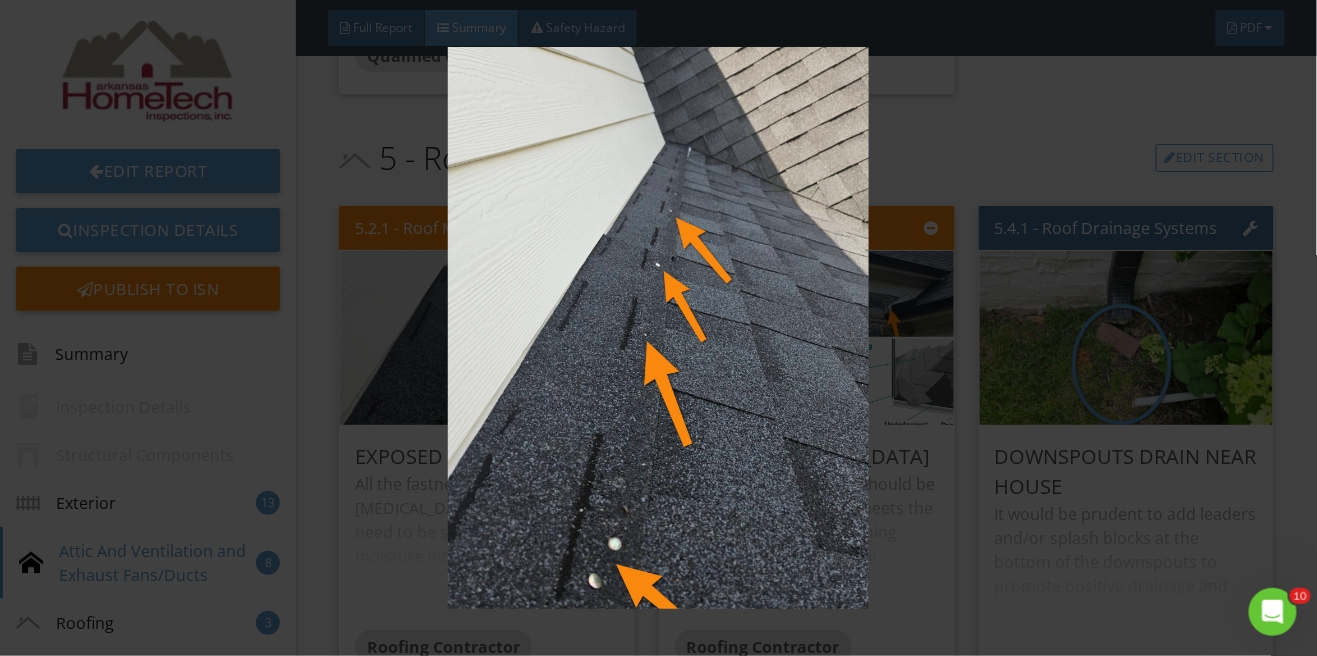 click at bounding box center [658, 328] 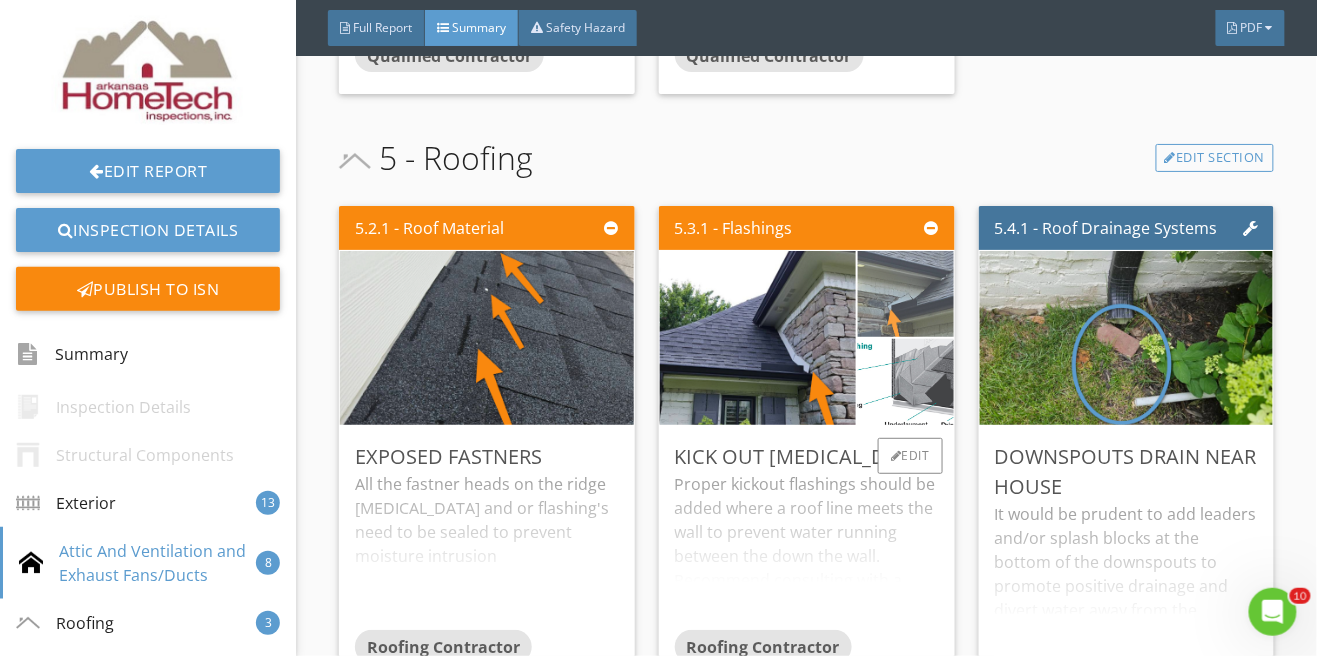 click at bounding box center (905, 294) 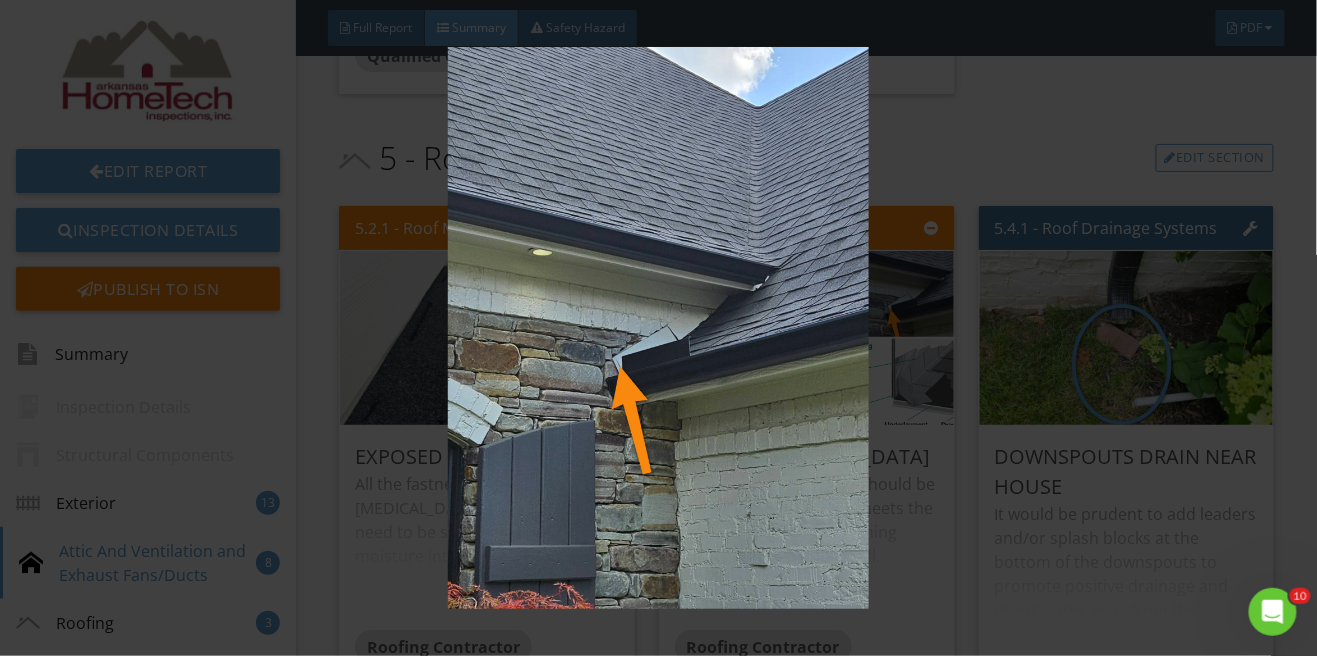 click at bounding box center [658, 328] 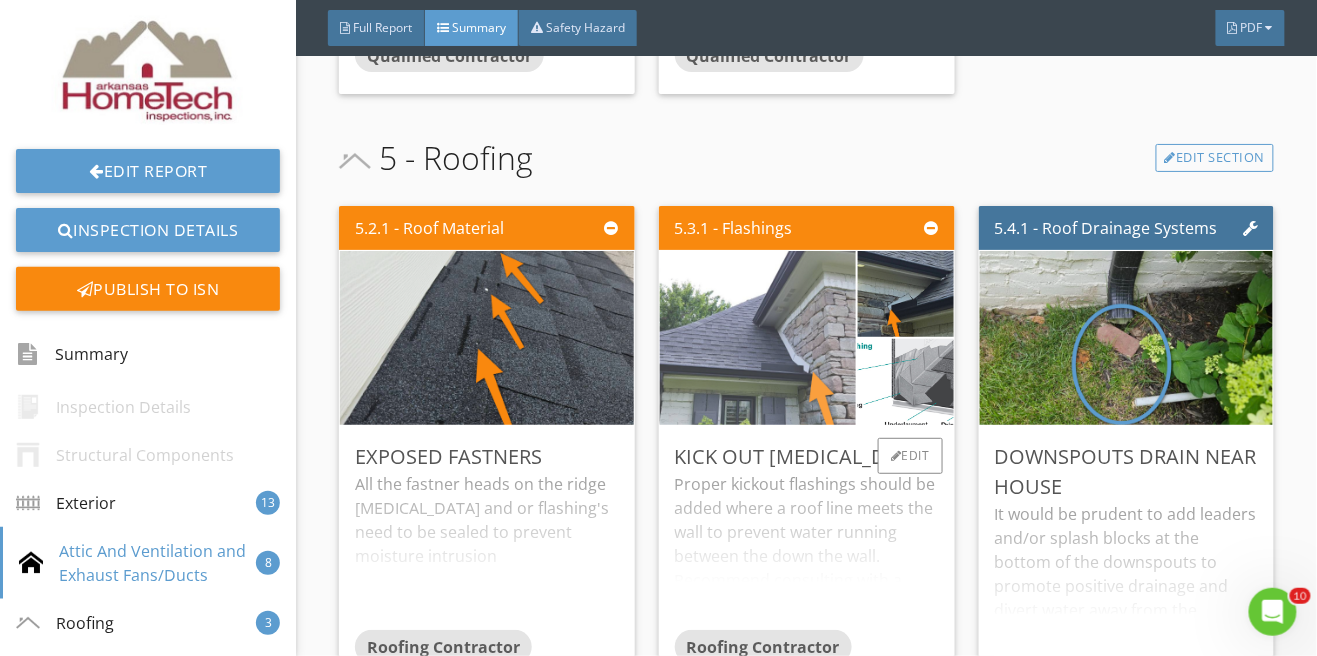 click at bounding box center (758, 338) 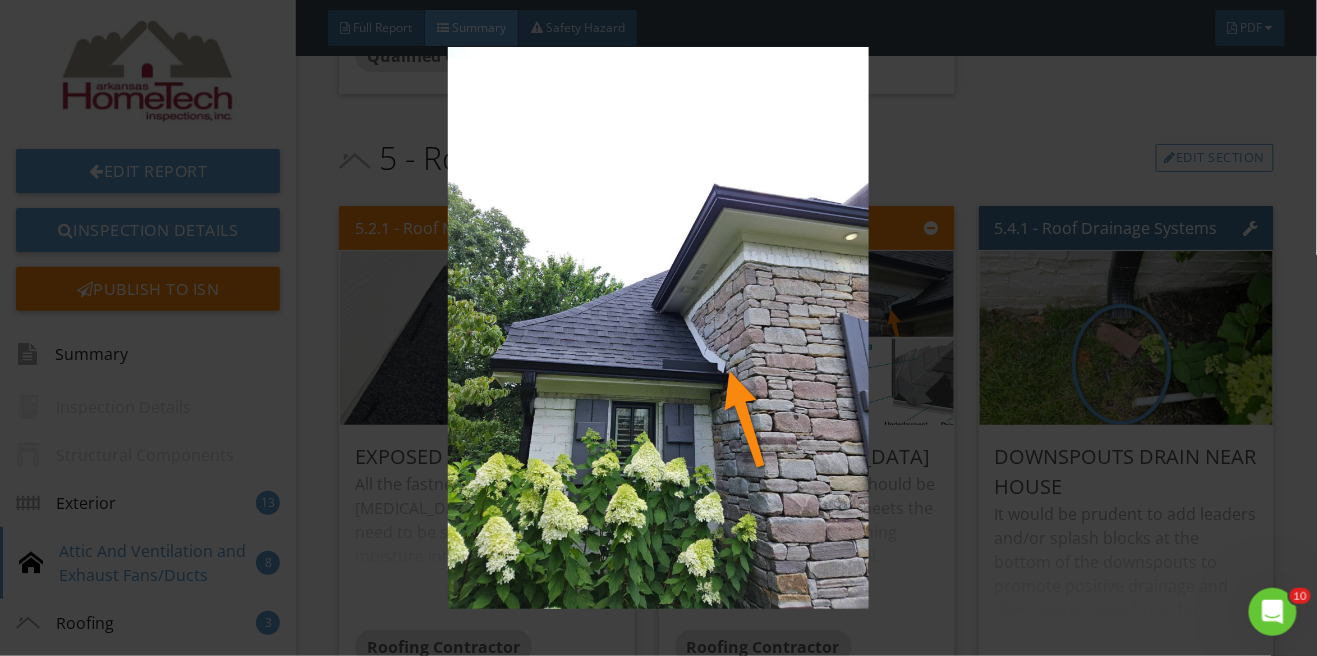 click at bounding box center [658, 328] 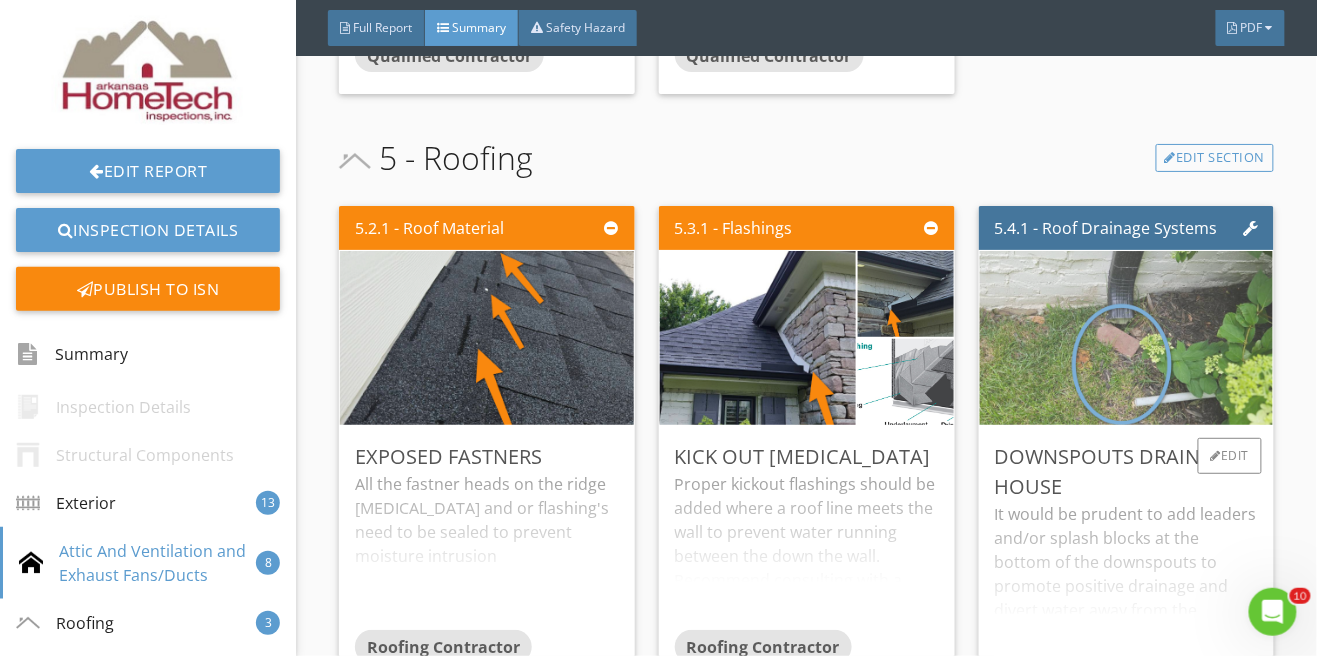 click at bounding box center (1126, 338) 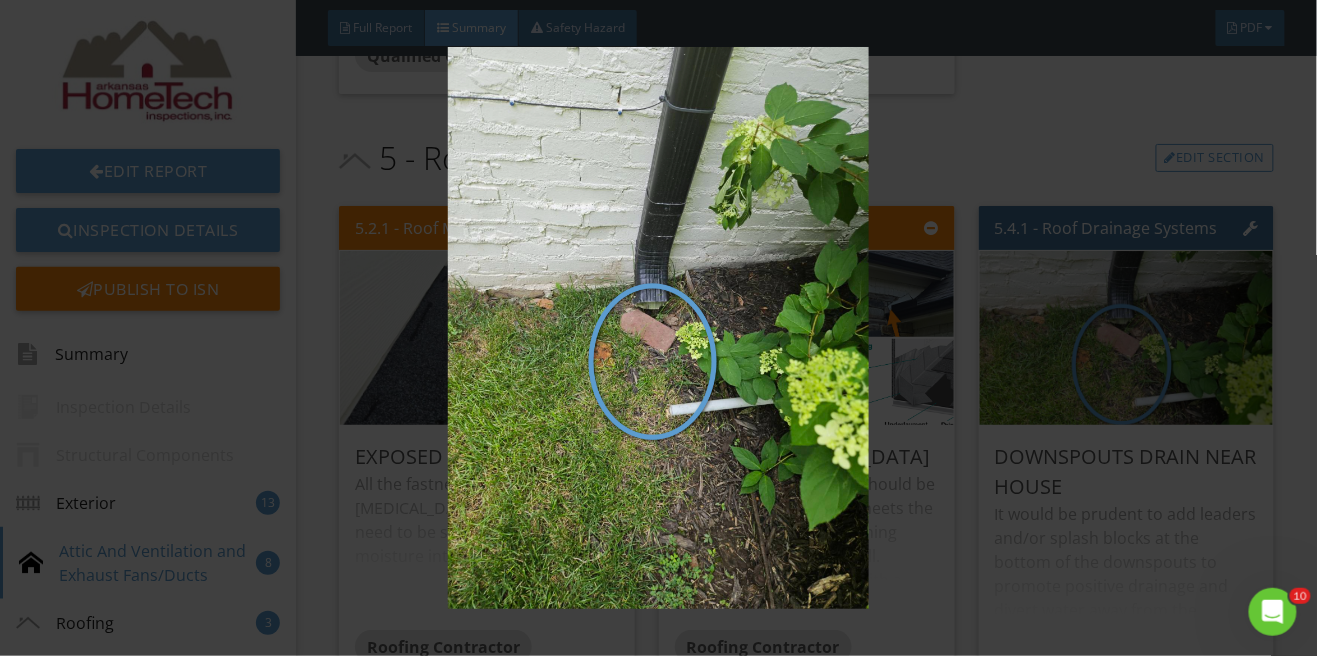click at bounding box center (658, 328) 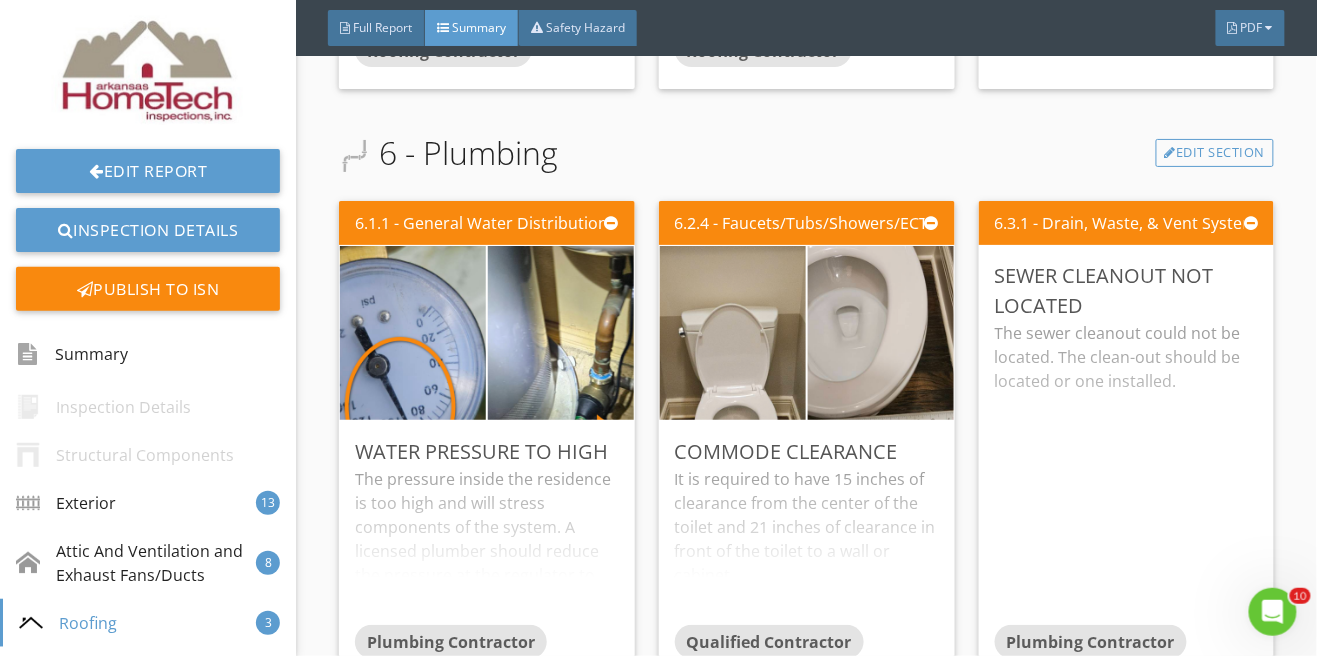 scroll, scrollTop: 5278, scrollLeft: 0, axis: vertical 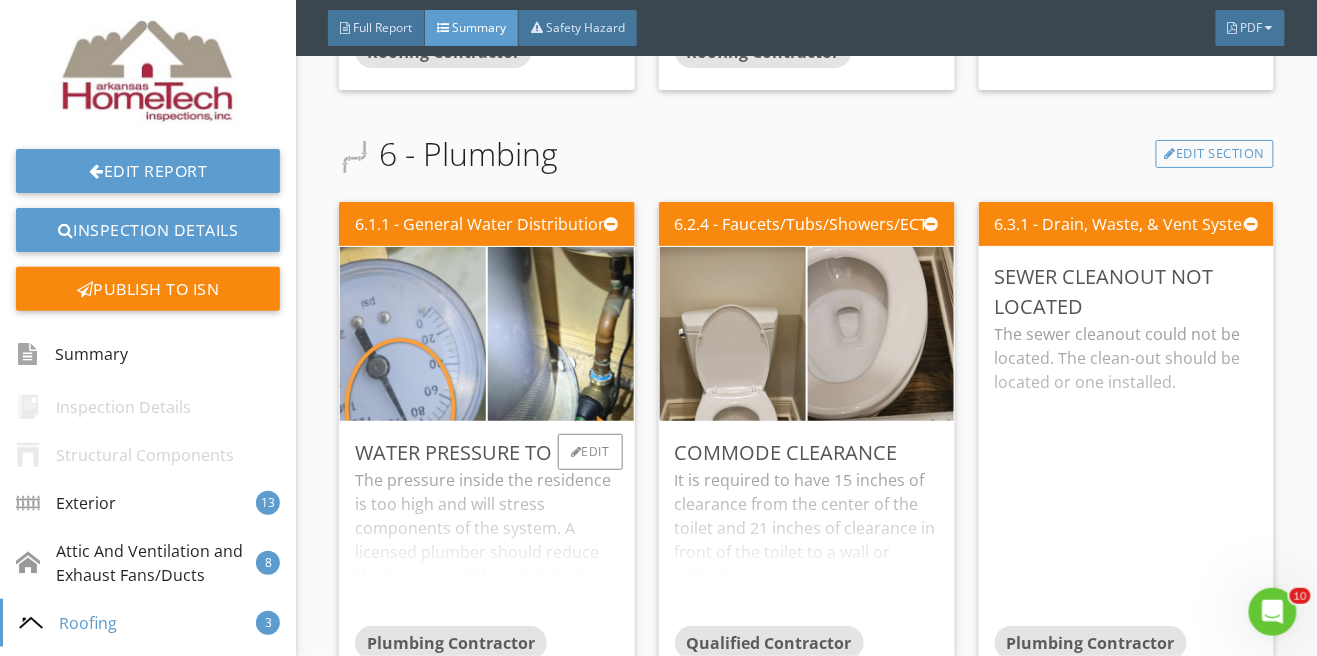 click at bounding box center [413, 334] 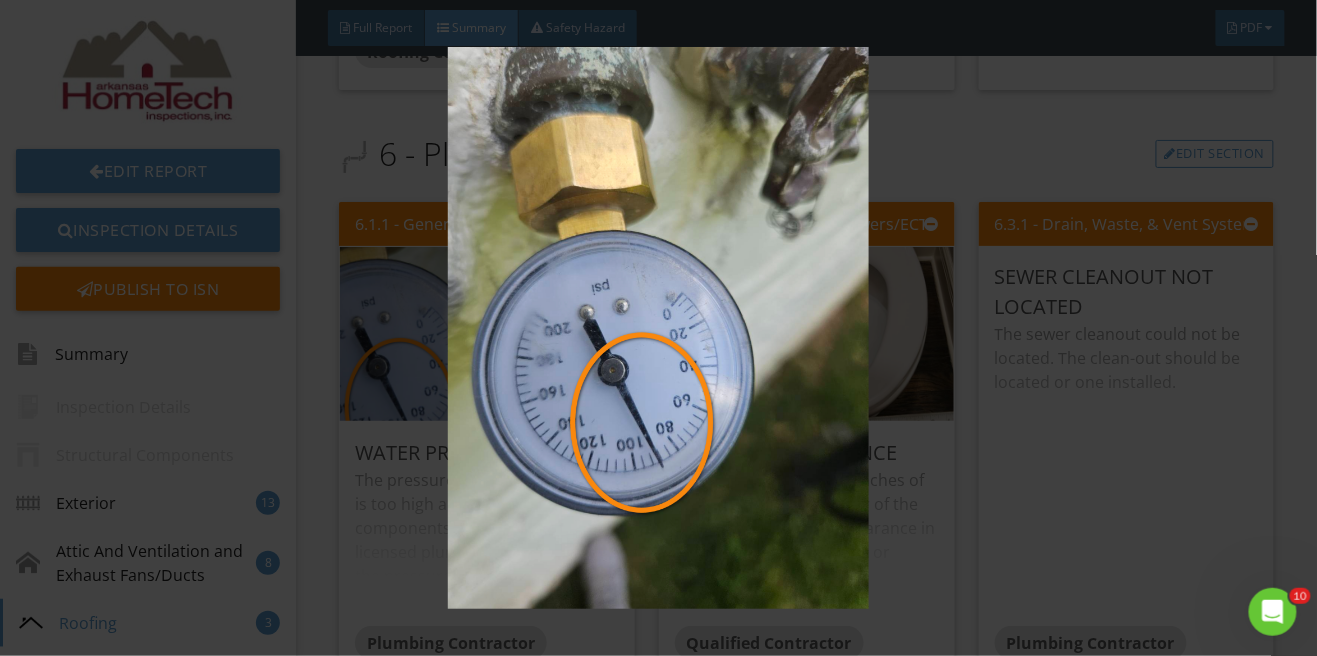 click at bounding box center [658, 328] 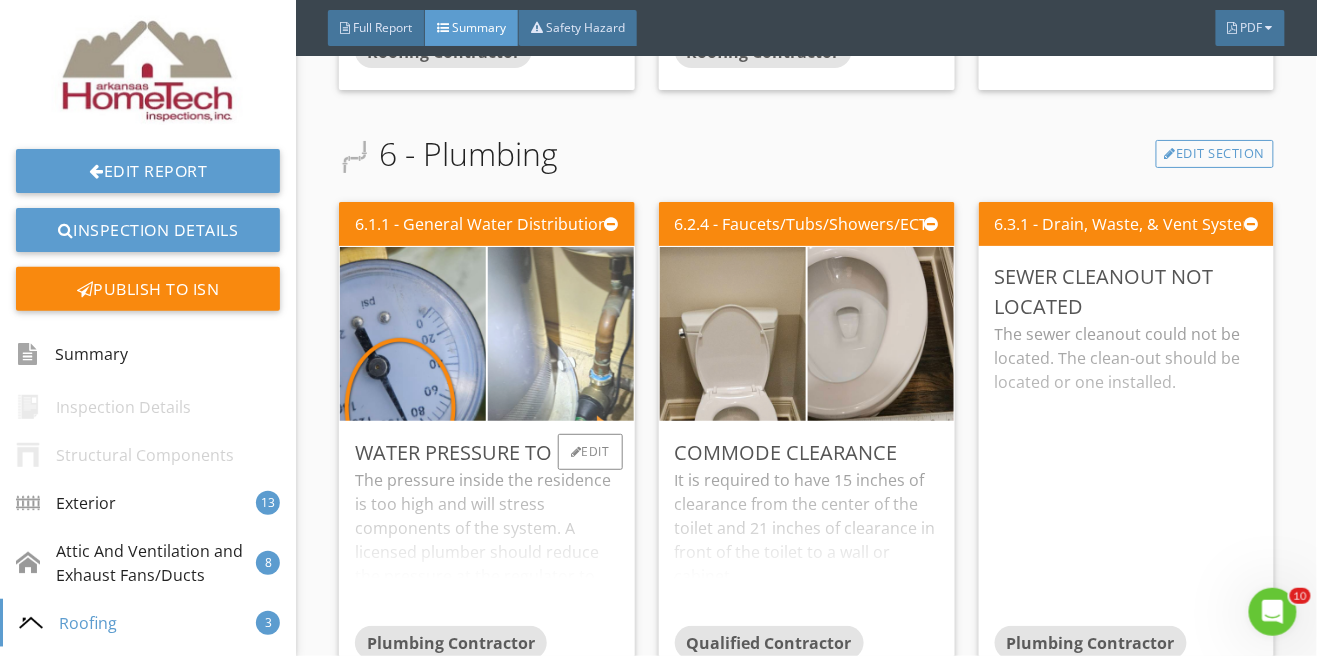 click at bounding box center [561, 334] 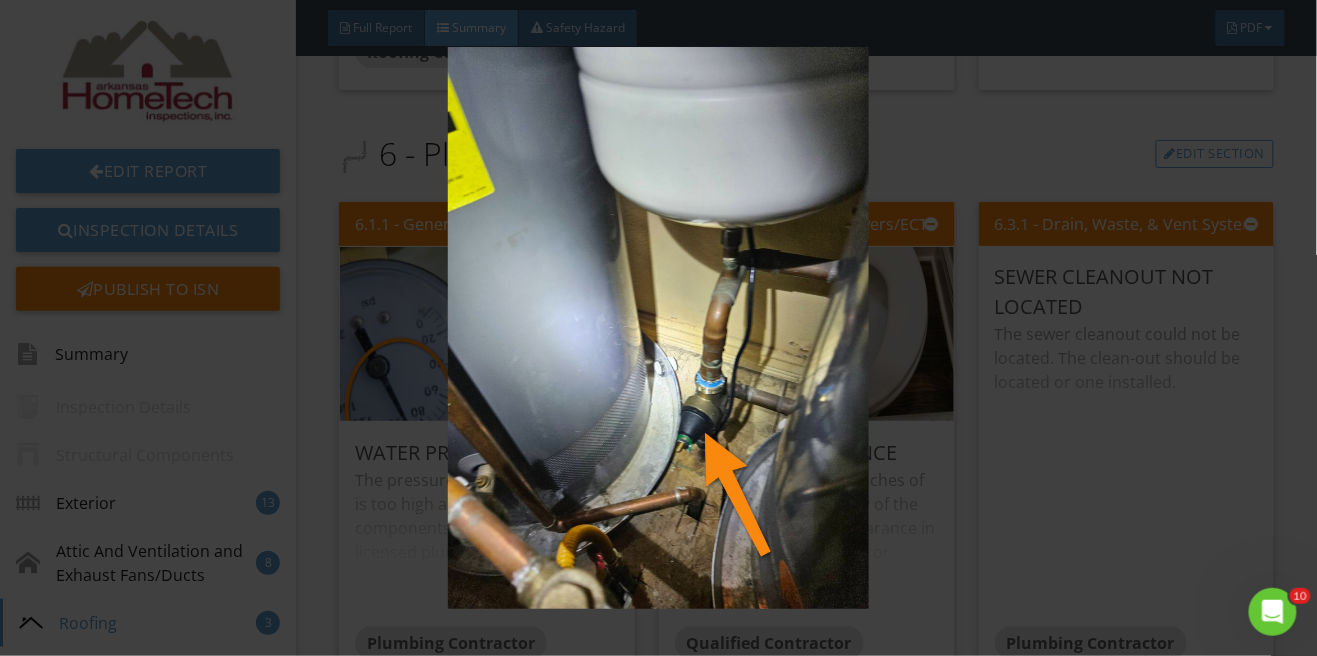 click at bounding box center (658, 328) 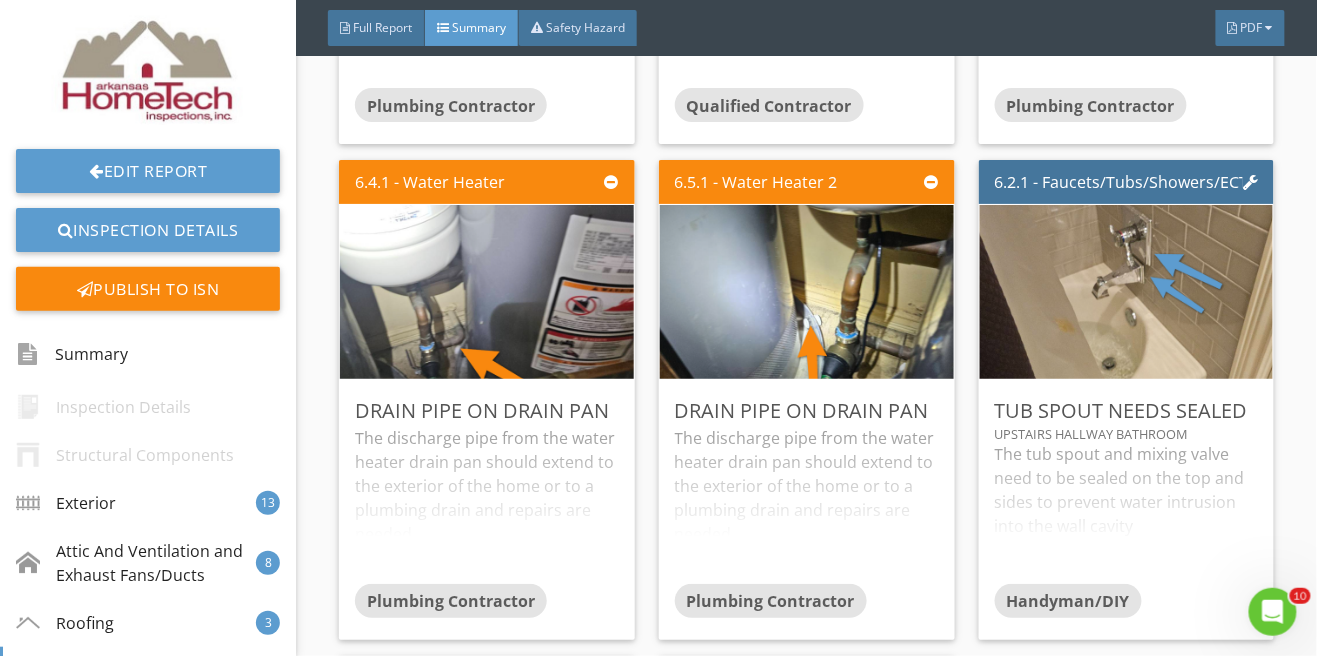 scroll, scrollTop: 5825, scrollLeft: 0, axis: vertical 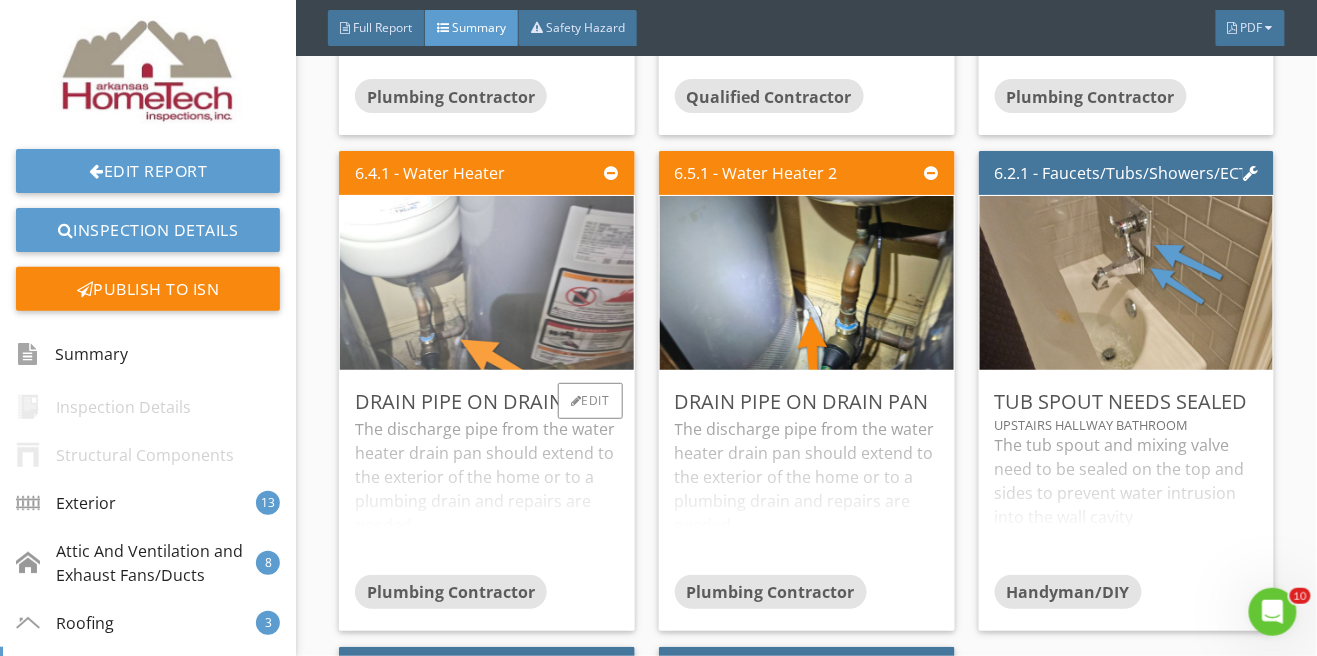 click at bounding box center (487, 283) 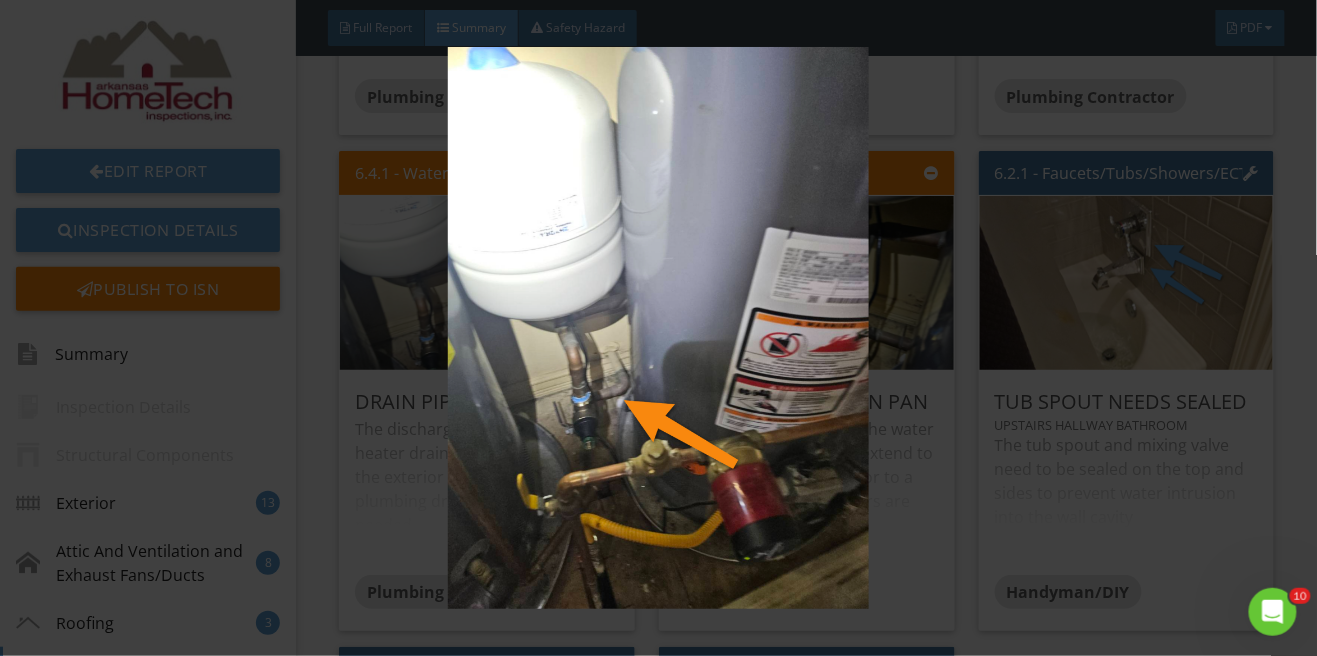 click at bounding box center [658, 328] 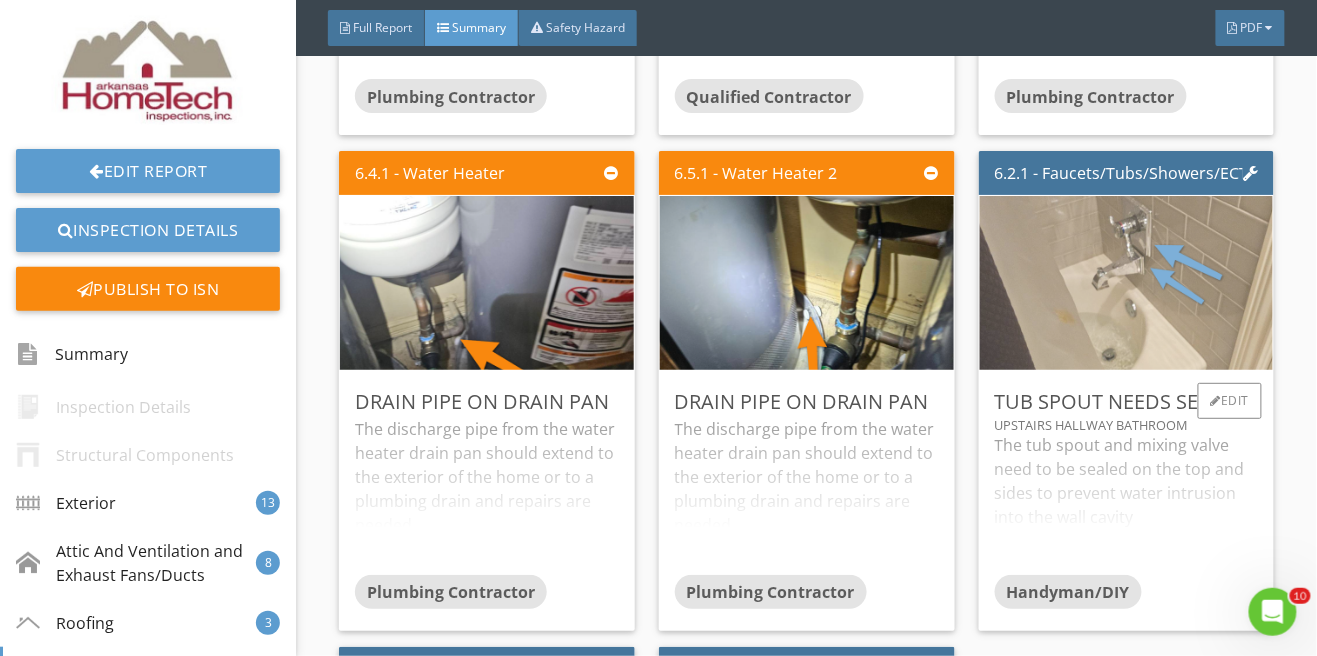 click at bounding box center [1126, 283] 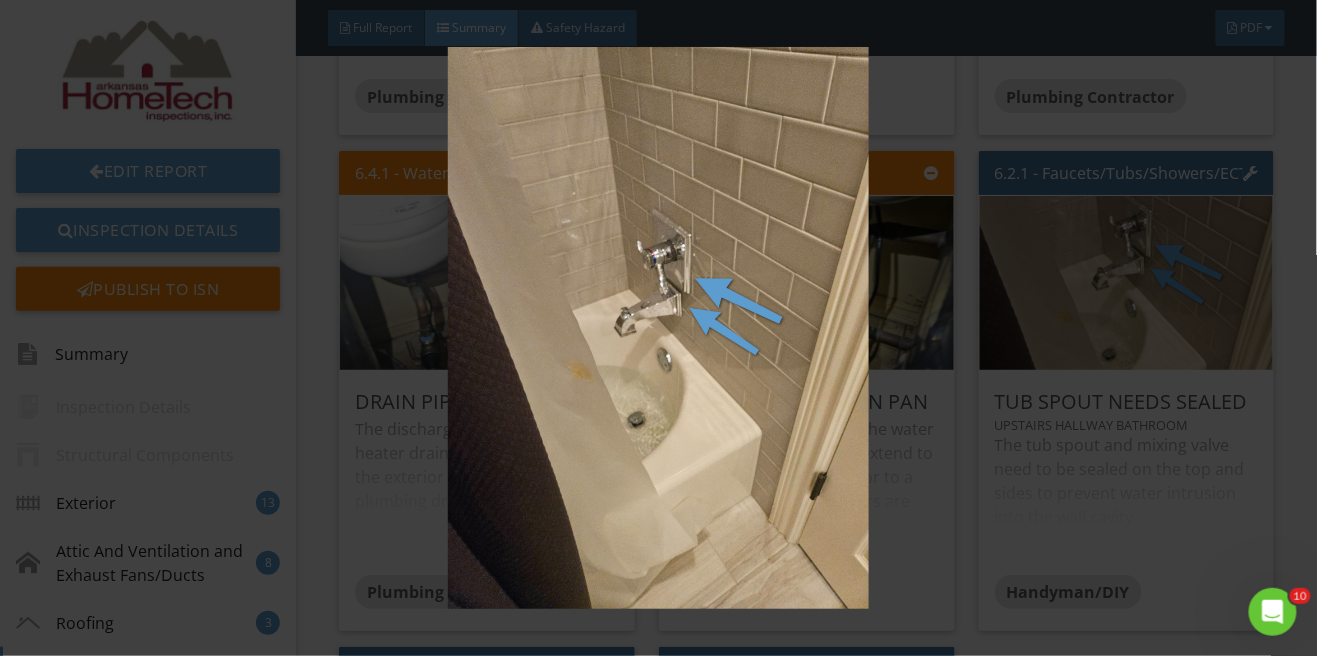 click at bounding box center (658, 328) 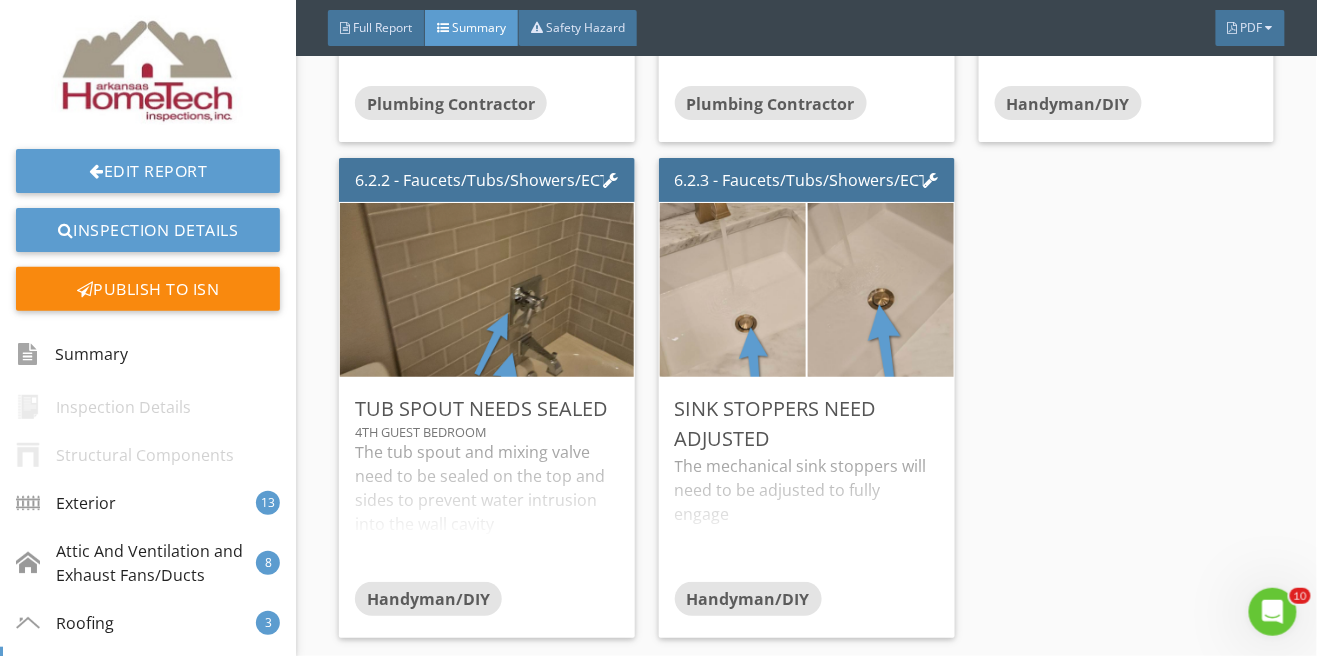 scroll, scrollTop: 6318, scrollLeft: 0, axis: vertical 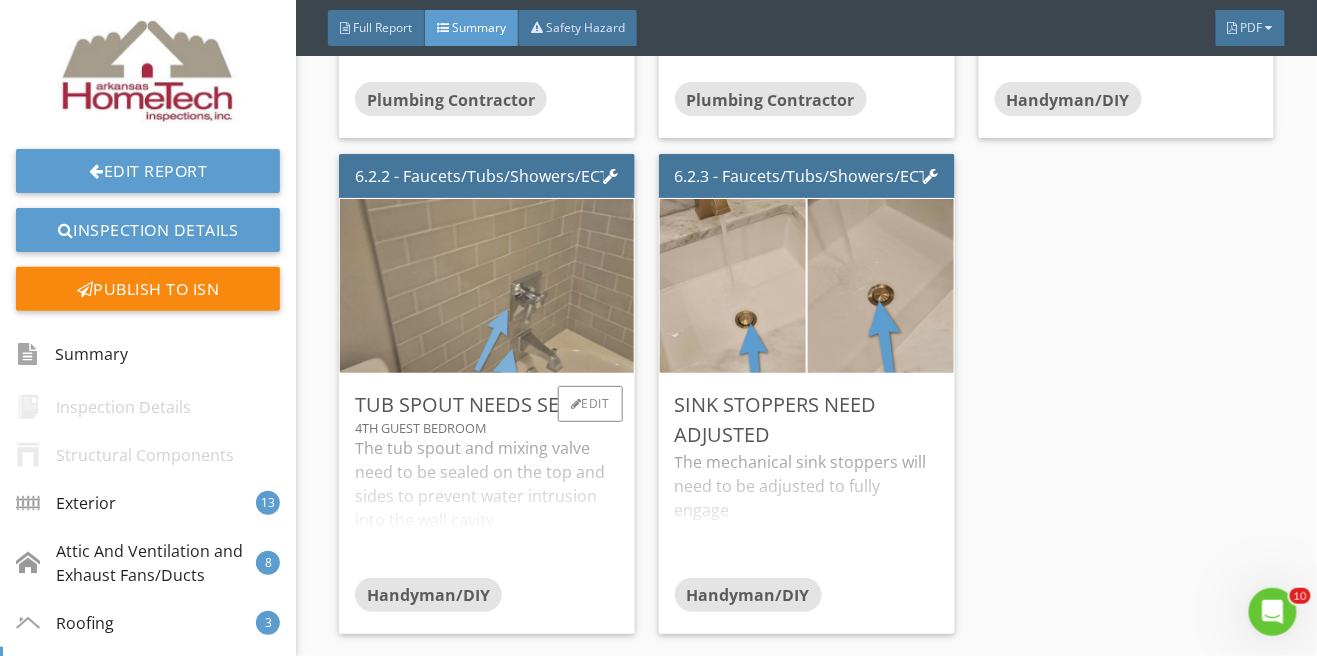 click at bounding box center (487, 286) 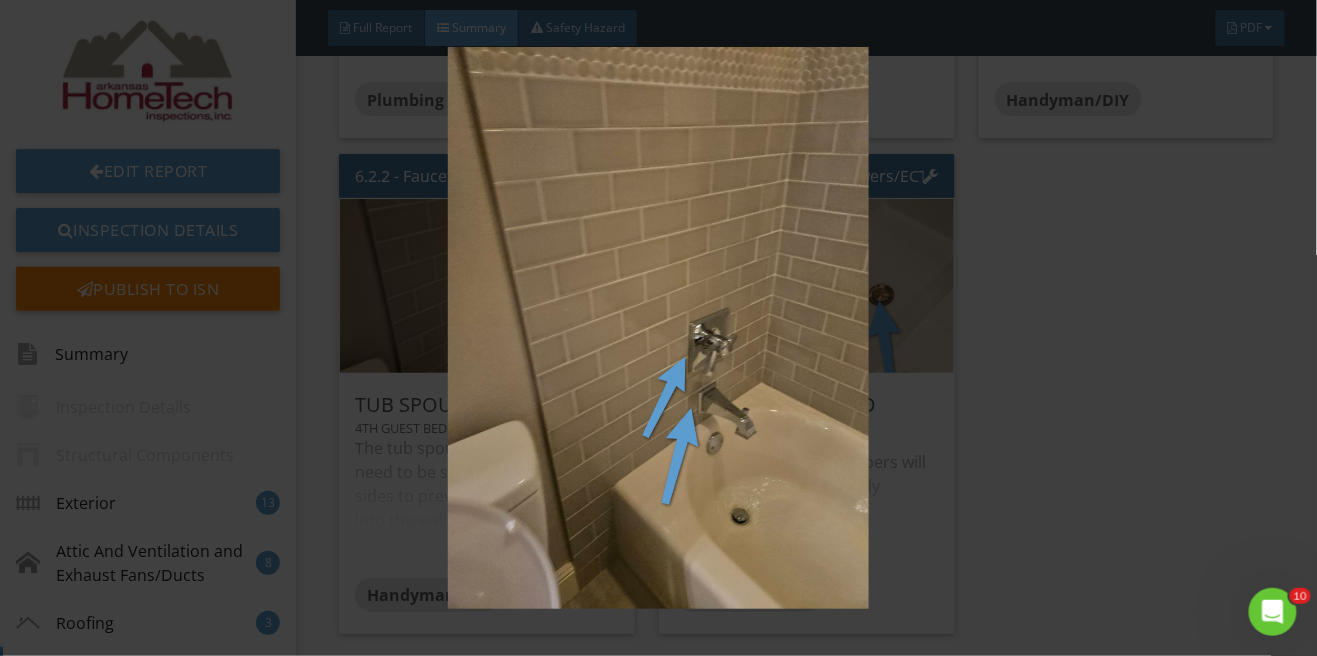 click at bounding box center (658, 328) 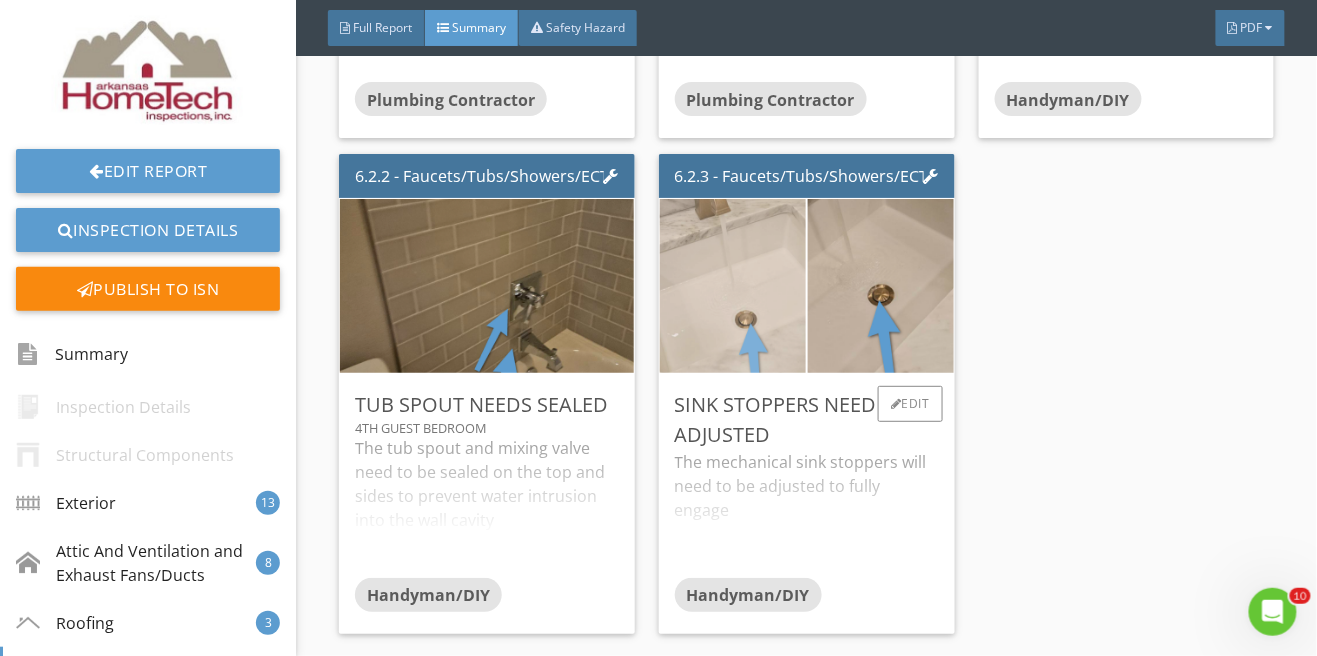 click at bounding box center (733, 286) 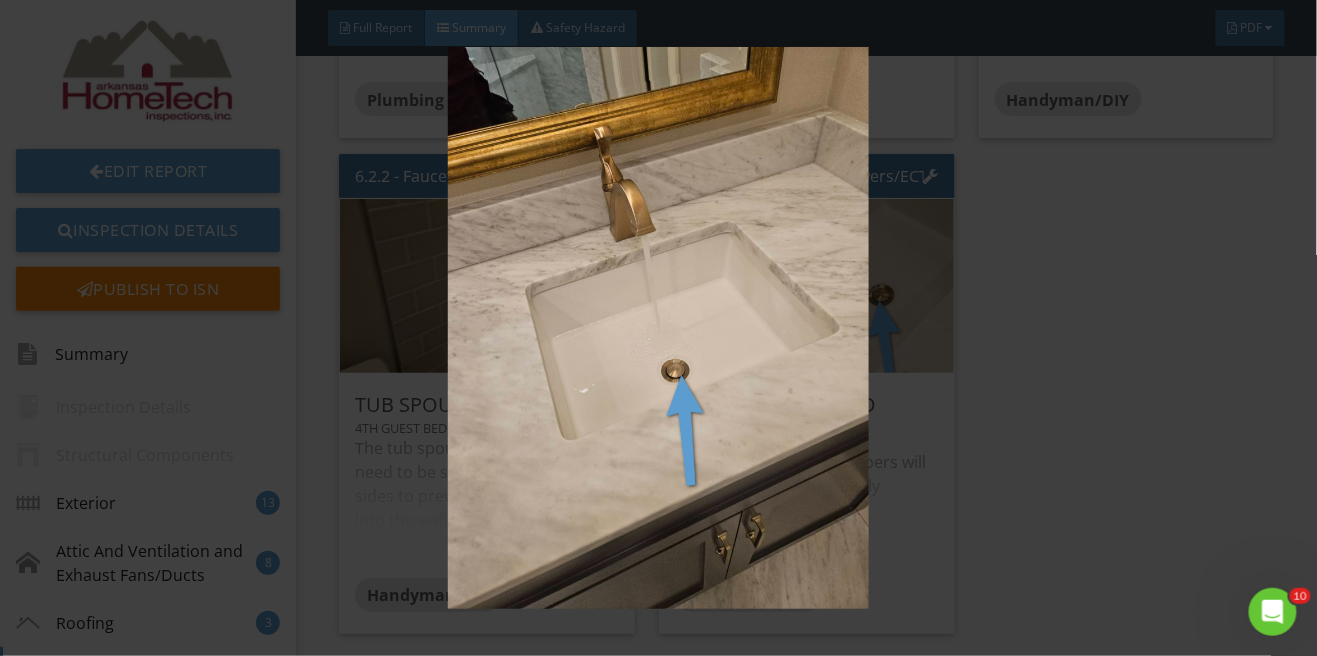 click at bounding box center [658, 328] 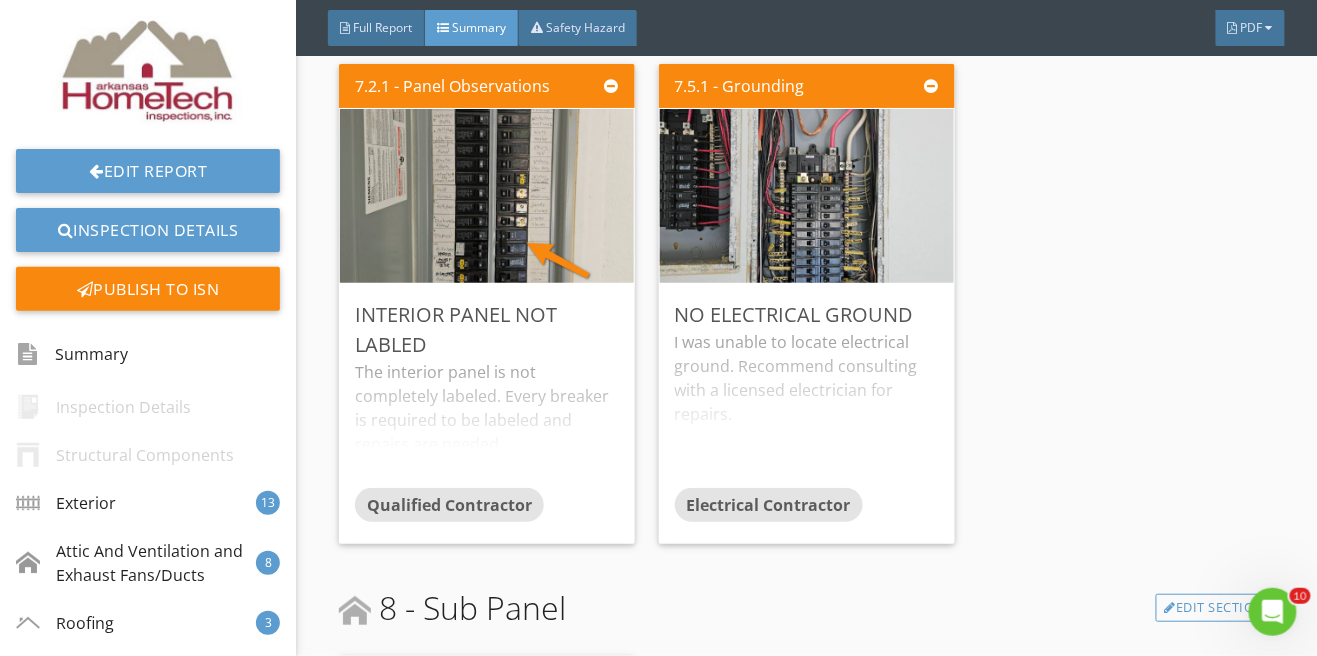 scroll, scrollTop: 6998, scrollLeft: 0, axis: vertical 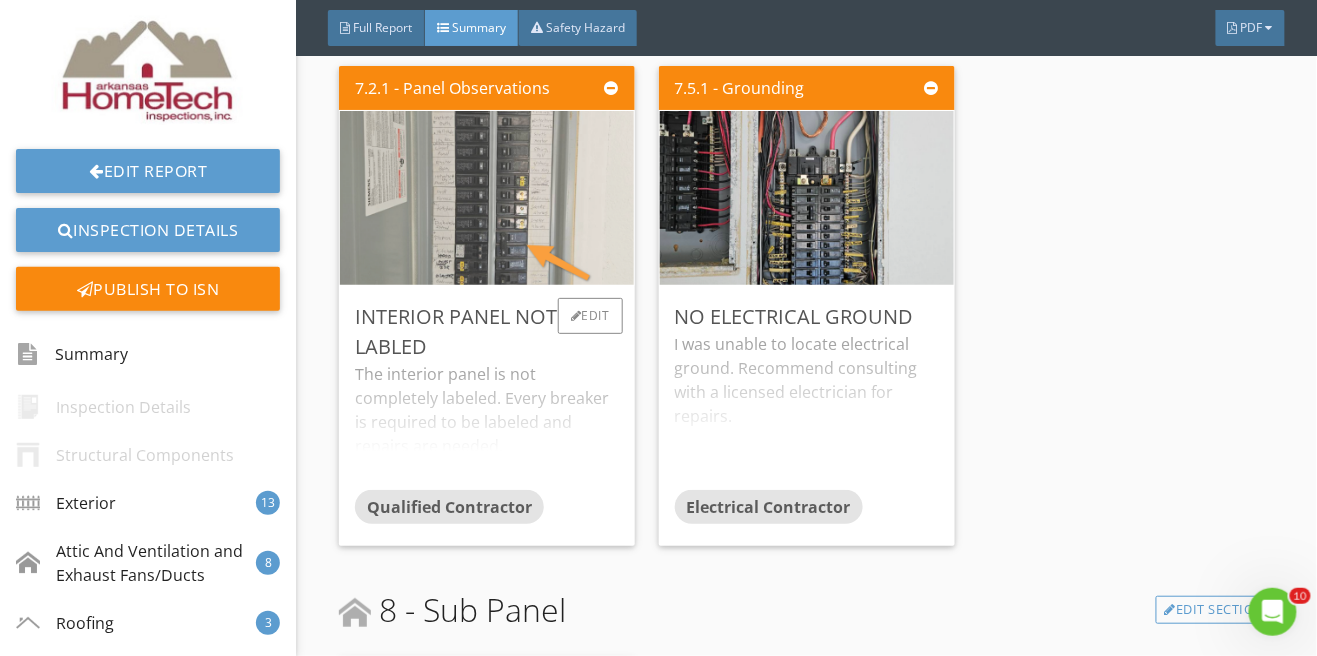 click at bounding box center (487, 198) 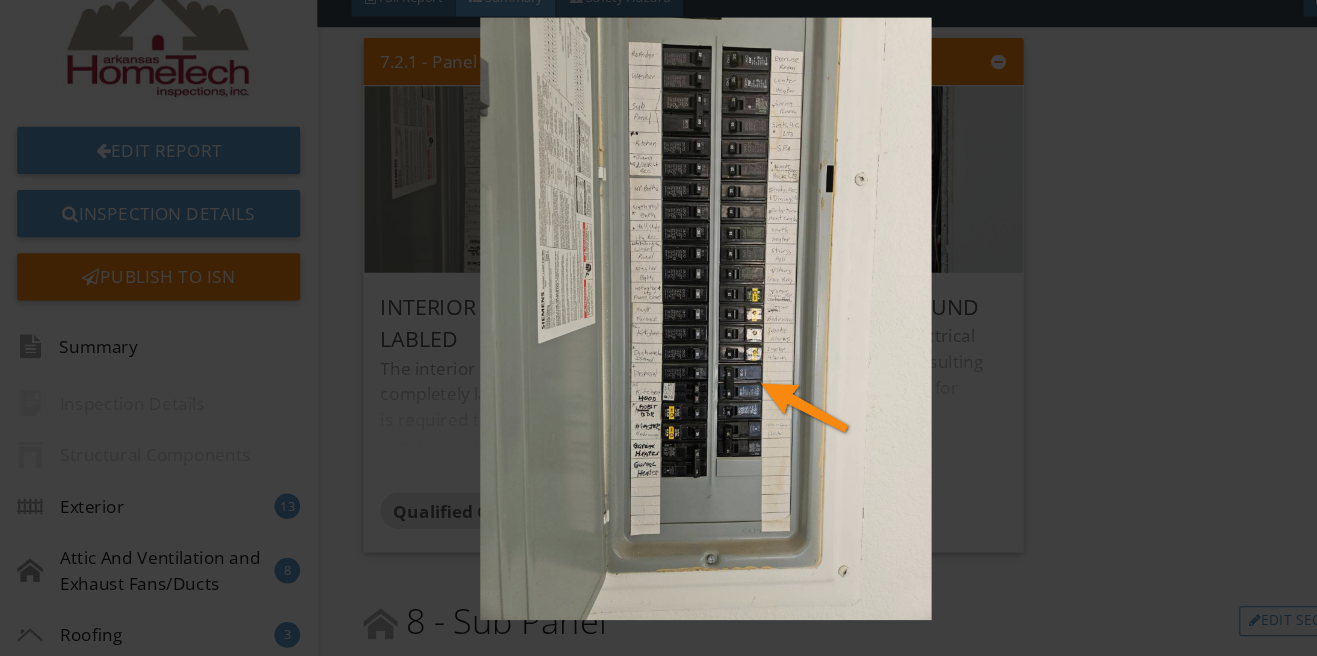 click at bounding box center (658, 328) 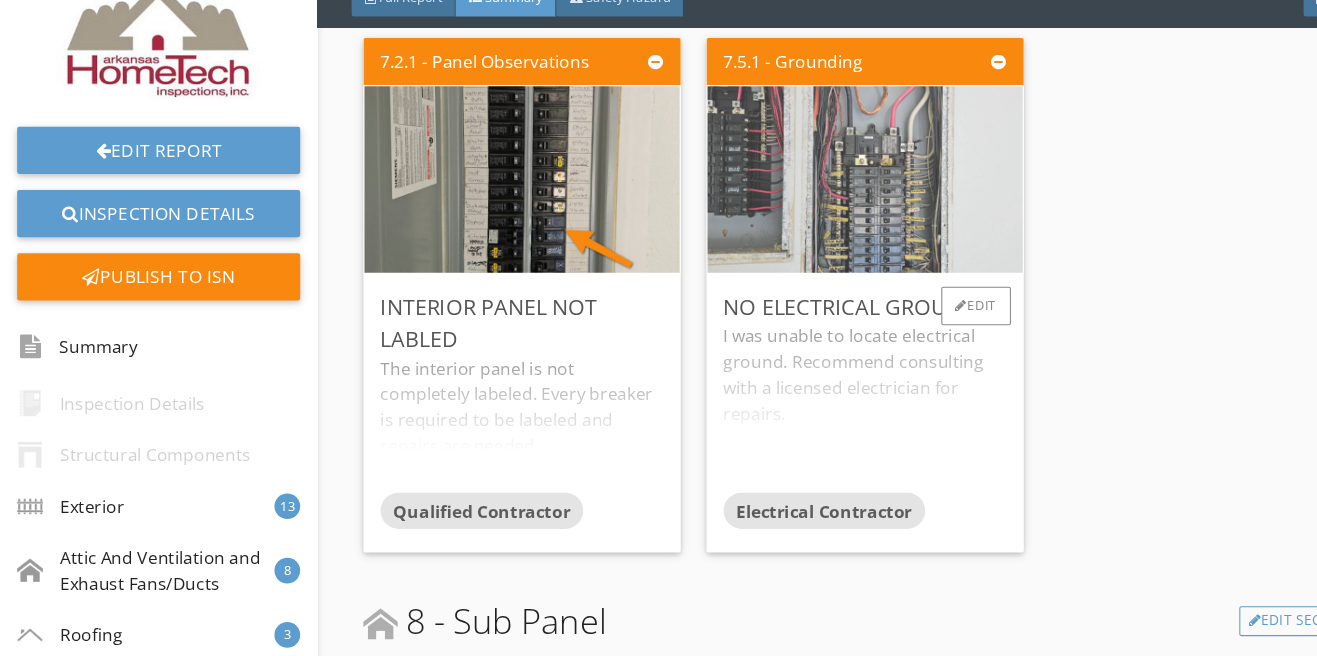 click at bounding box center [807, 198] 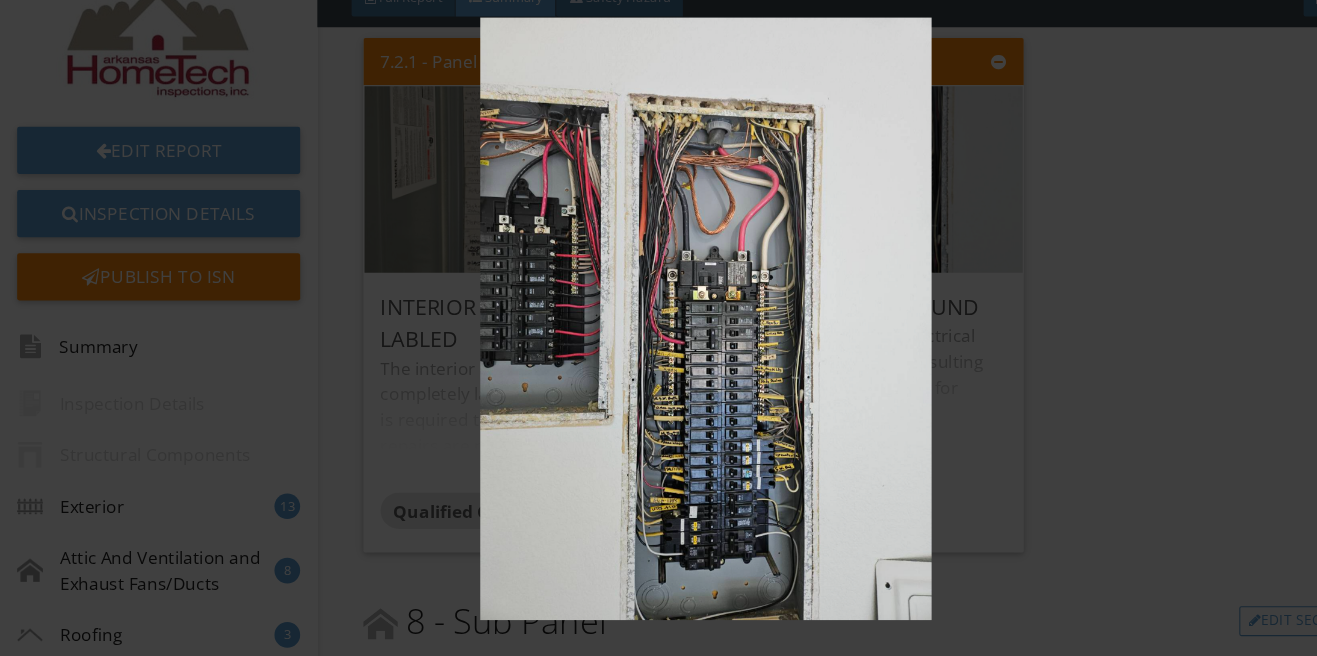 click at bounding box center [658, 328] 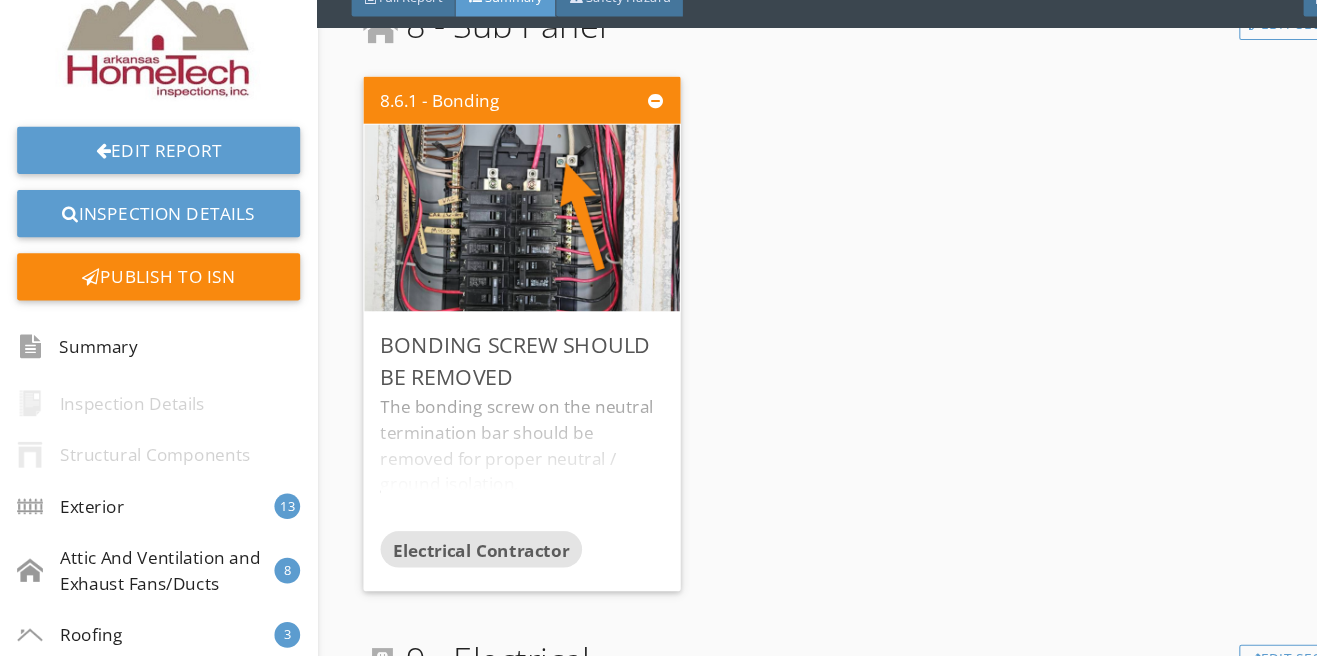 scroll, scrollTop: 7558, scrollLeft: 0, axis: vertical 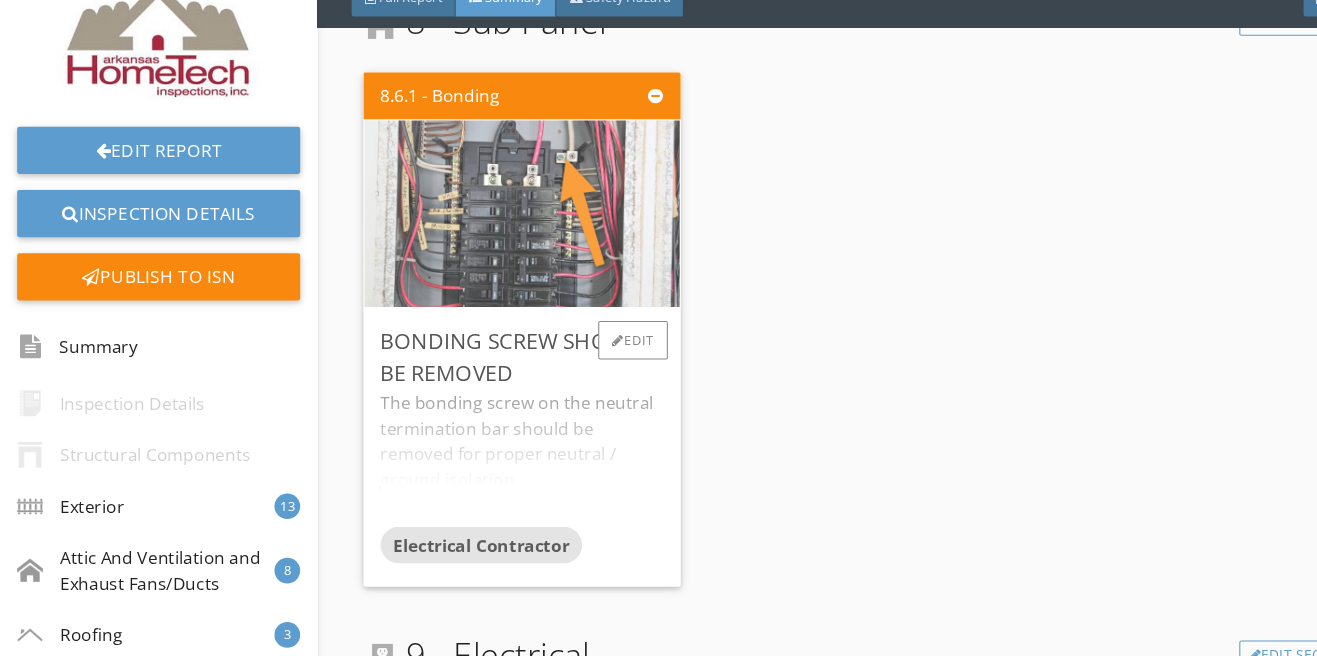 click at bounding box center [487, 230] 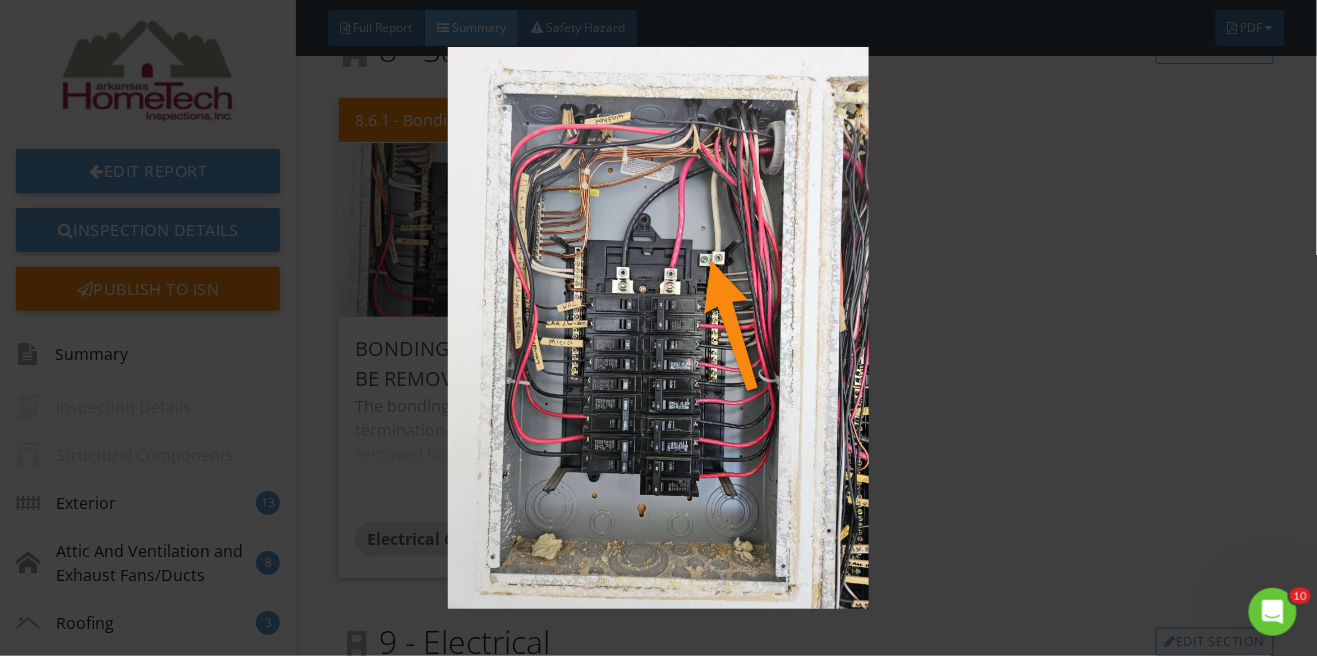 click at bounding box center (658, 328) 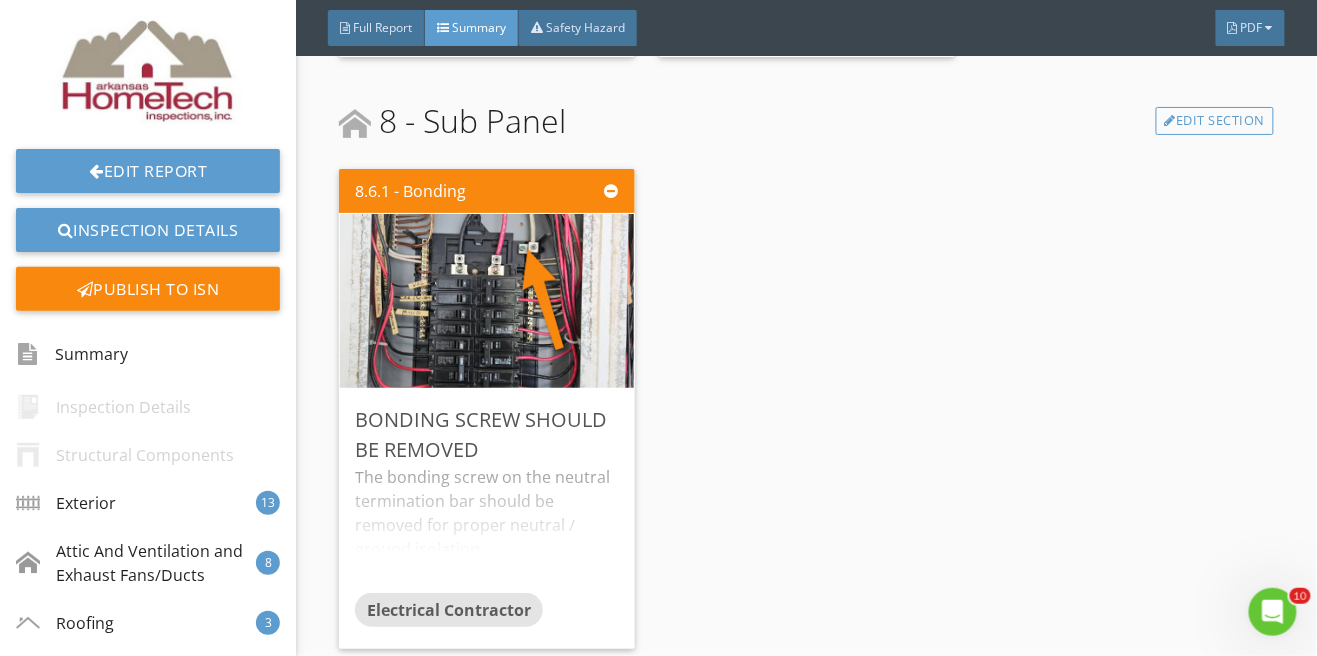 scroll, scrollTop: 7486, scrollLeft: 0, axis: vertical 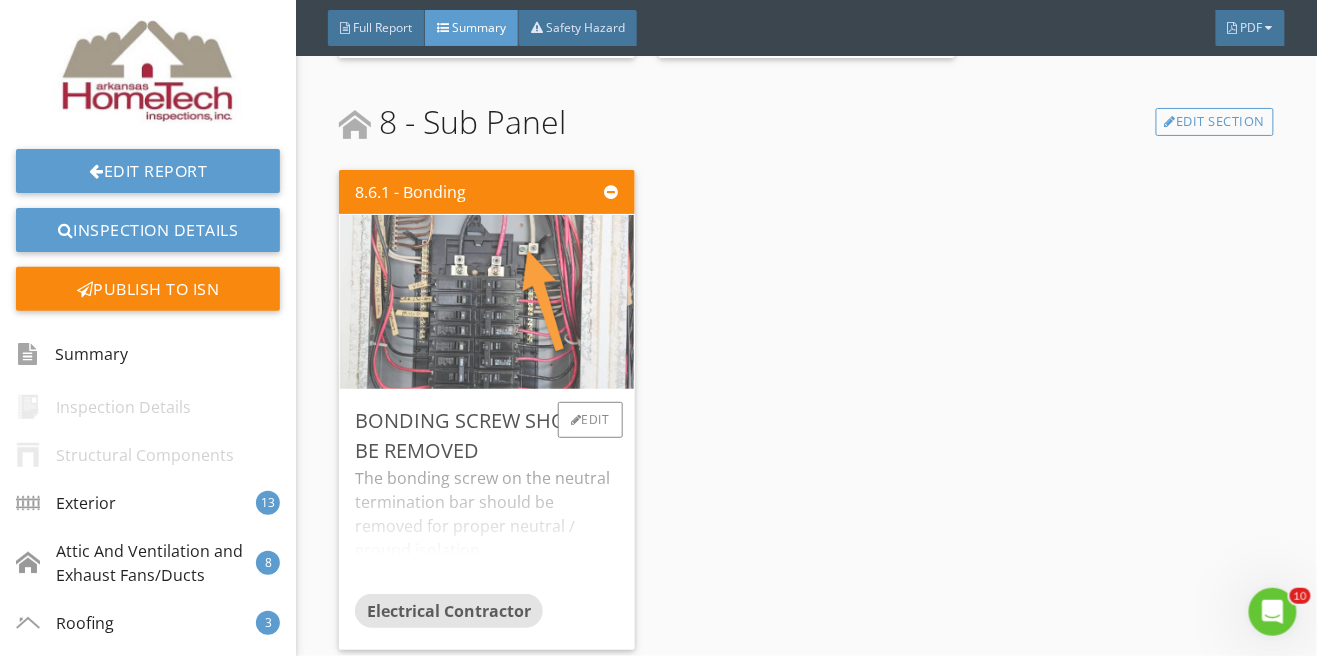 click at bounding box center (487, 302) 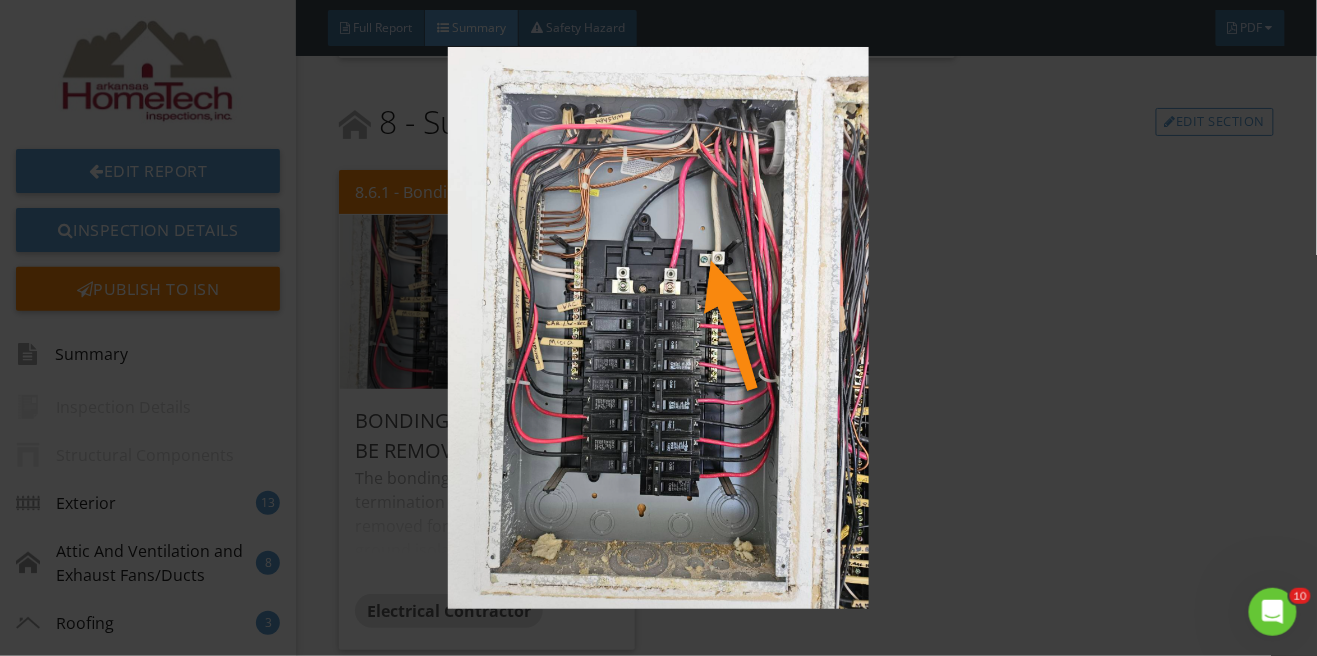 click at bounding box center (658, 328) 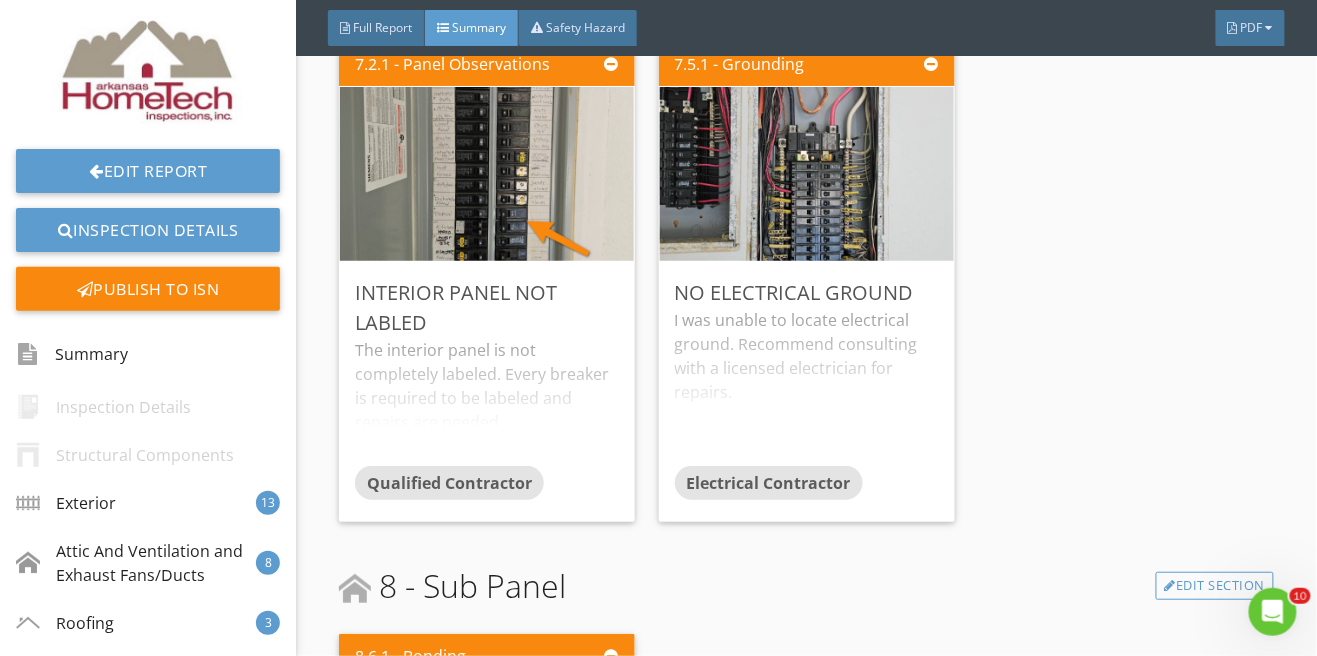 scroll, scrollTop: 7023, scrollLeft: 0, axis: vertical 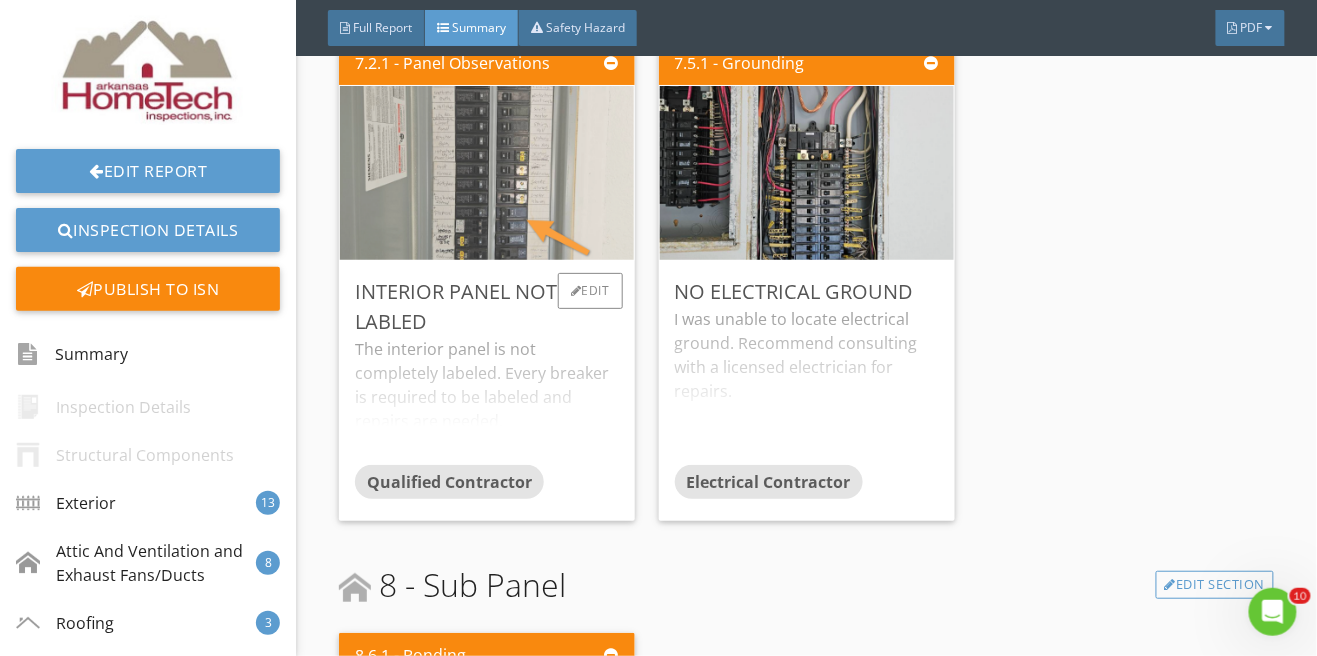 click at bounding box center (487, 173) 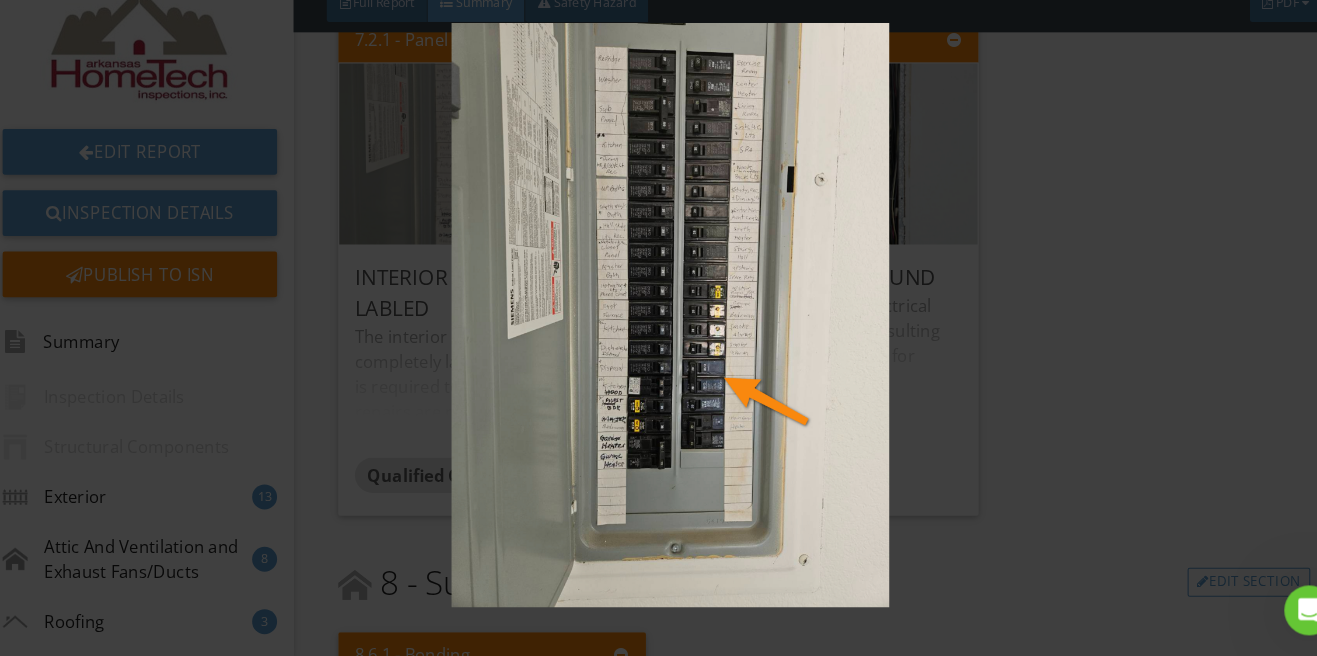 scroll, scrollTop: 0, scrollLeft: 0, axis: both 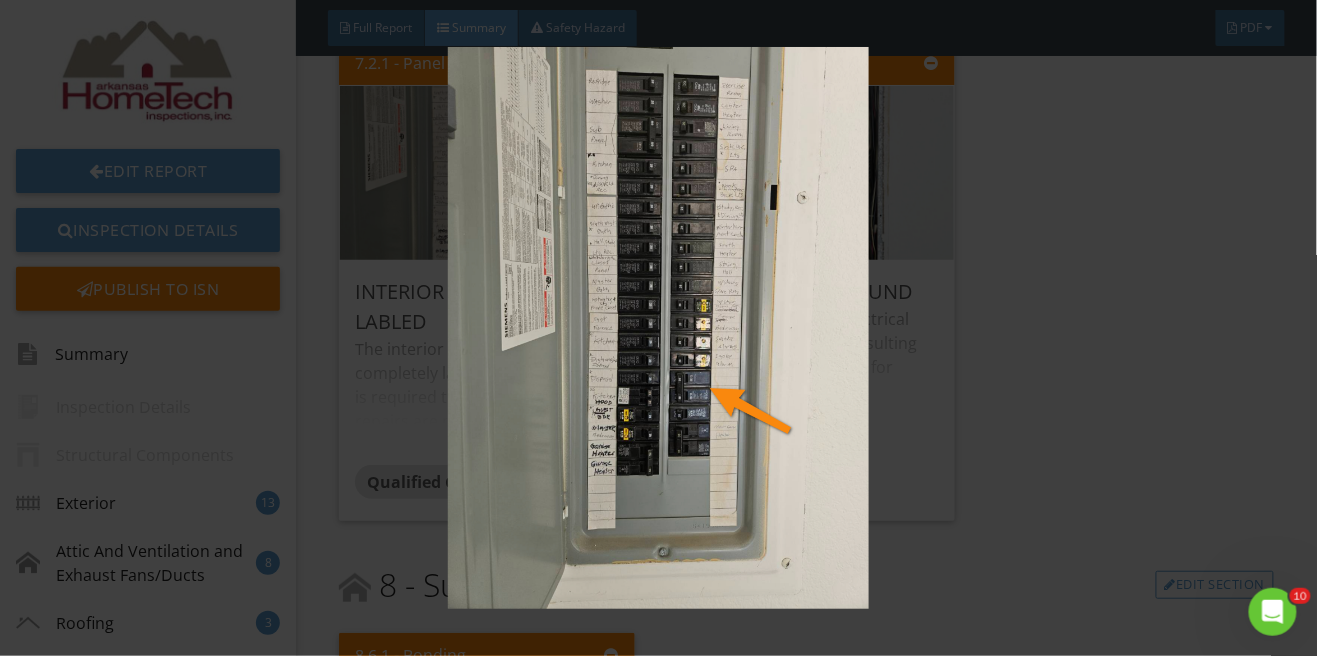 click at bounding box center [658, 328] 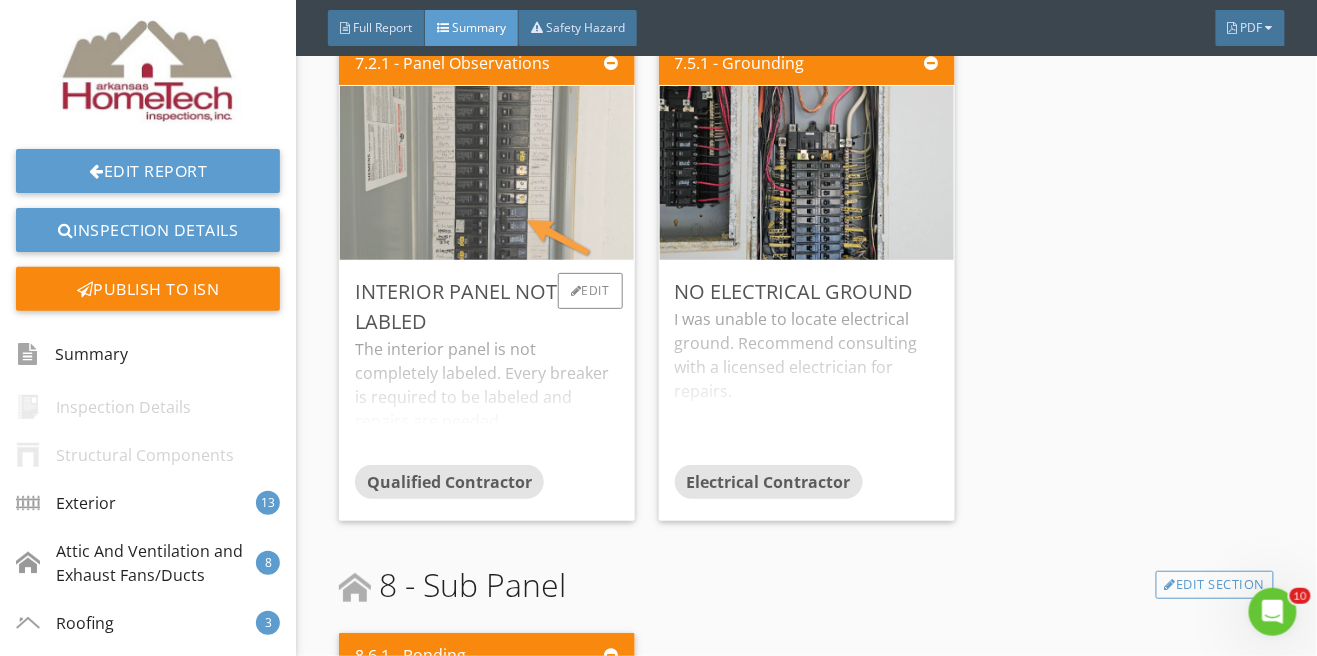 click at bounding box center [487, 173] 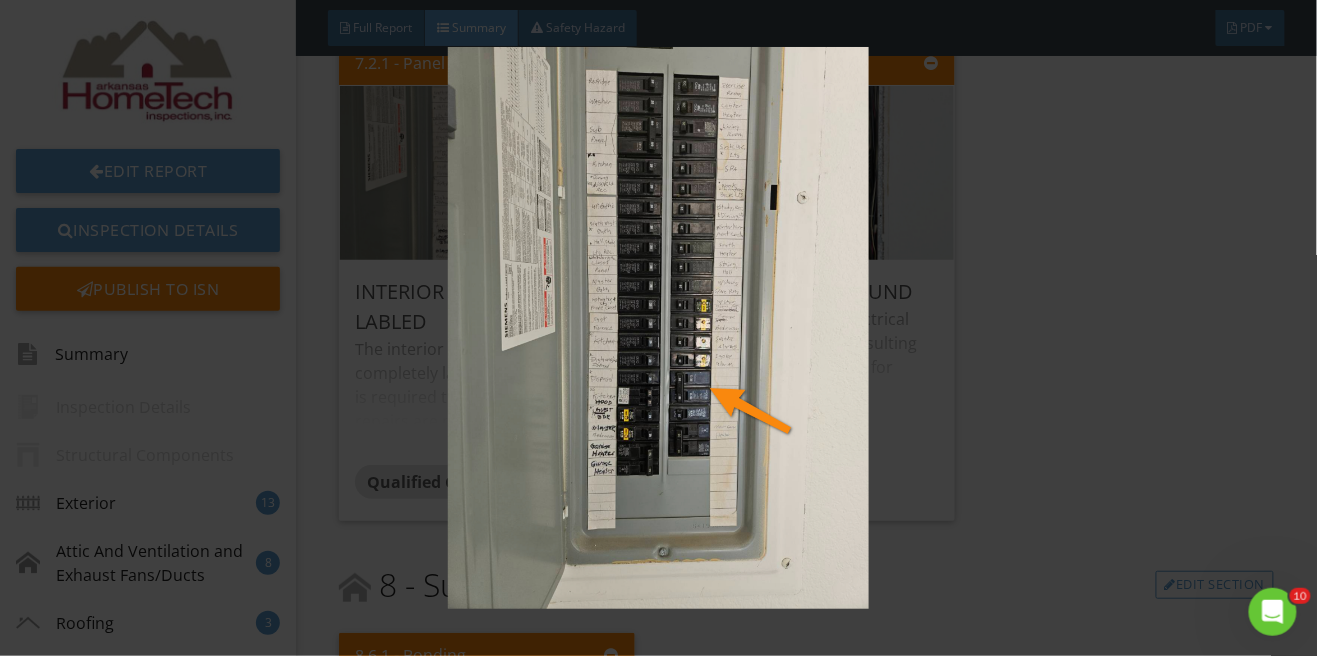 click at bounding box center [658, 328] 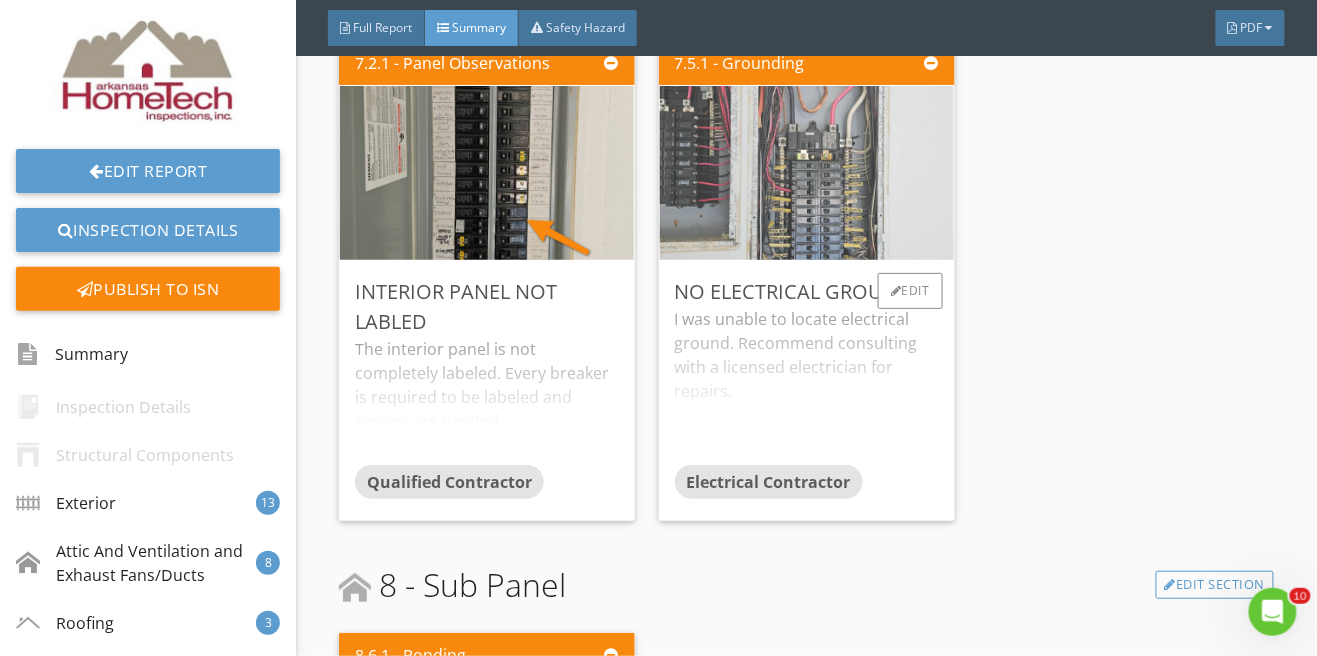 click at bounding box center [807, 173] 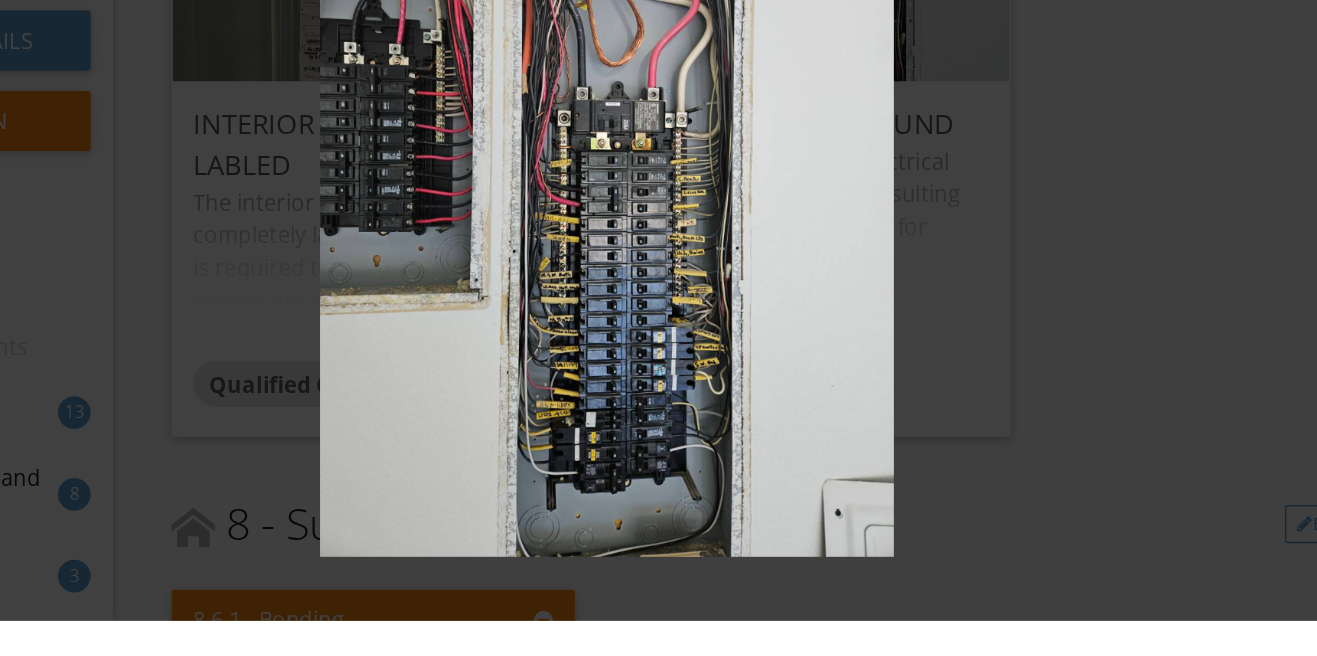 click at bounding box center (658, 328) 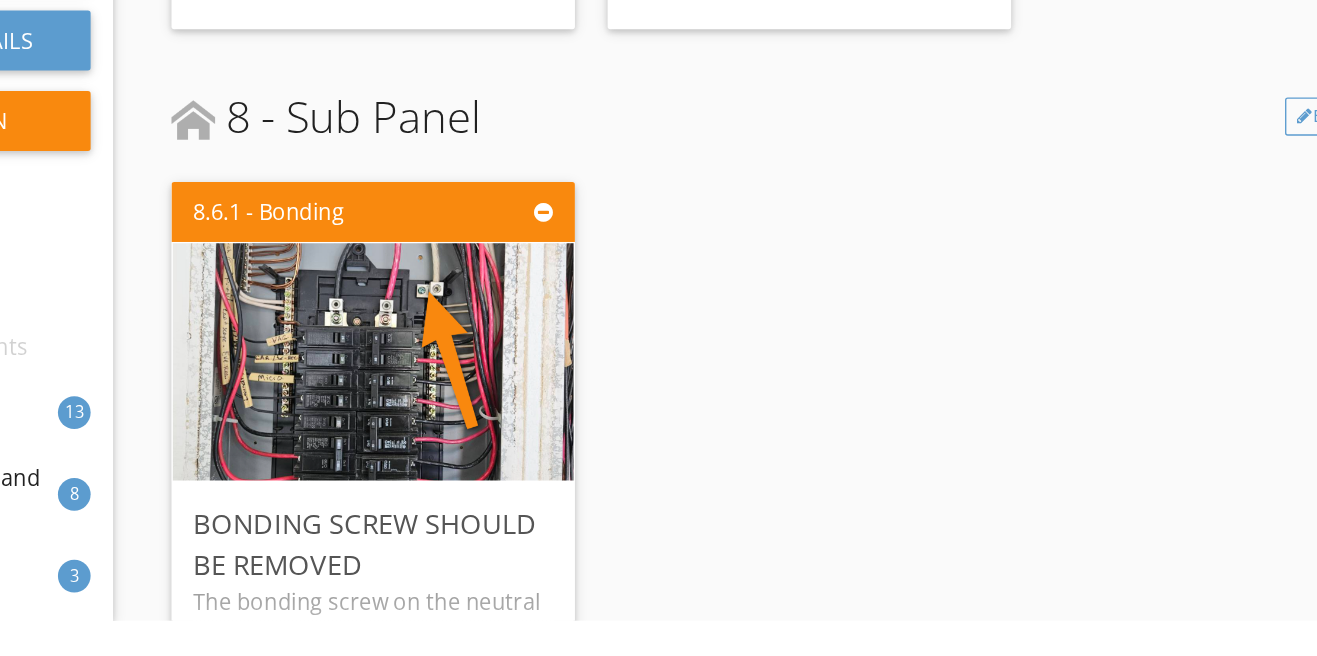 scroll, scrollTop: 7321, scrollLeft: 0, axis: vertical 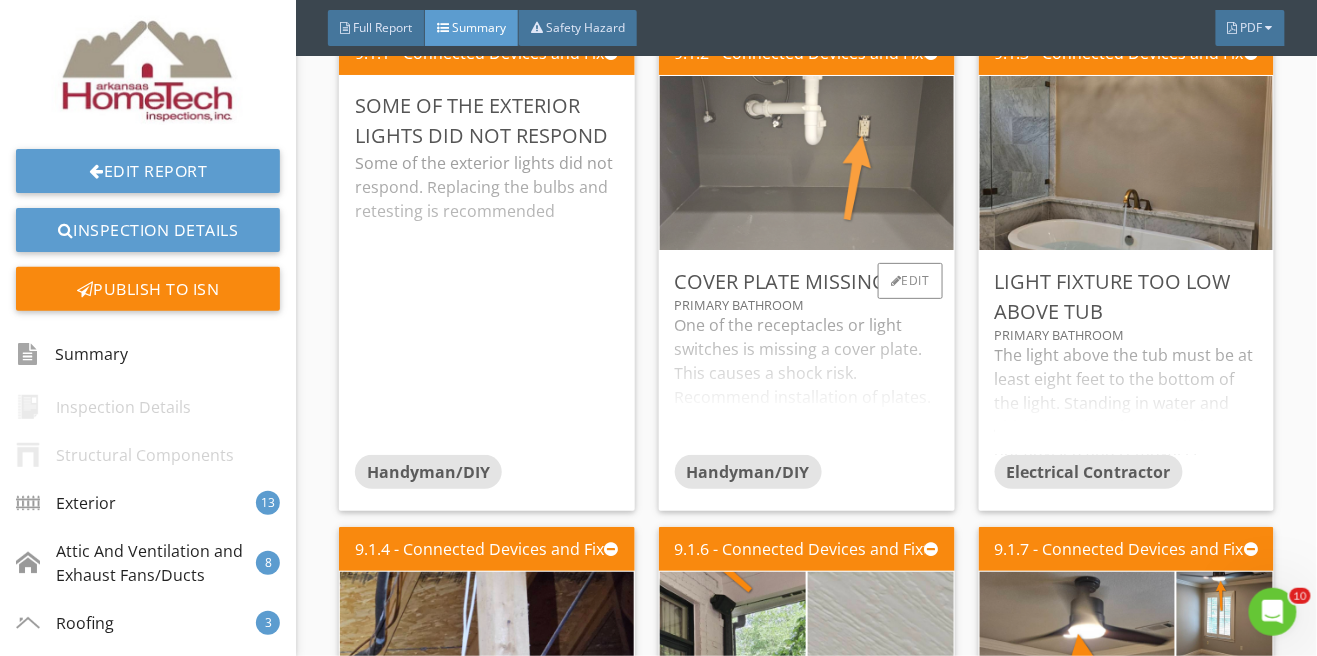 click at bounding box center [807, 163] 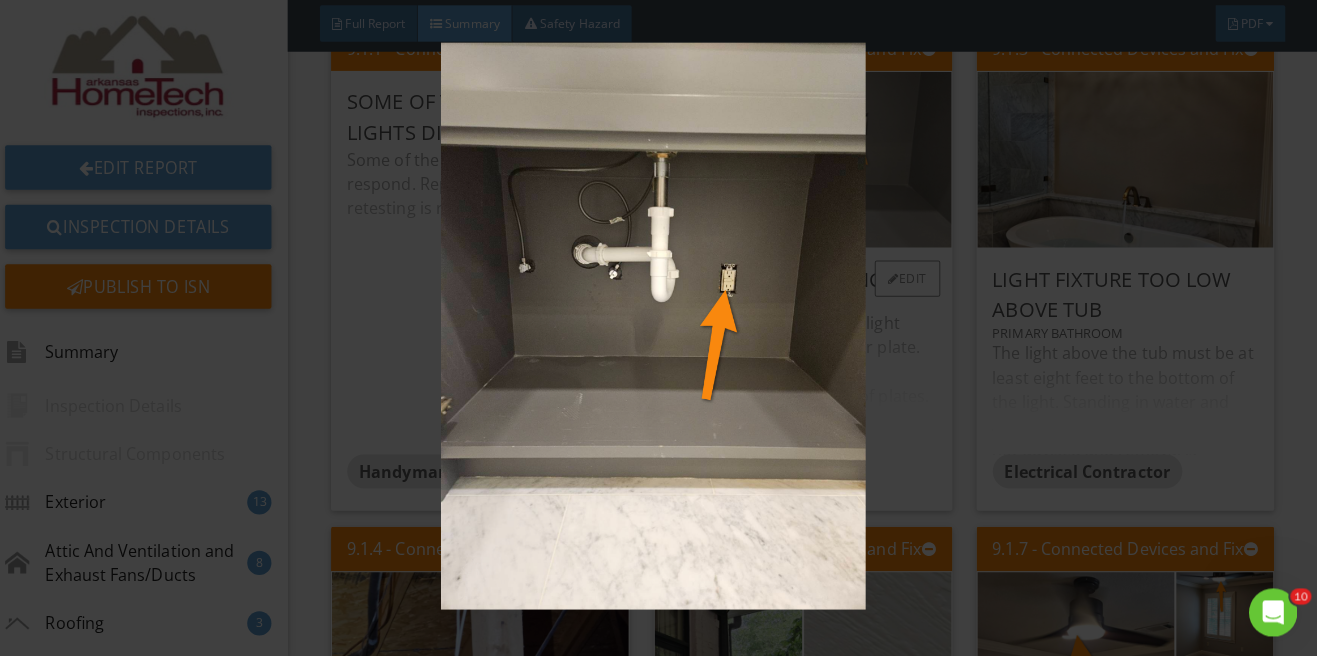 scroll, scrollTop: 0, scrollLeft: 0, axis: both 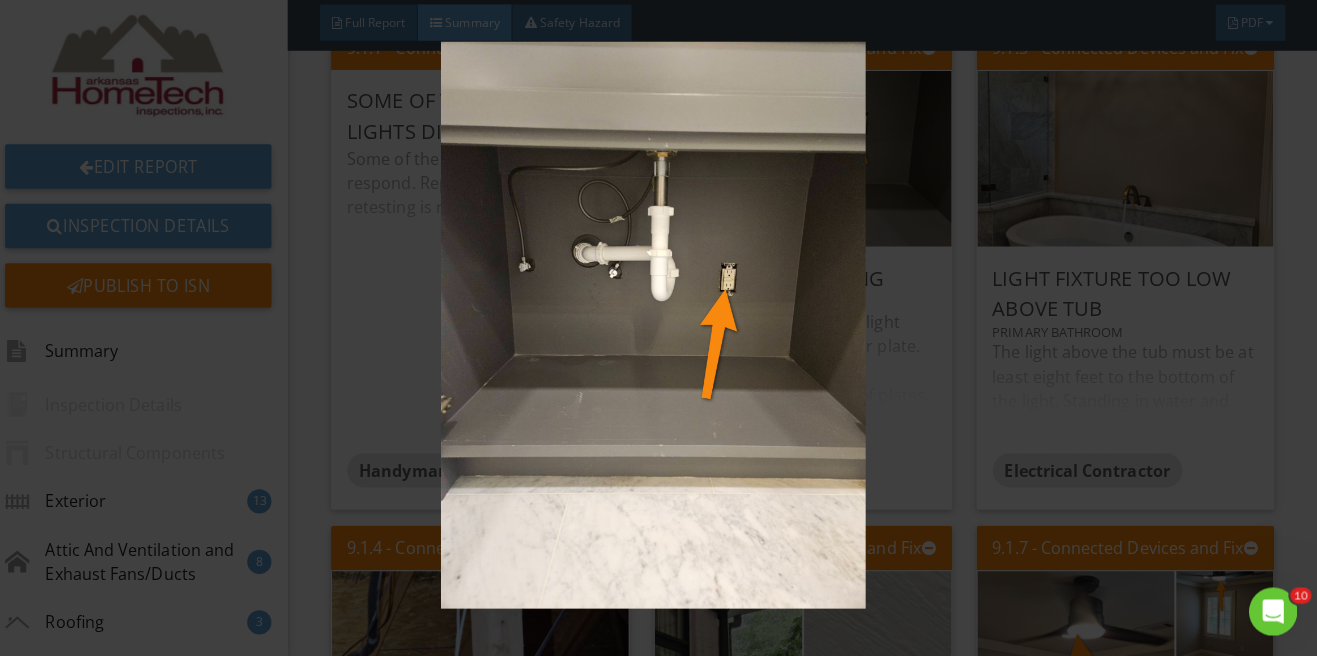click at bounding box center (658, 328) 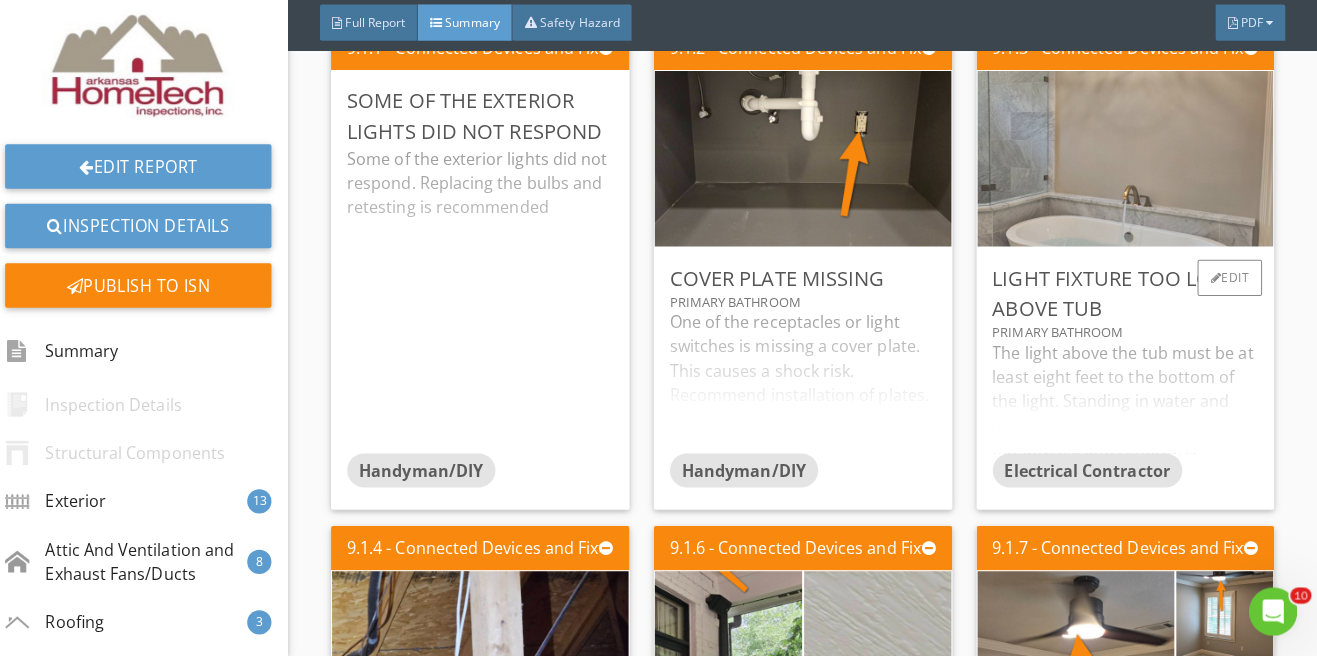 click at bounding box center (1126, 163) 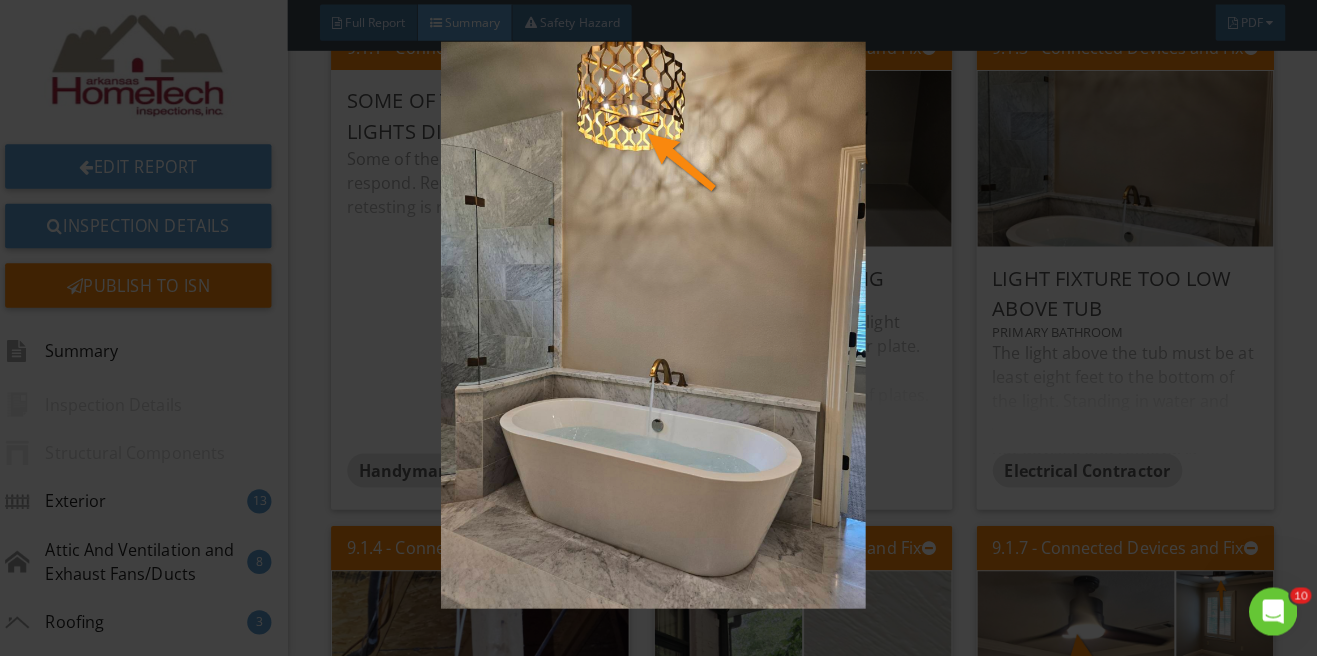 click at bounding box center [658, 328] 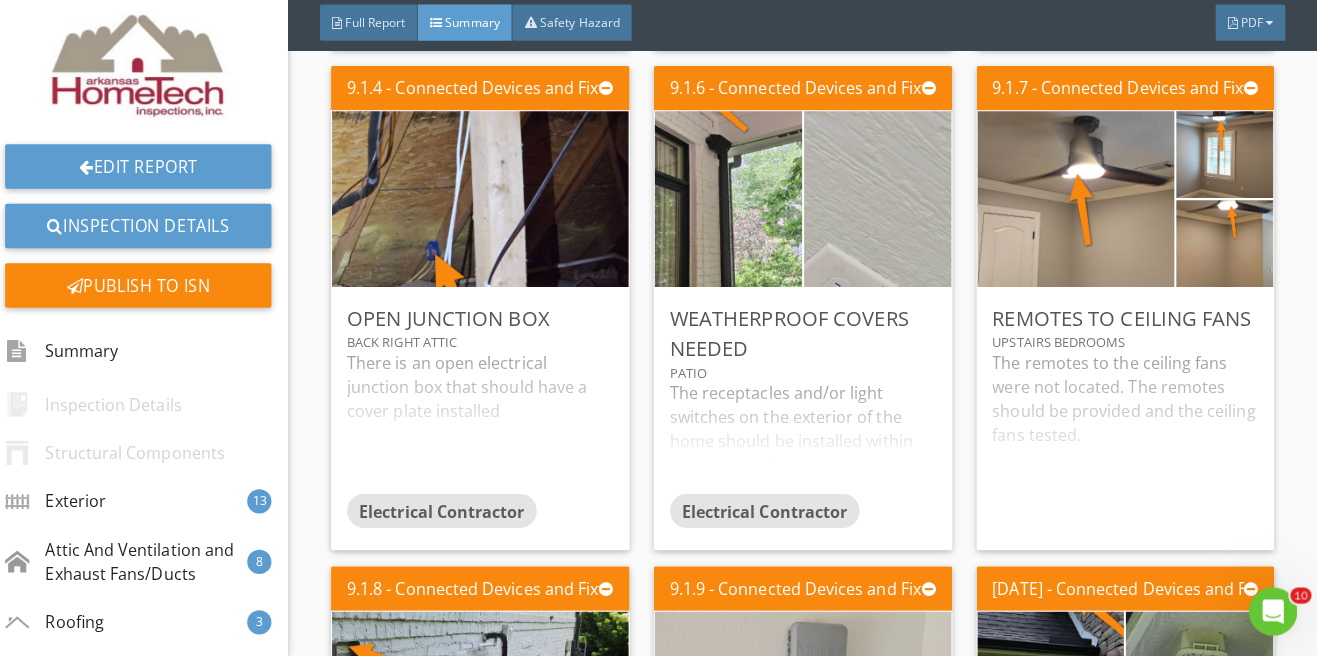 scroll, scrollTop: 8672, scrollLeft: 0, axis: vertical 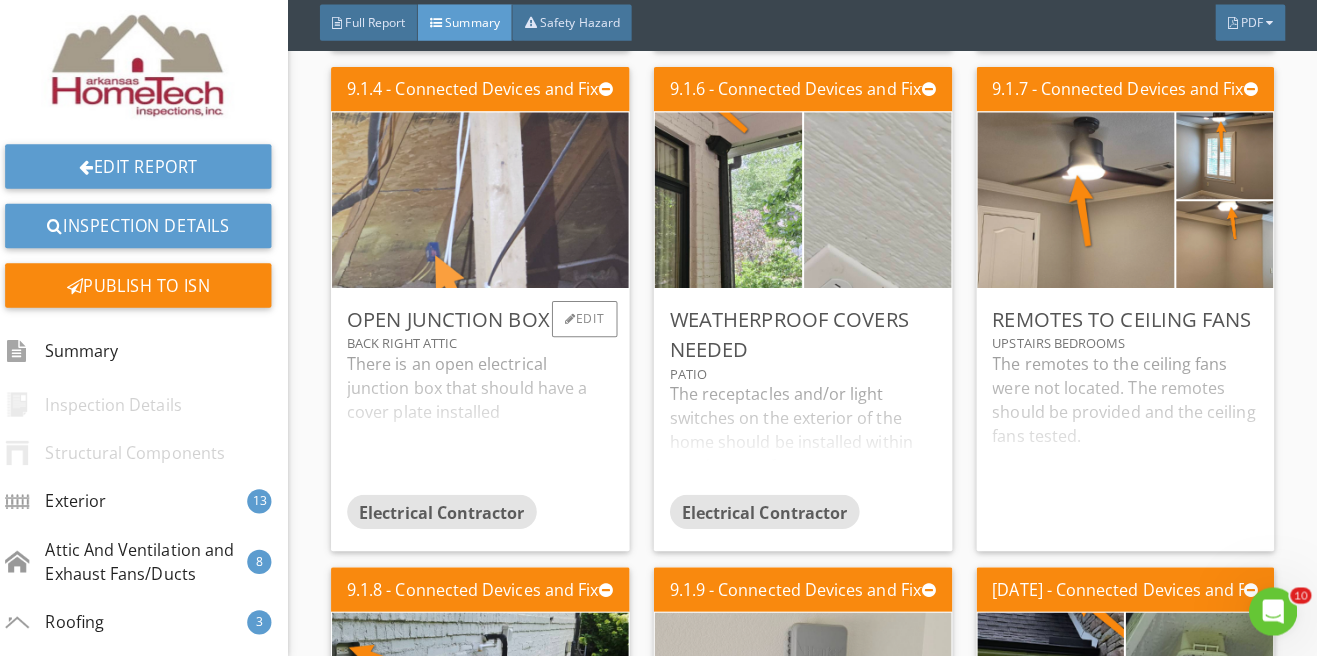 click at bounding box center (487, 204) 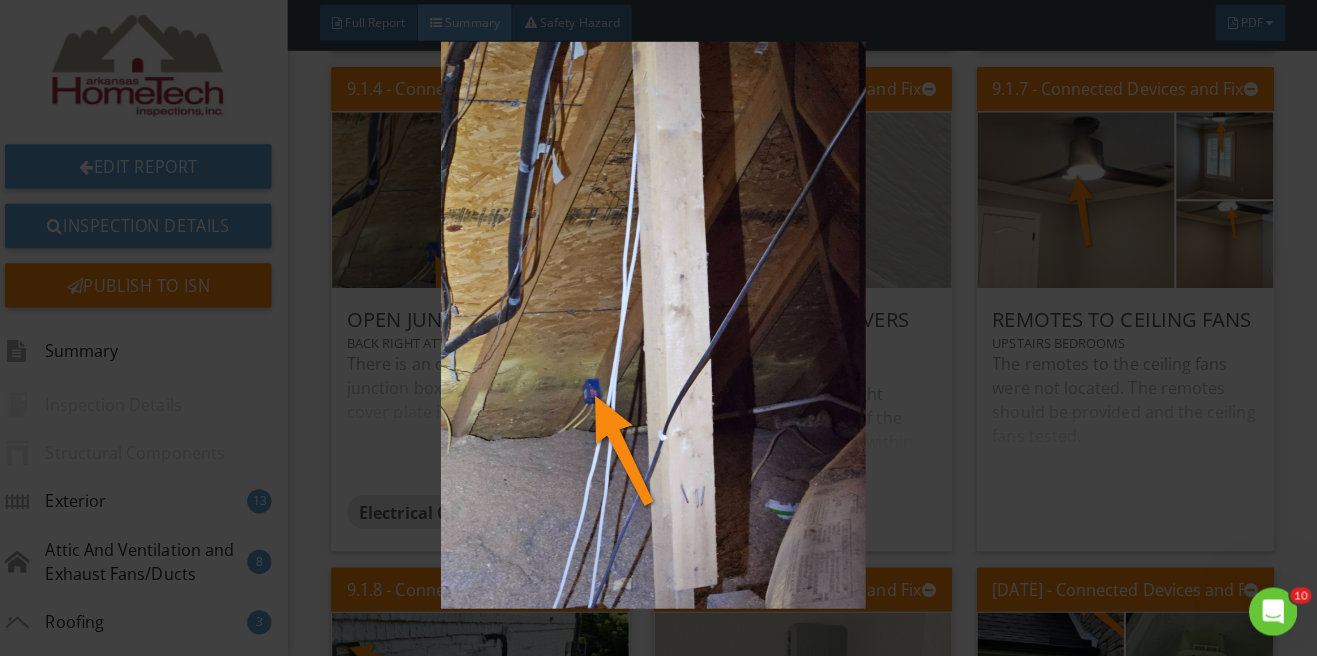 click at bounding box center (658, 328) 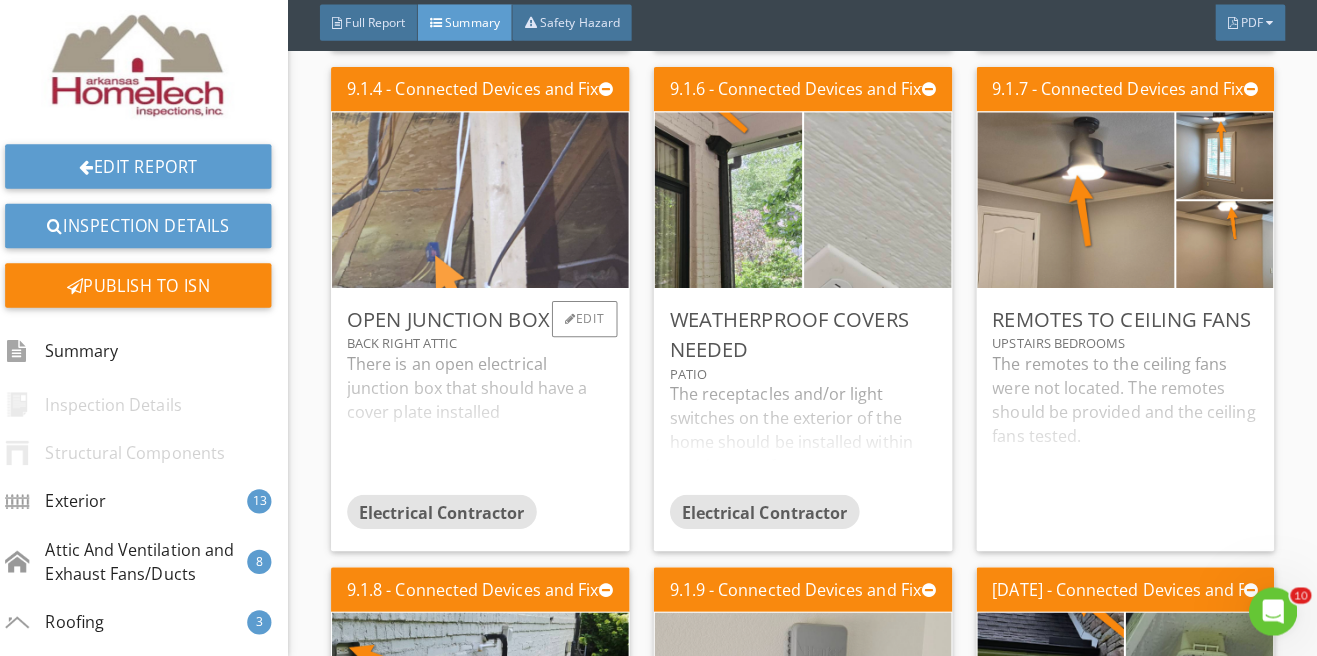 click at bounding box center [487, 204] 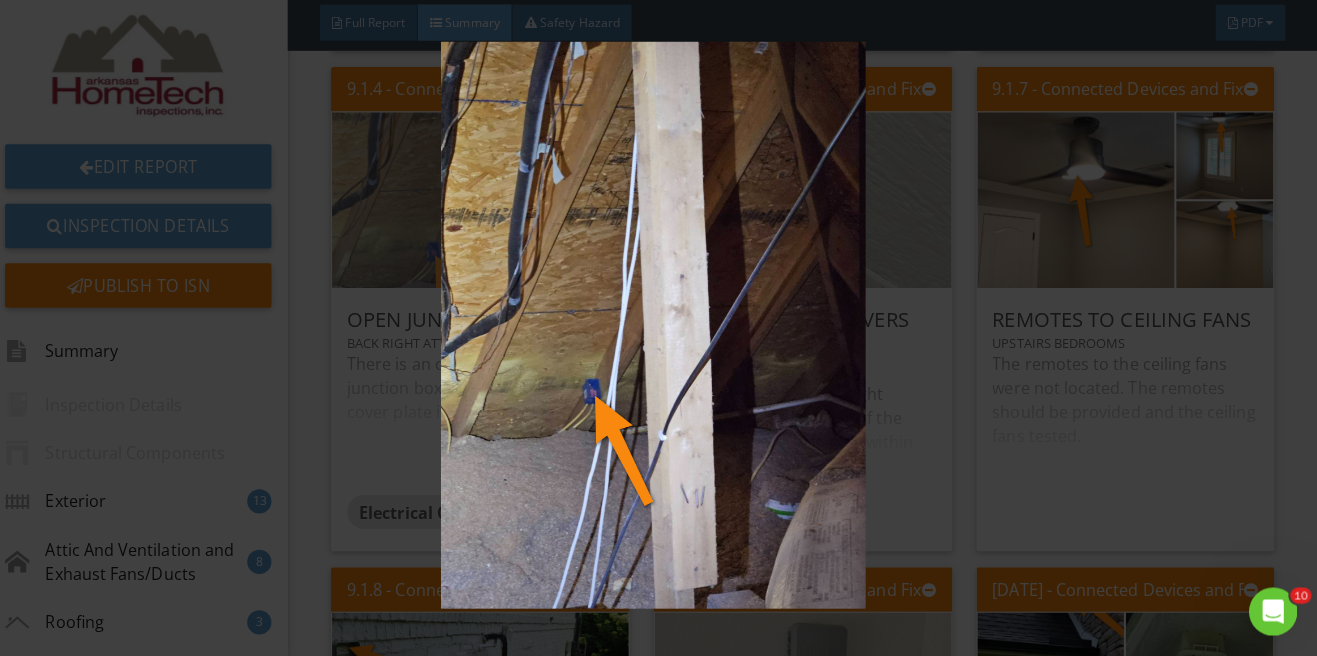scroll, scrollTop: 0, scrollLeft: 0, axis: both 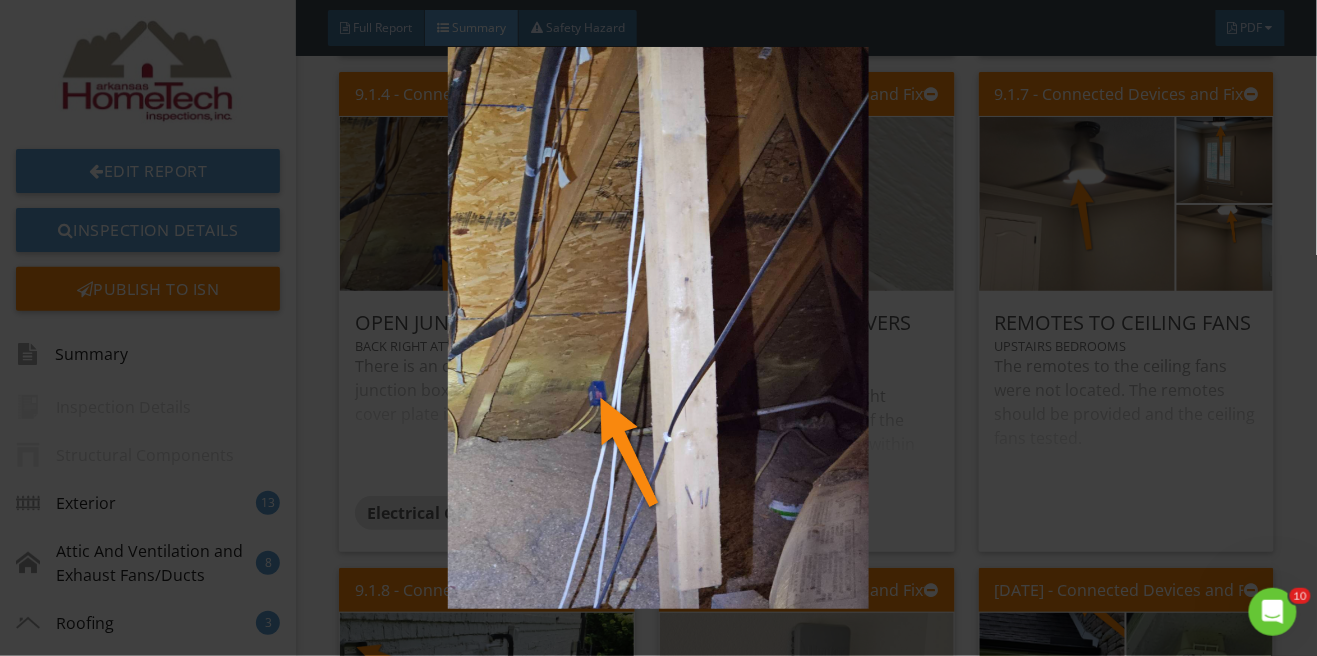 click at bounding box center (658, 328) 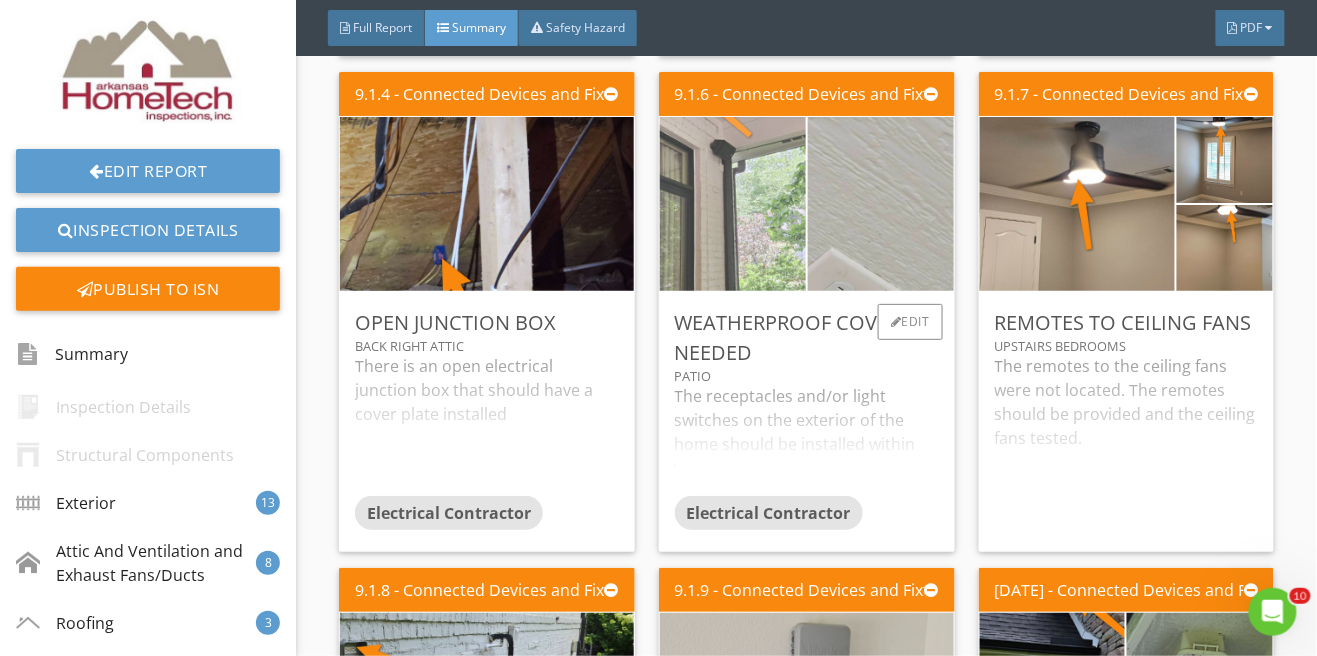click at bounding box center (733, 204) 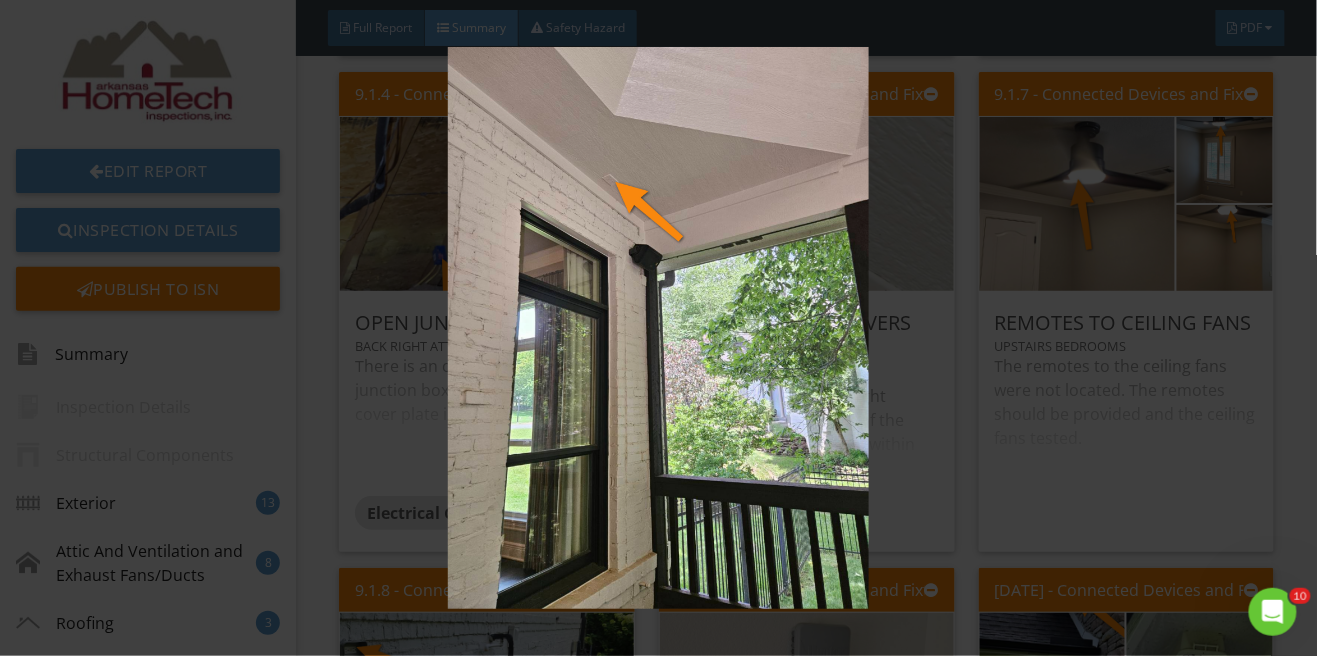 click at bounding box center (658, 328) 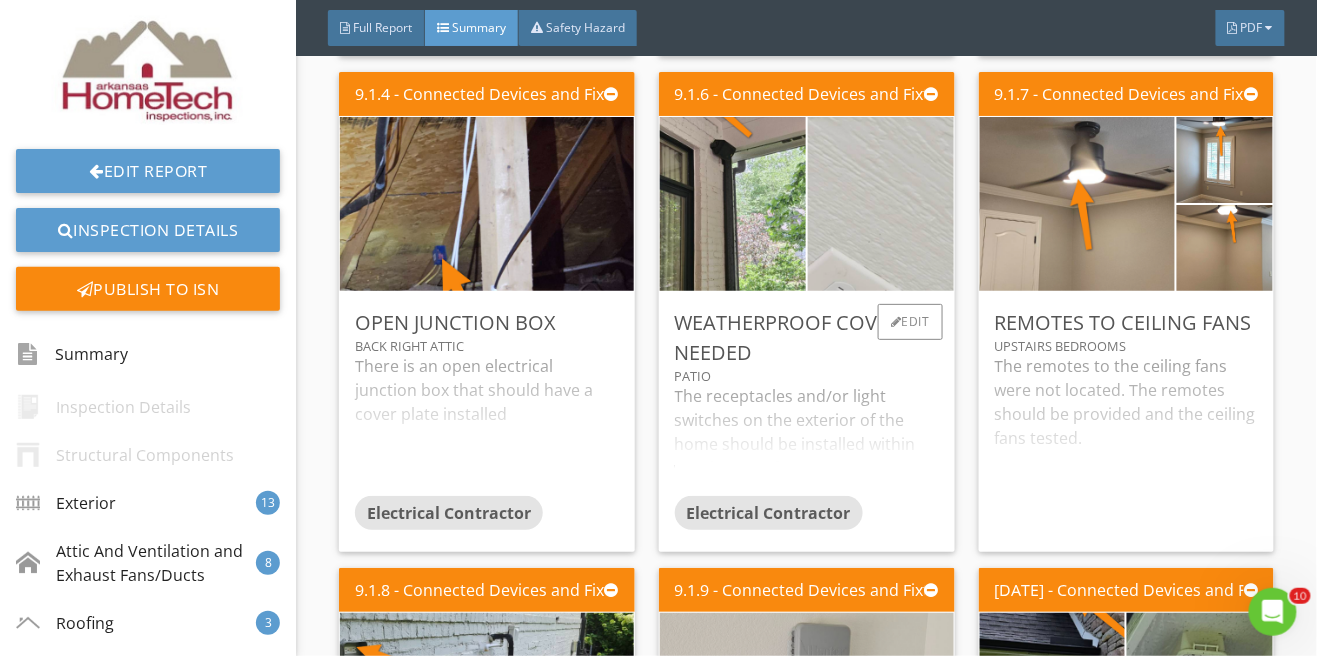 click at bounding box center (880, 204) 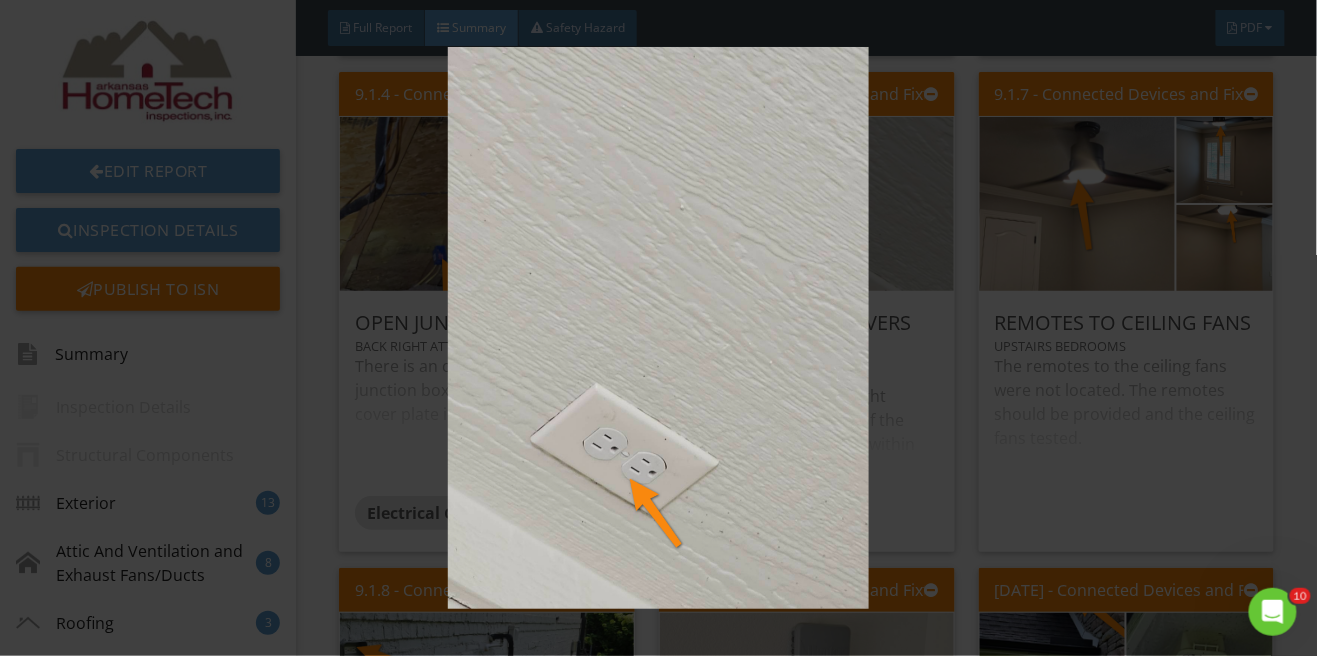 click at bounding box center [658, 328] 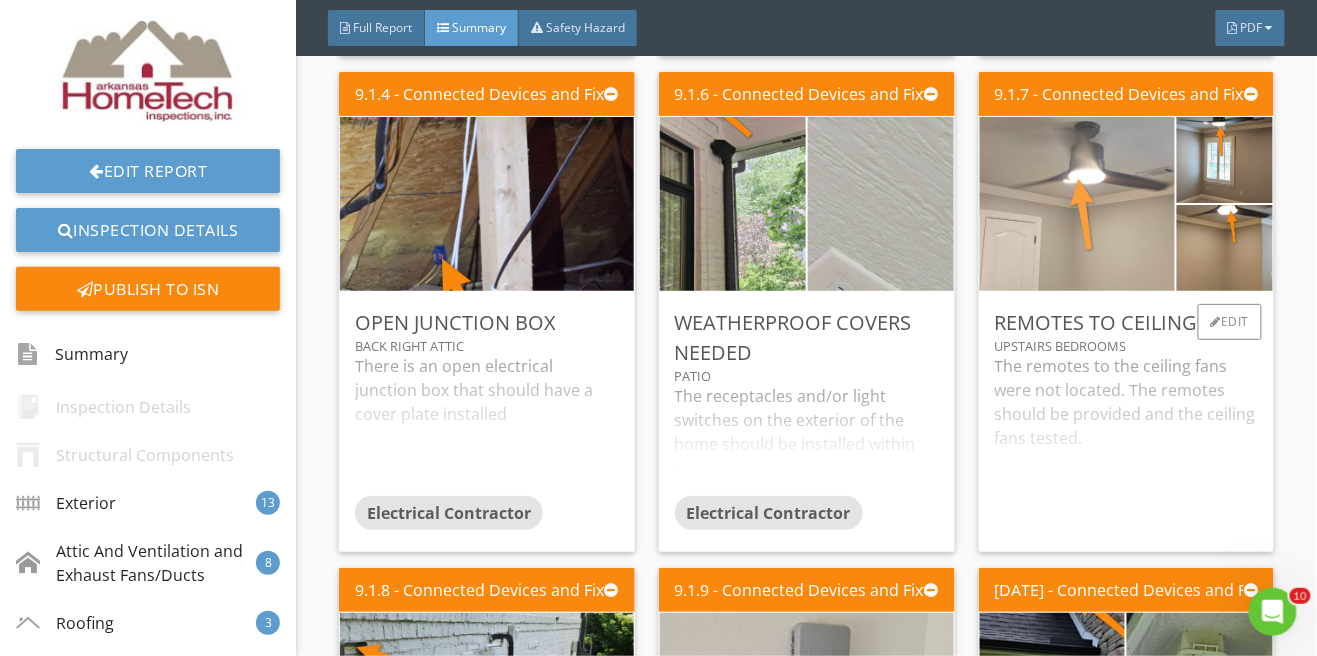 click at bounding box center (1077, 204) 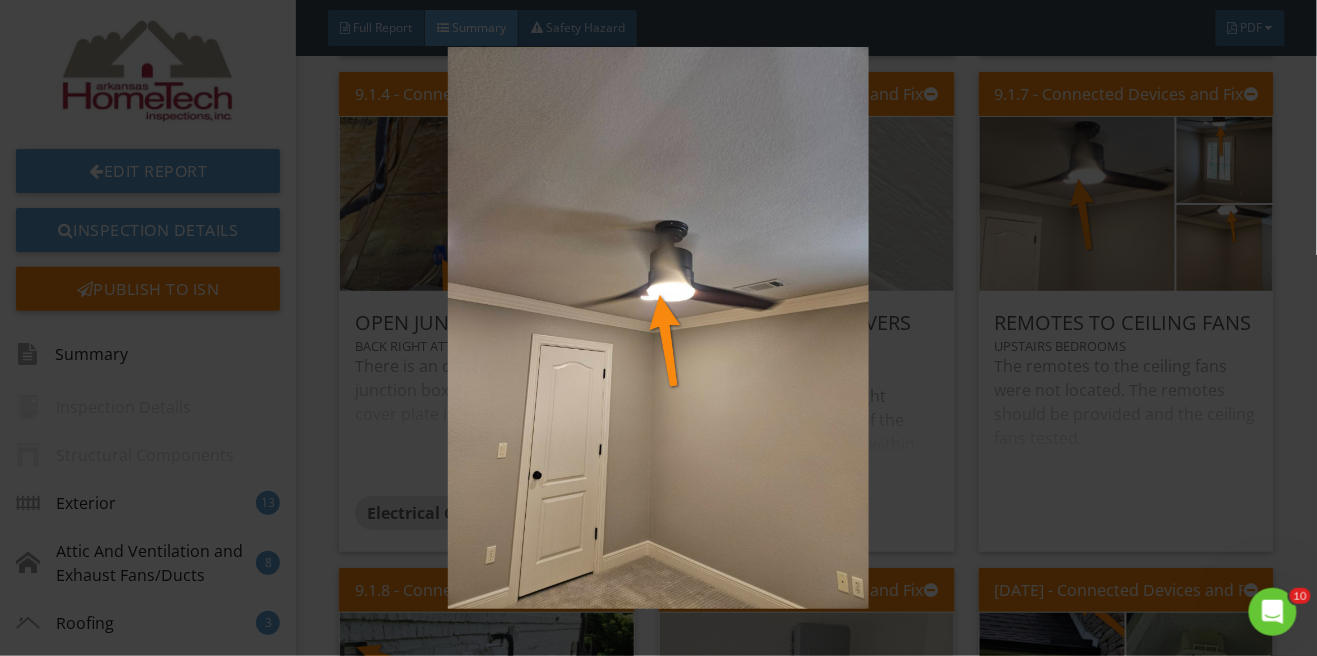 click at bounding box center [658, 328] 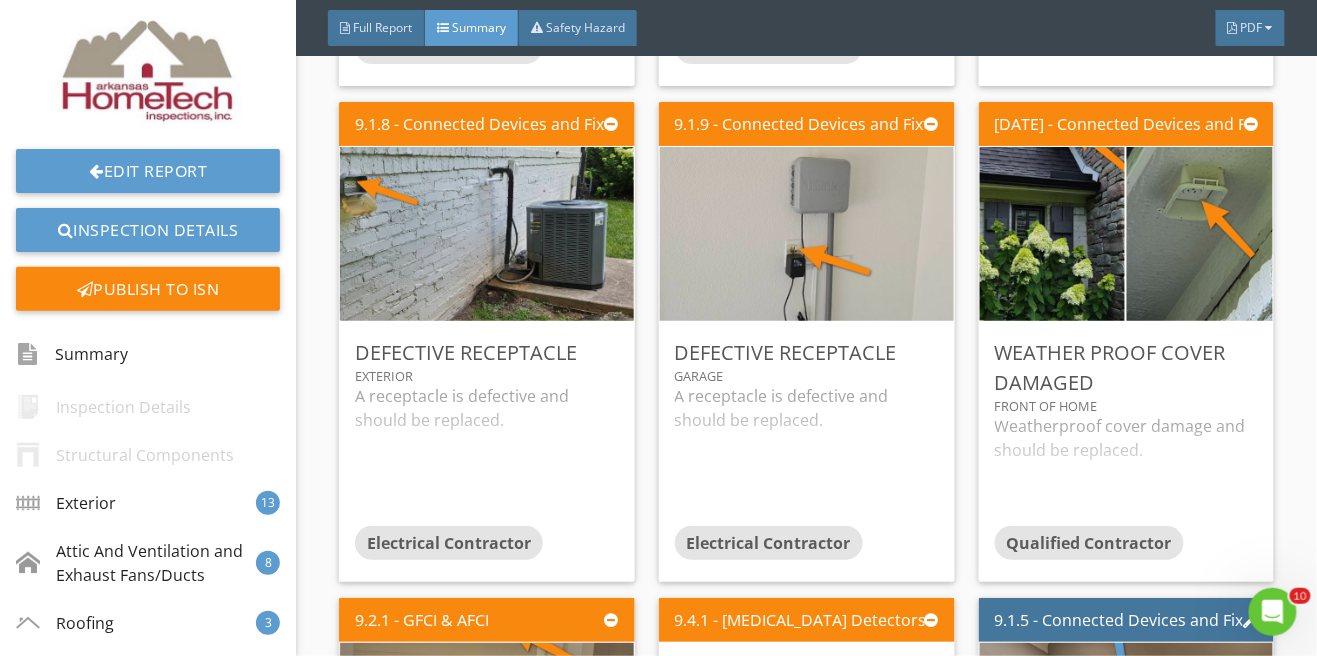 scroll, scrollTop: 9152, scrollLeft: 0, axis: vertical 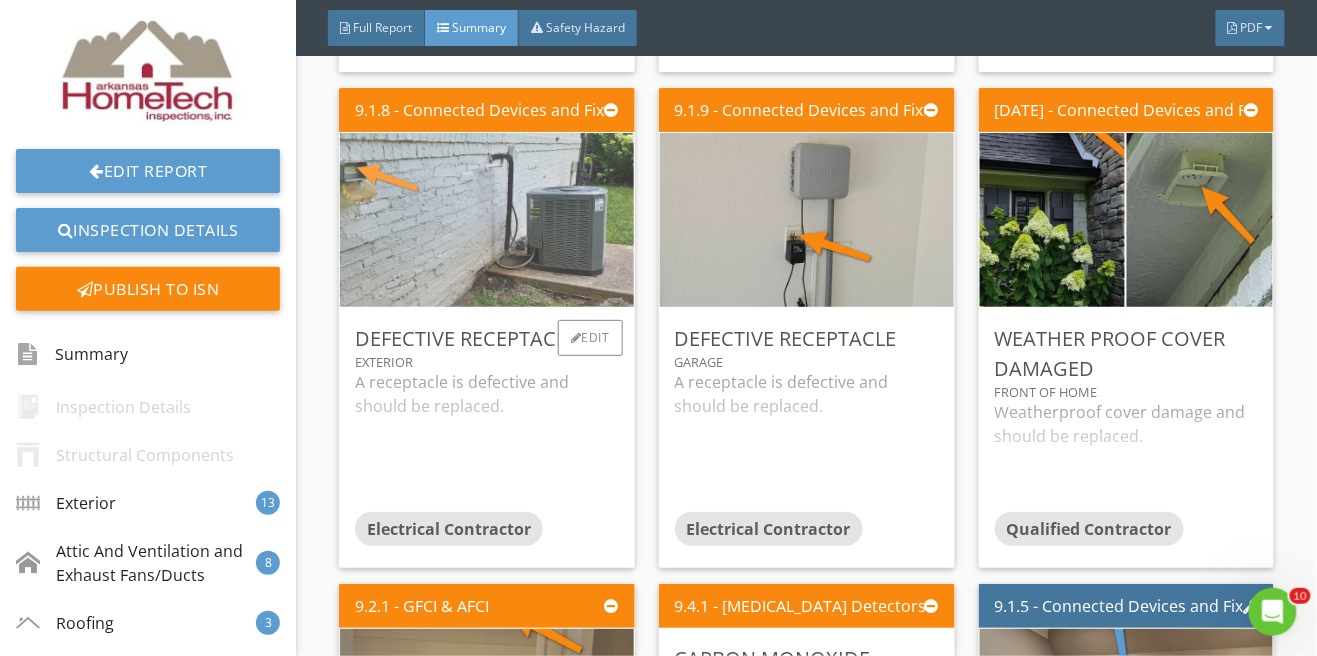 click at bounding box center (487, 220) 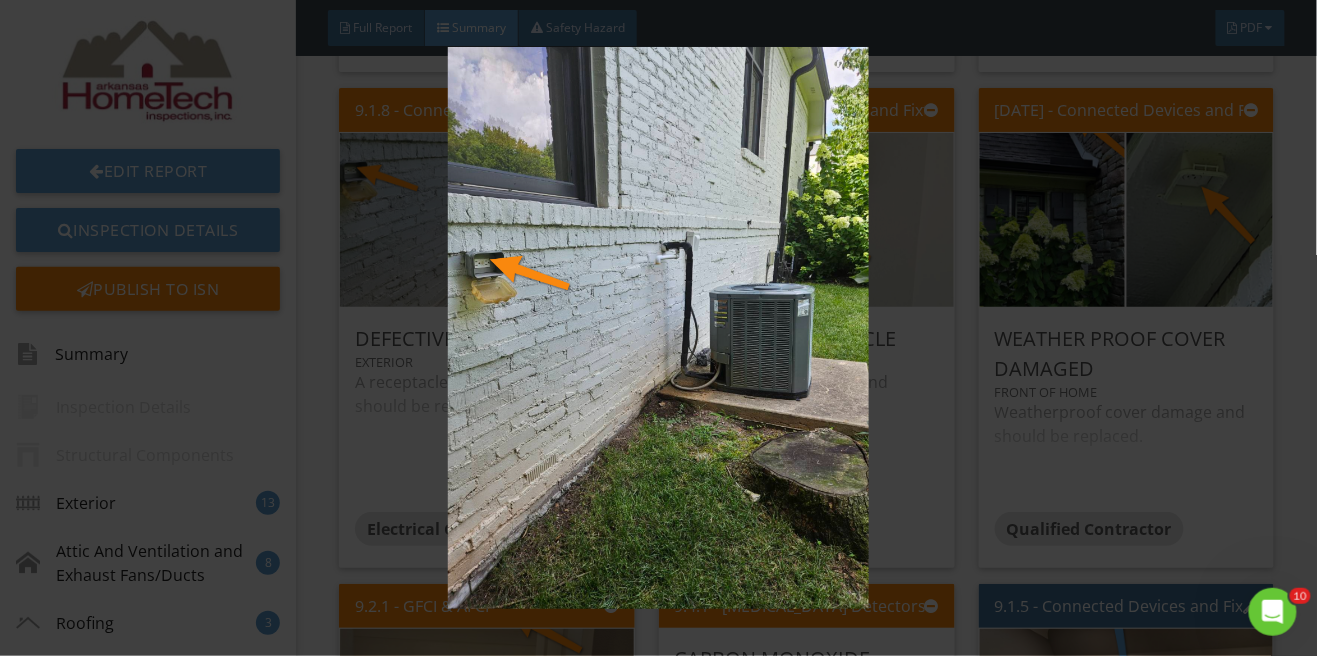 click at bounding box center [658, 328] 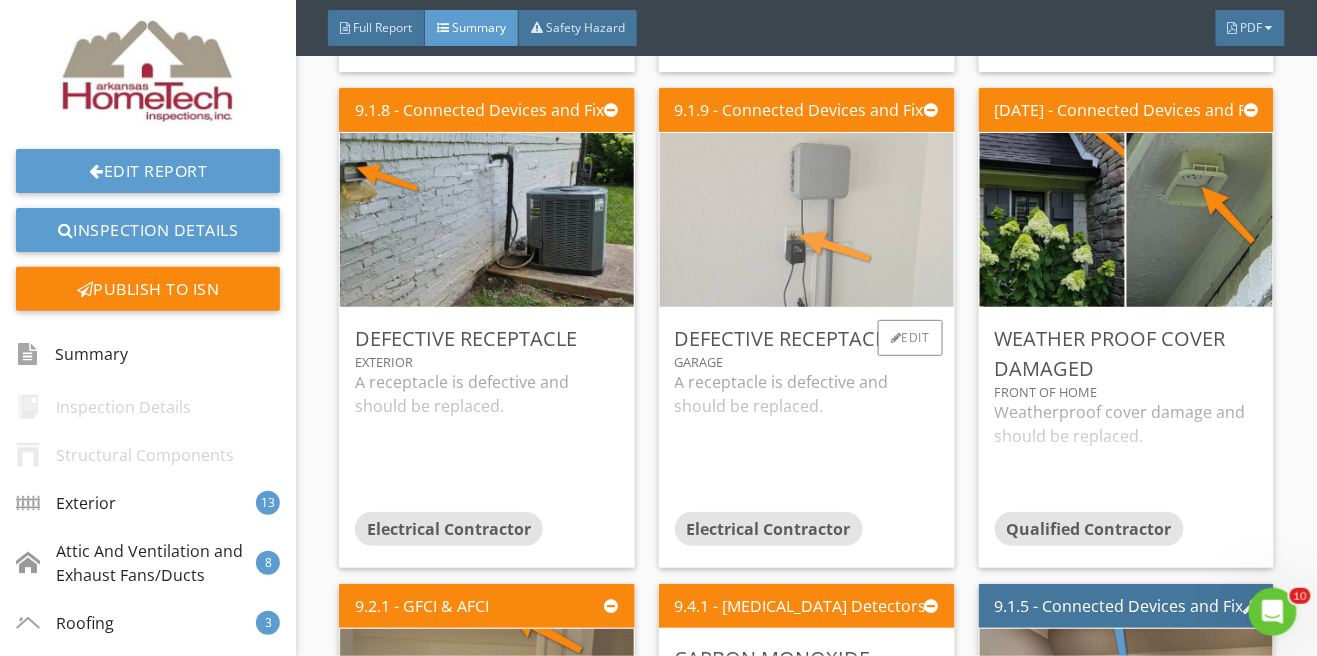 click at bounding box center [807, 220] 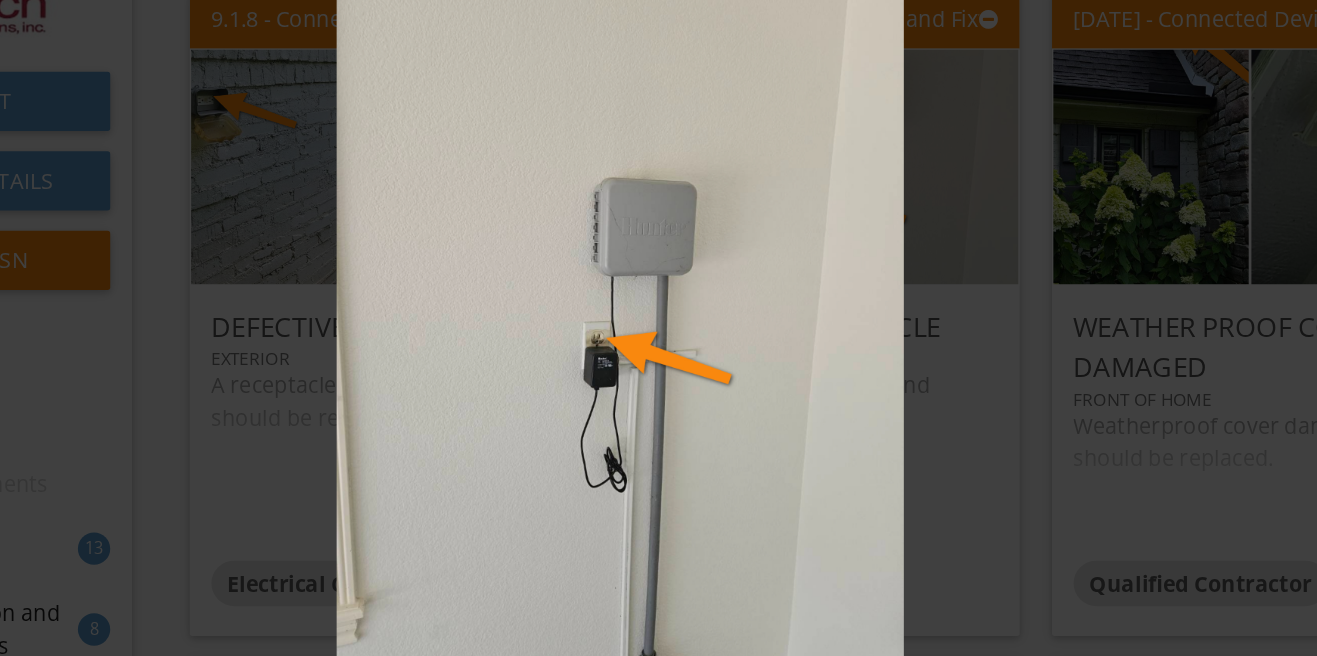 click at bounding box center (658, 328) 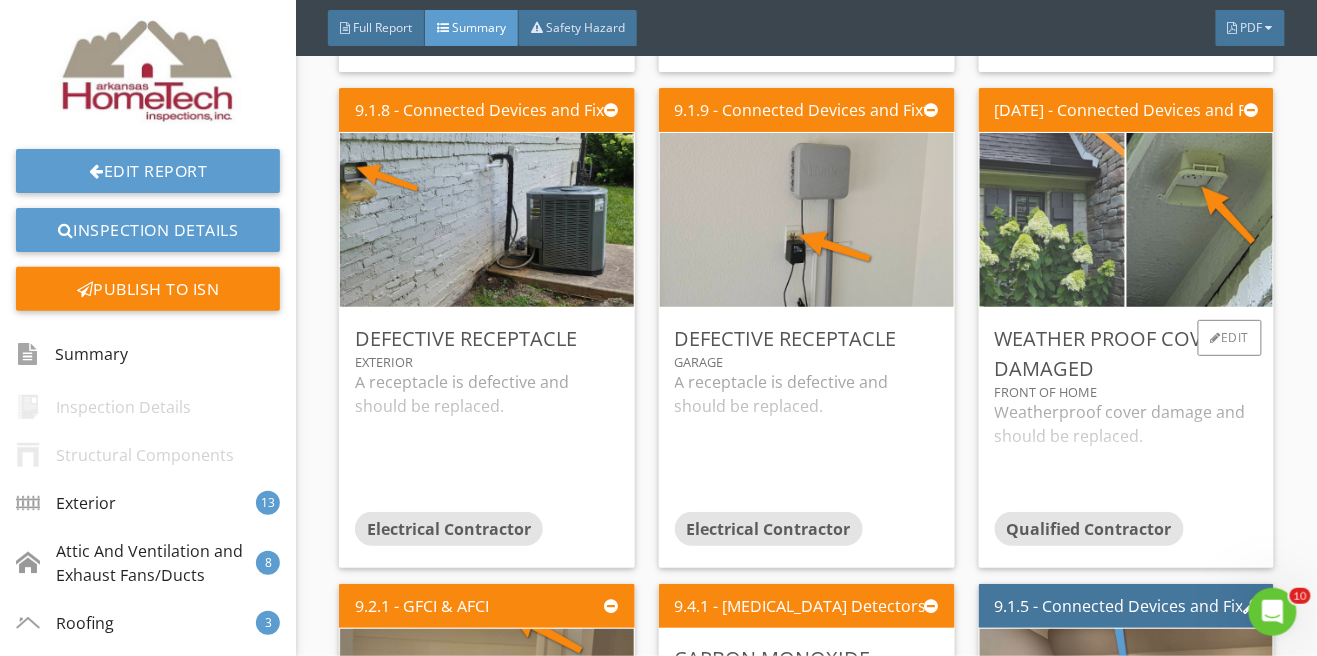 click at bounding box center (1052, 220) 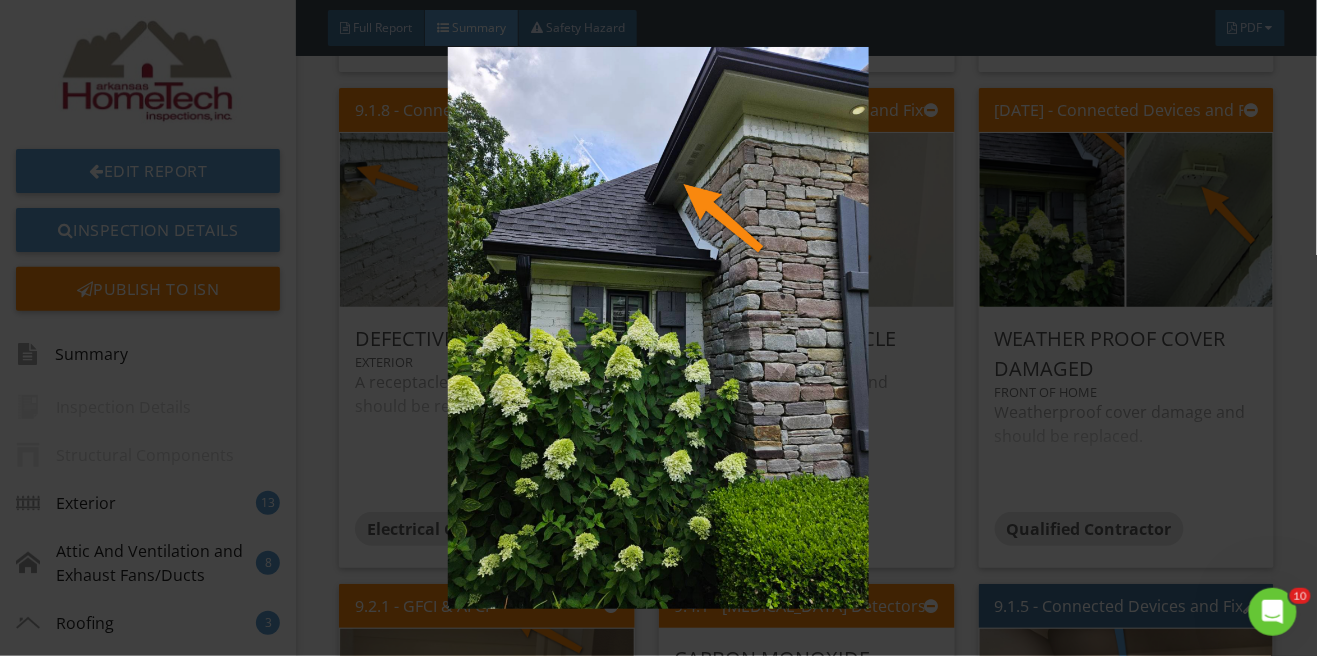 click at bounding box center [658, 328] 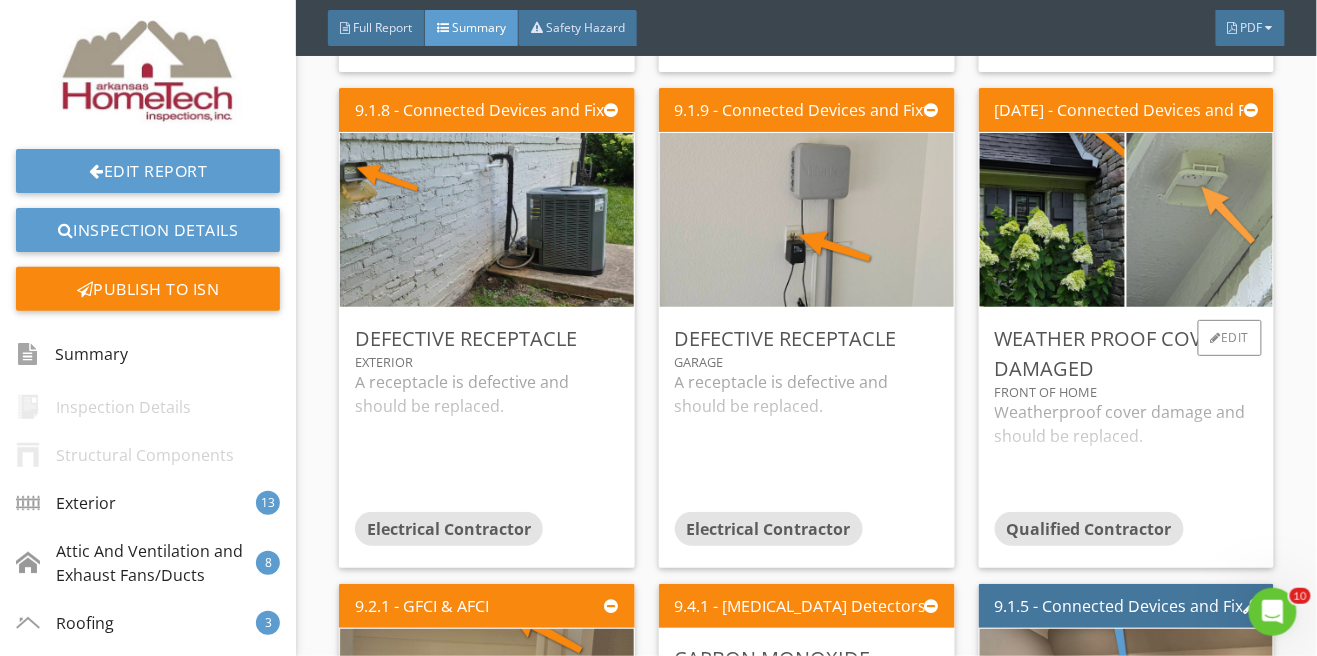 click at bounding box center (1200, 220) 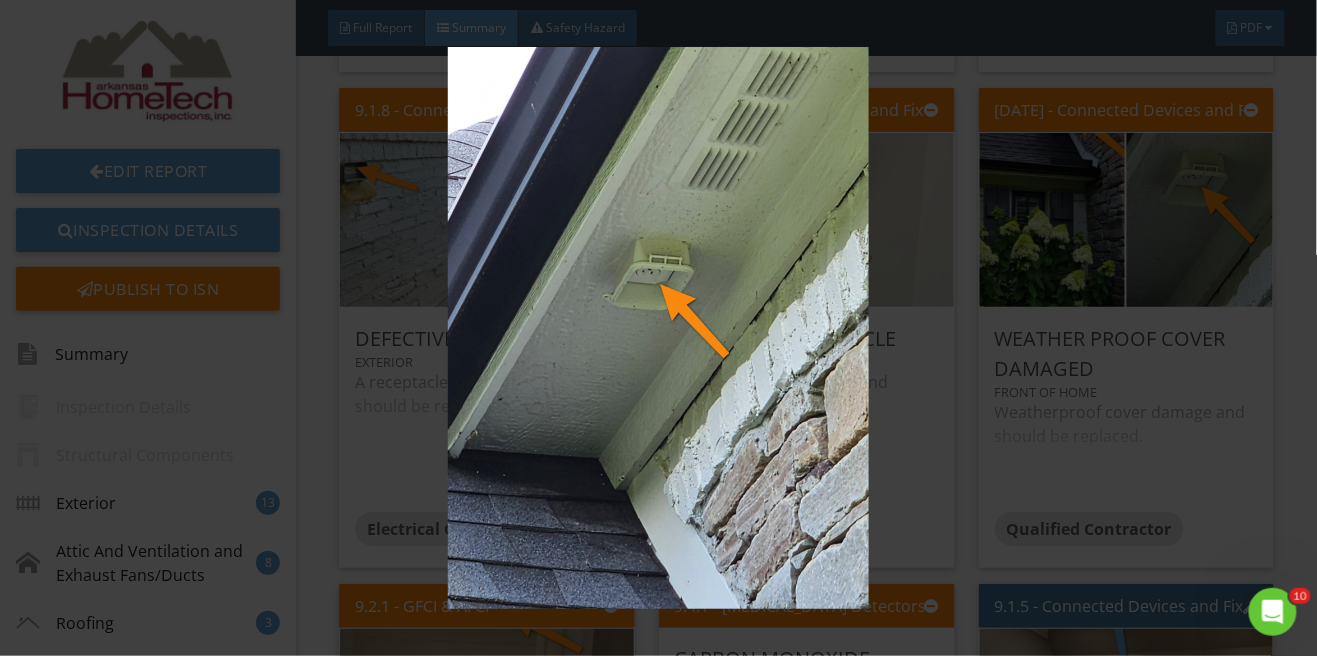 click at bounding box center [658, 328] 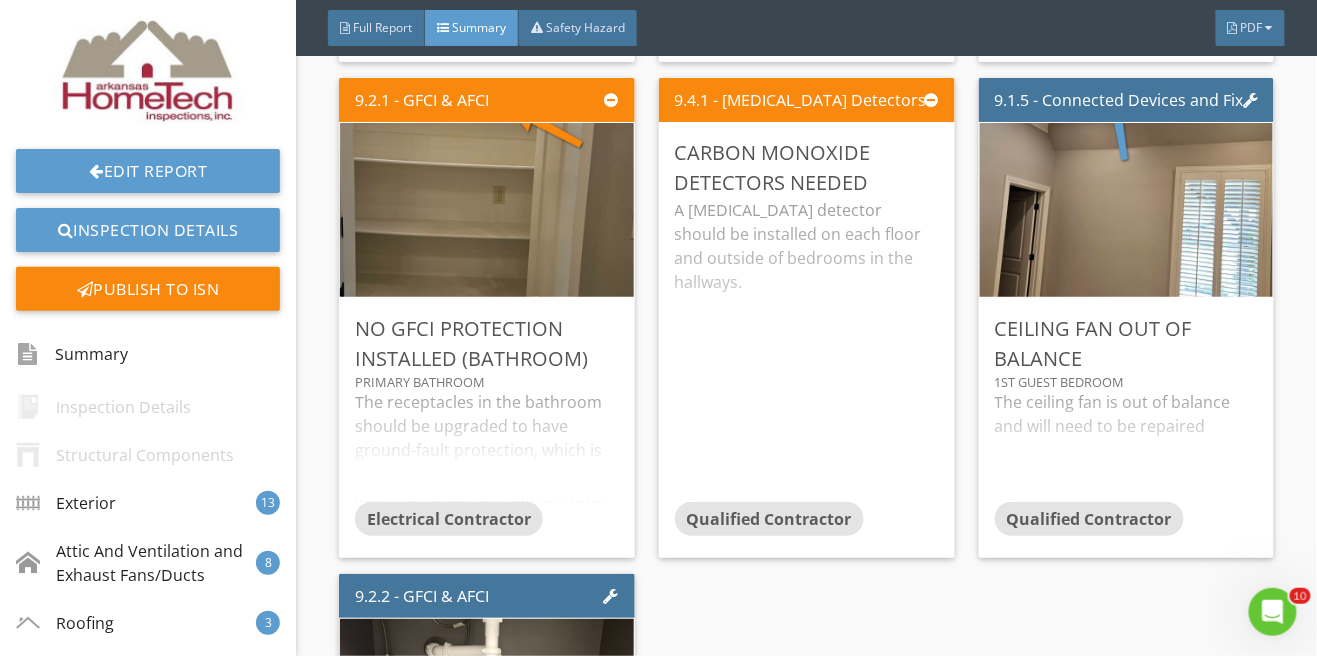 scroll, scrollTop: 9663, scrollLeft: 0, axis: vertical 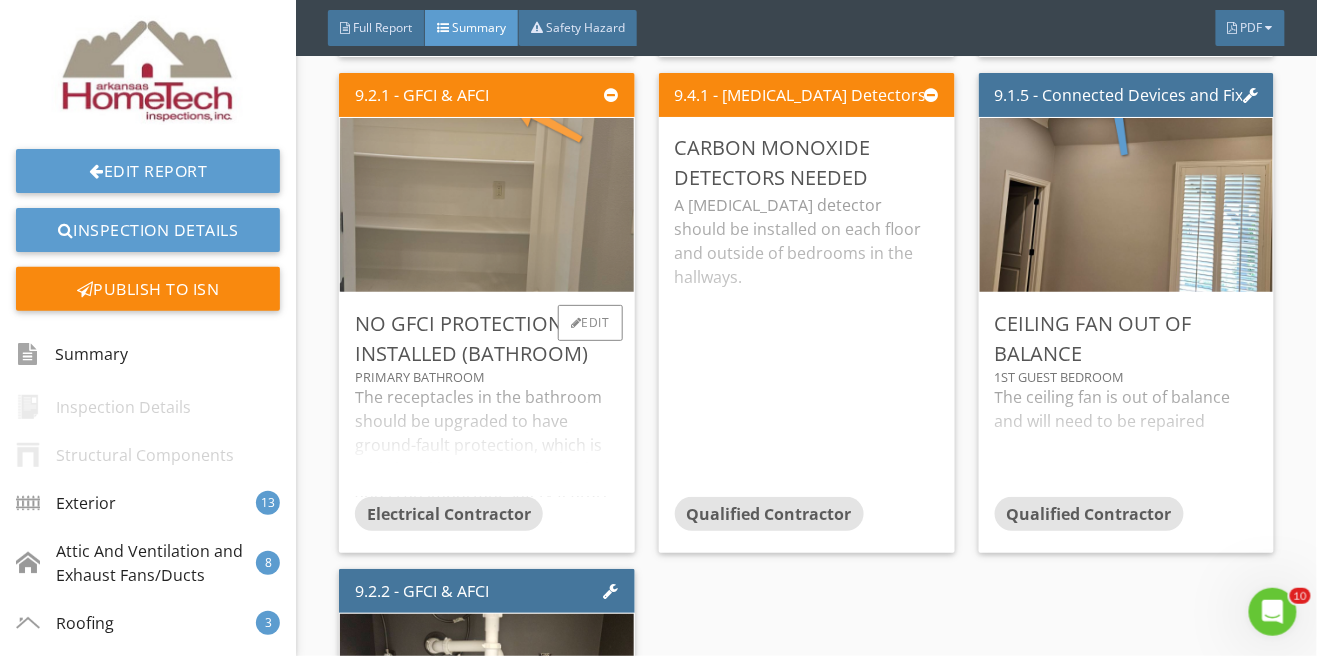 click at bounding box center [487, 205] 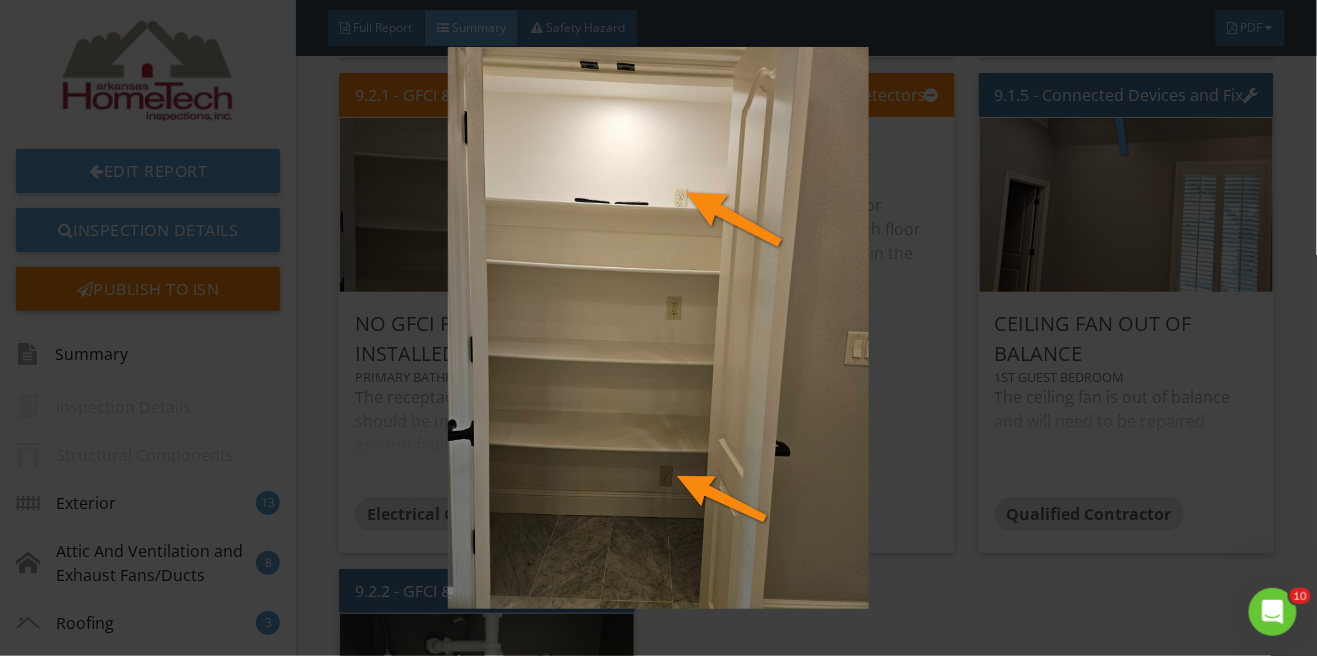 click at bounding box center [658, 328] 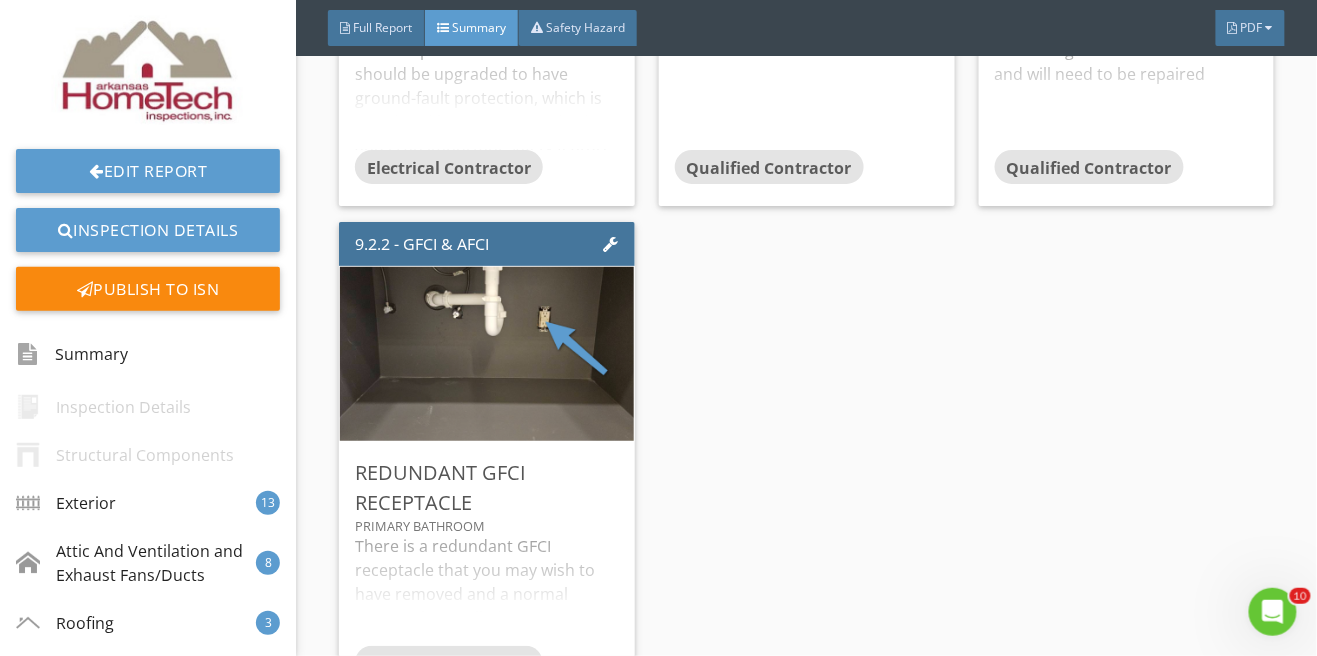 scroll, scrollTop: 10017, scrollLeft: 0, axis: vertical 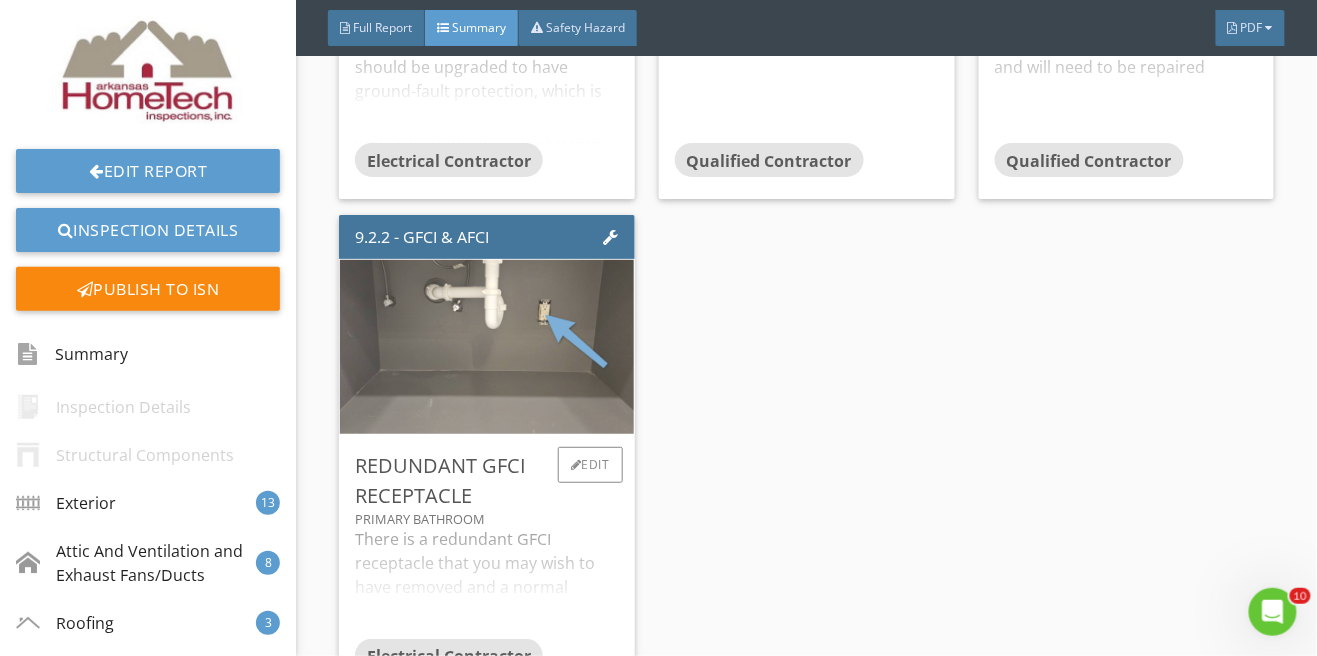 click at bounding box center (487, 347) 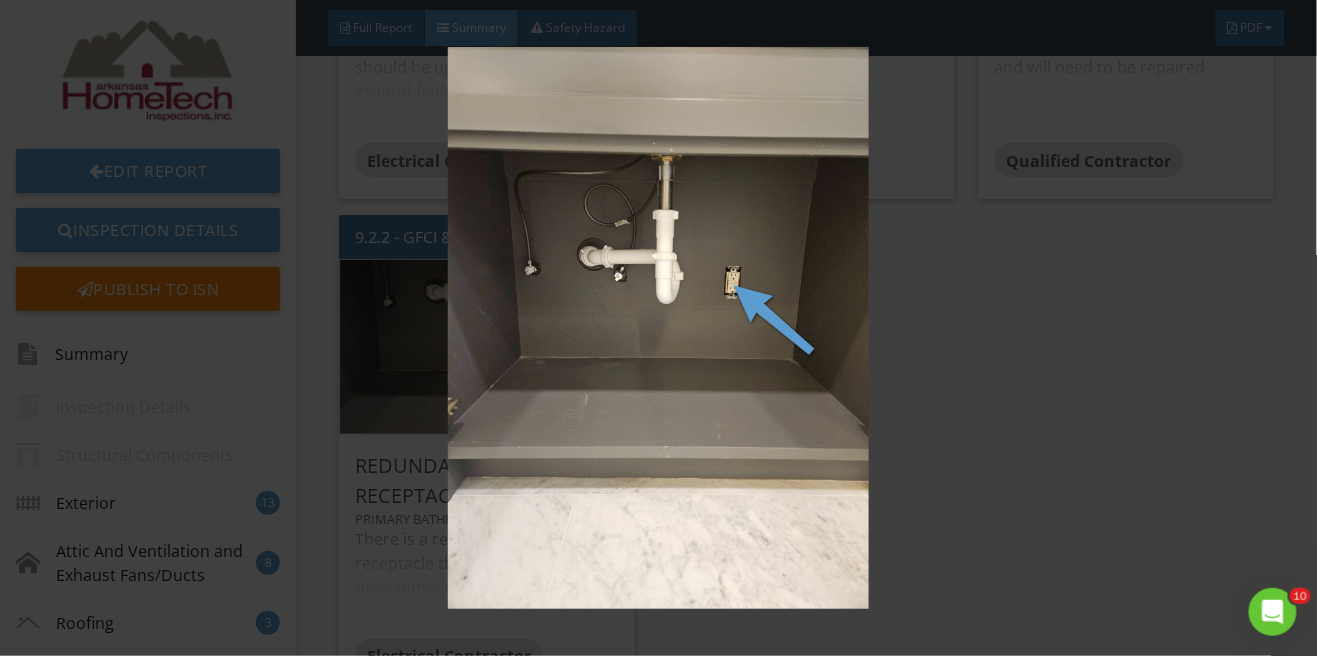 click at bounding box center [658, 328] 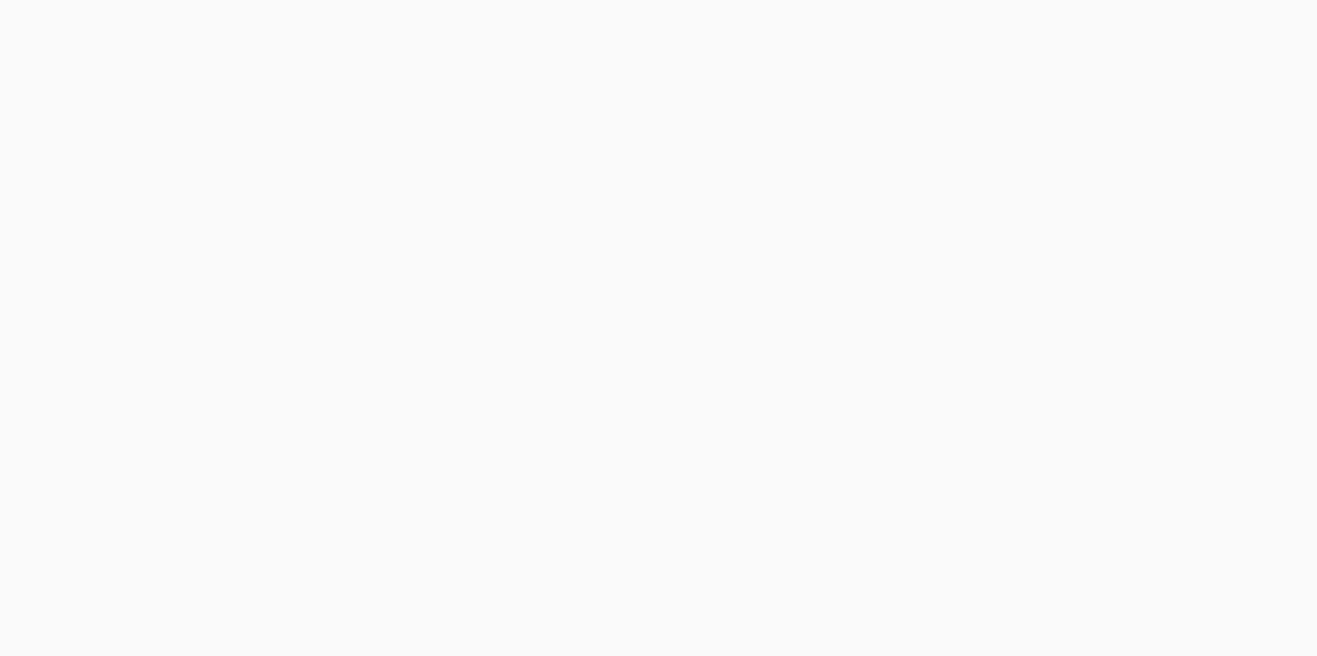 scroll, scrollTop: 0, scrollLeft: 0, axis: both 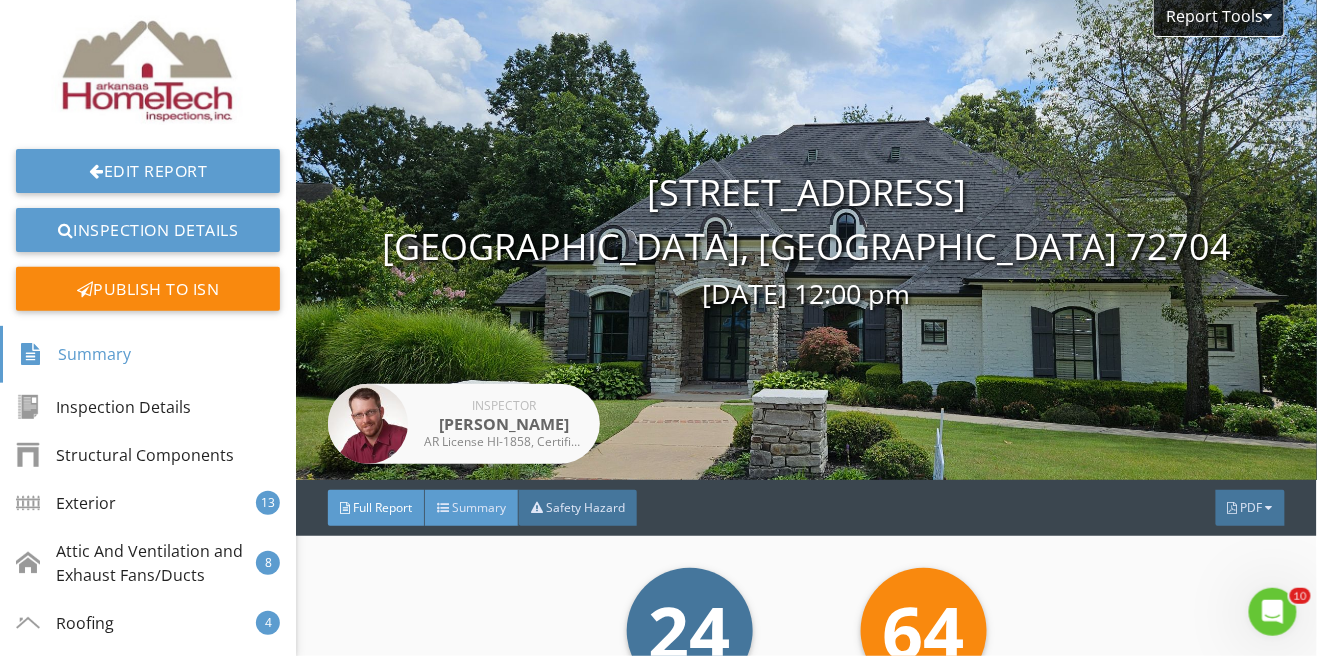 click on "Summary" at bounding box center (479, 507) 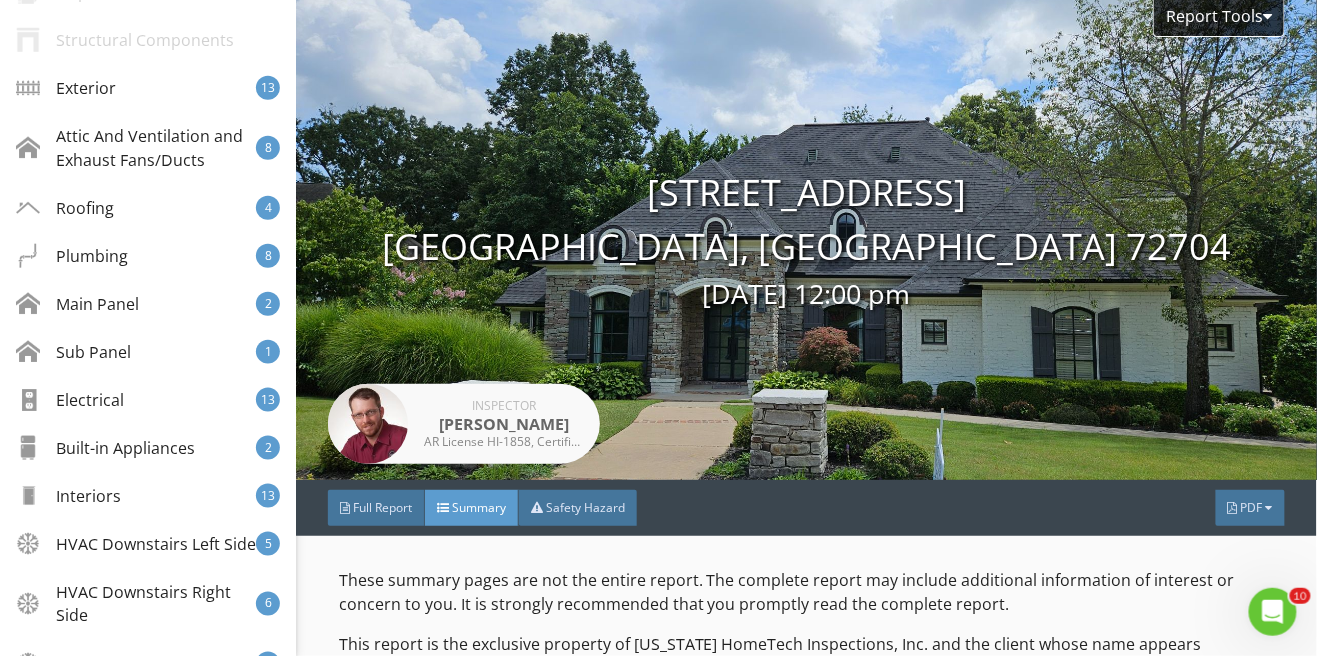 scroll, scrollTop: 426, scrollLeft: 0, axis: vertical 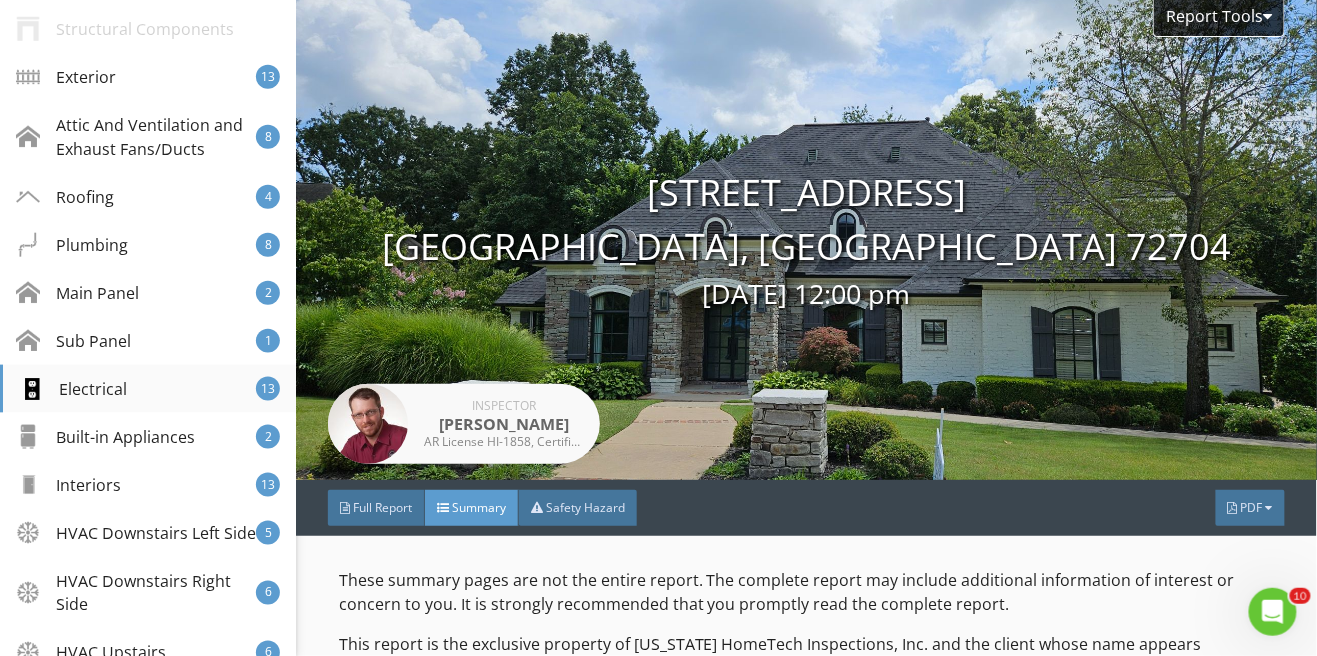 click on "Electrical
13" at bounding box center (148, 389) 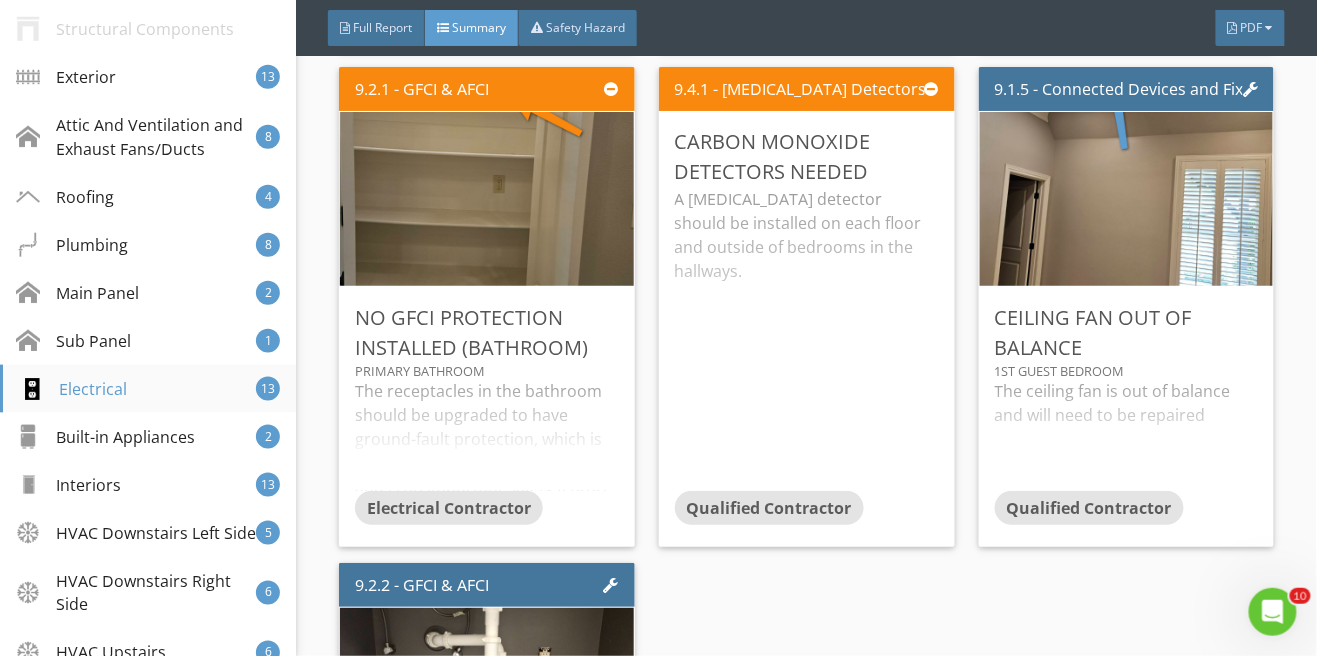 scroll, scrollTop: 10169, scrollLeft: 0, axis: vertical 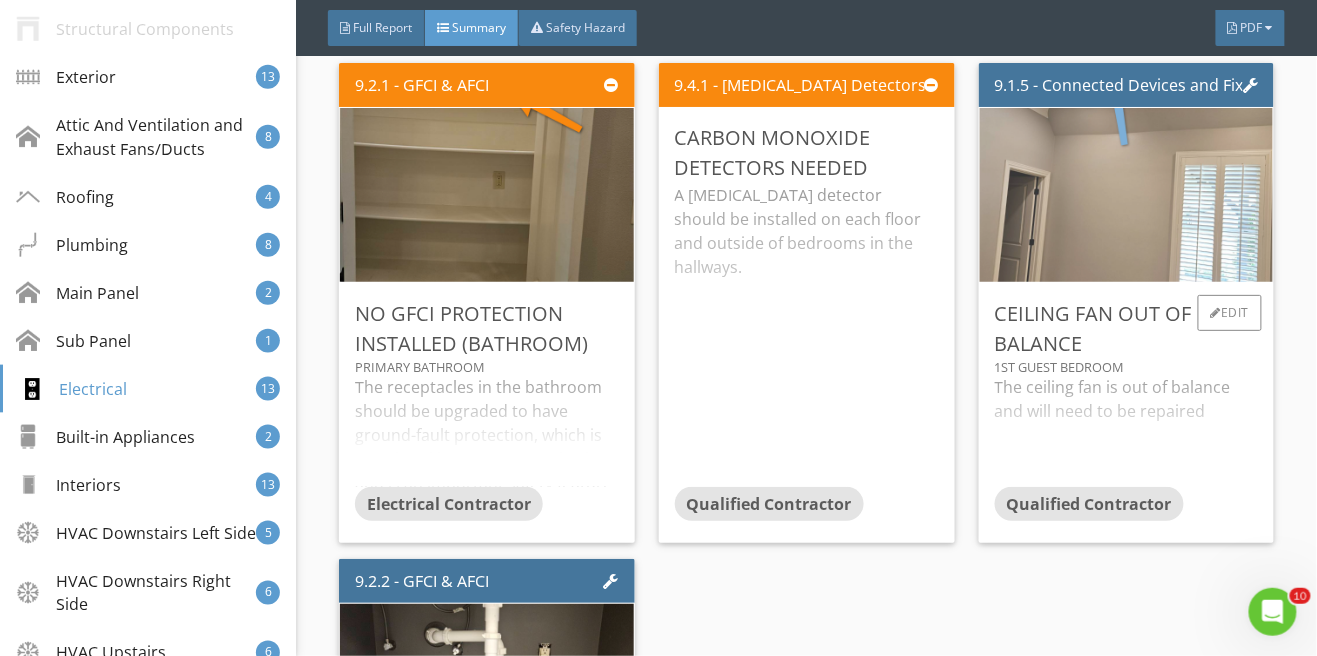click at bounding box center (1126, 195) 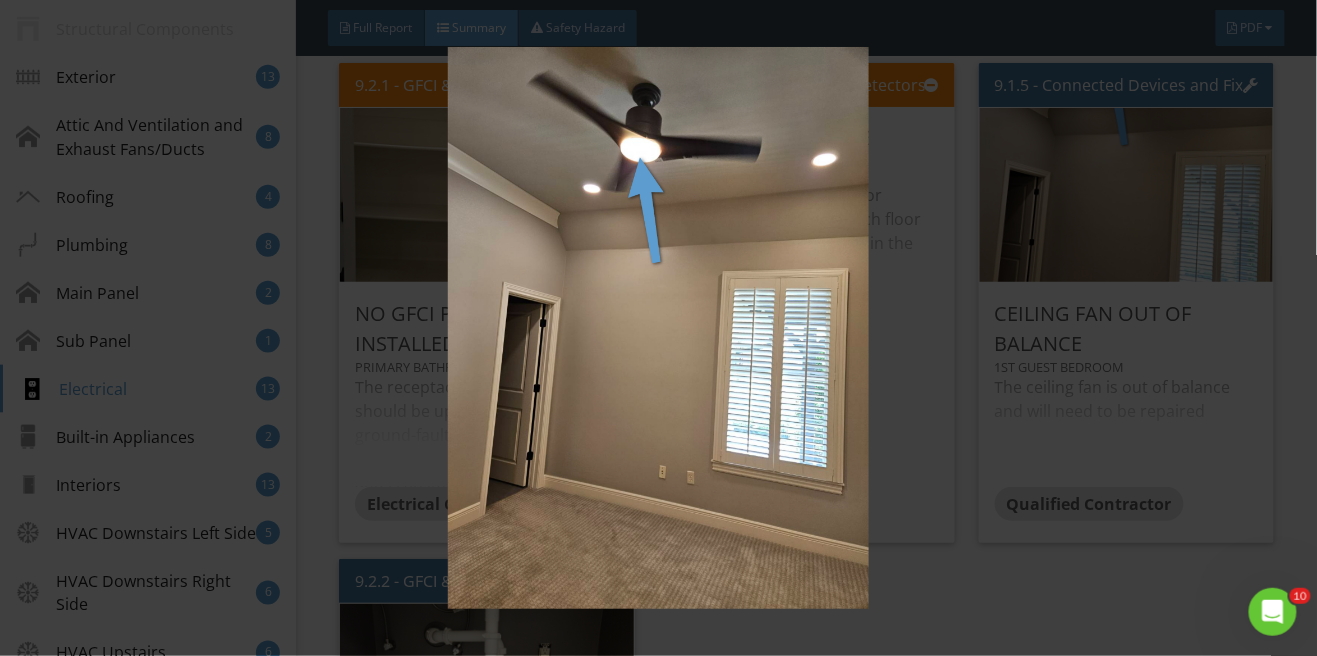 click at bounding box center [658, 328] 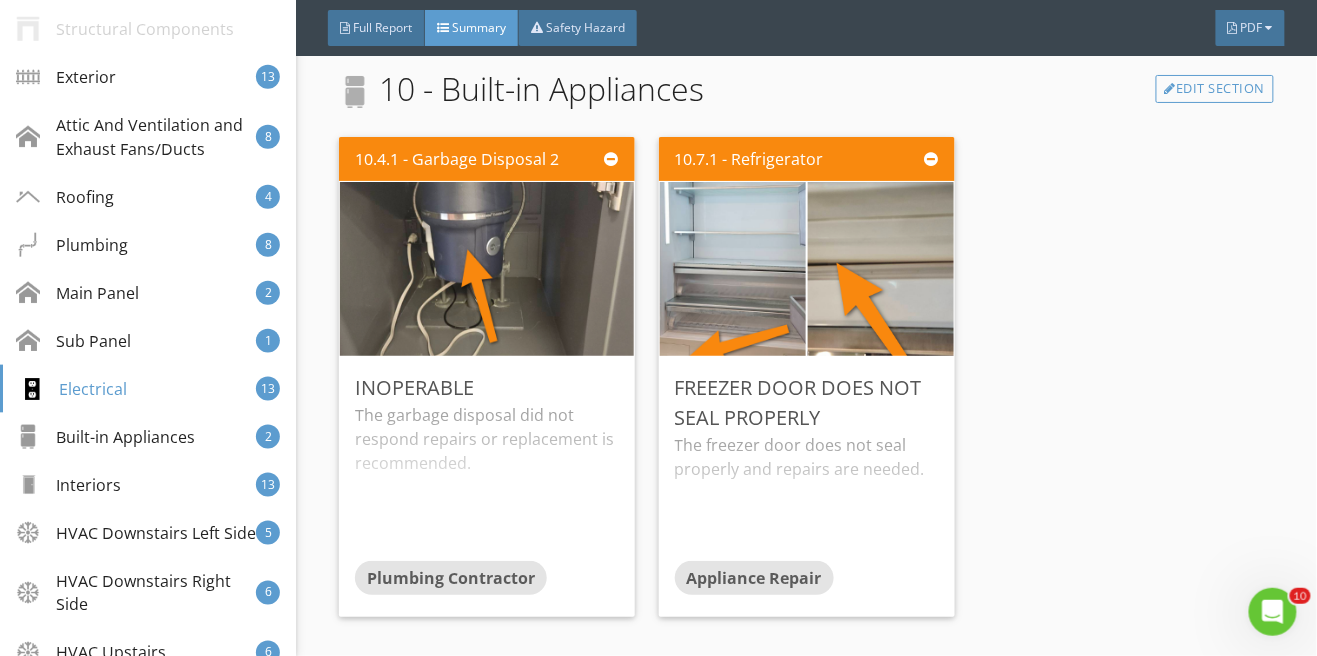 scroll, scrollTop: 11179, scrollLeft: 0, axis: vertical 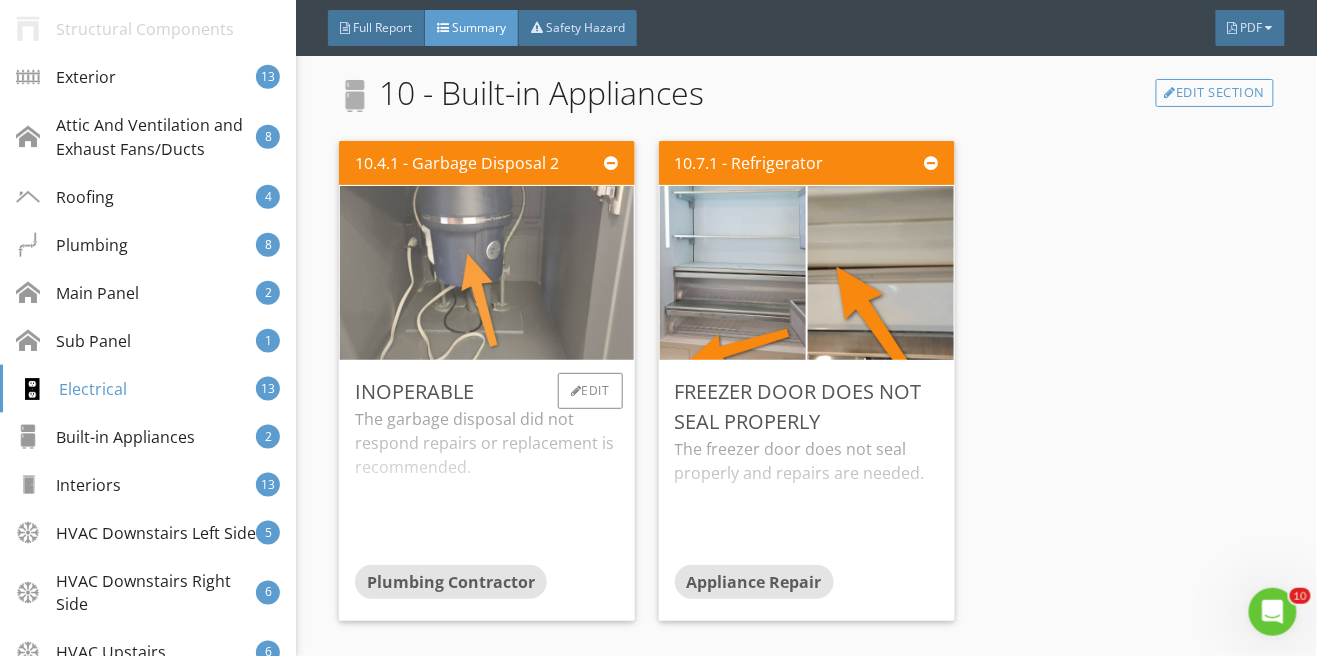 click at bounding box center [487, 273] 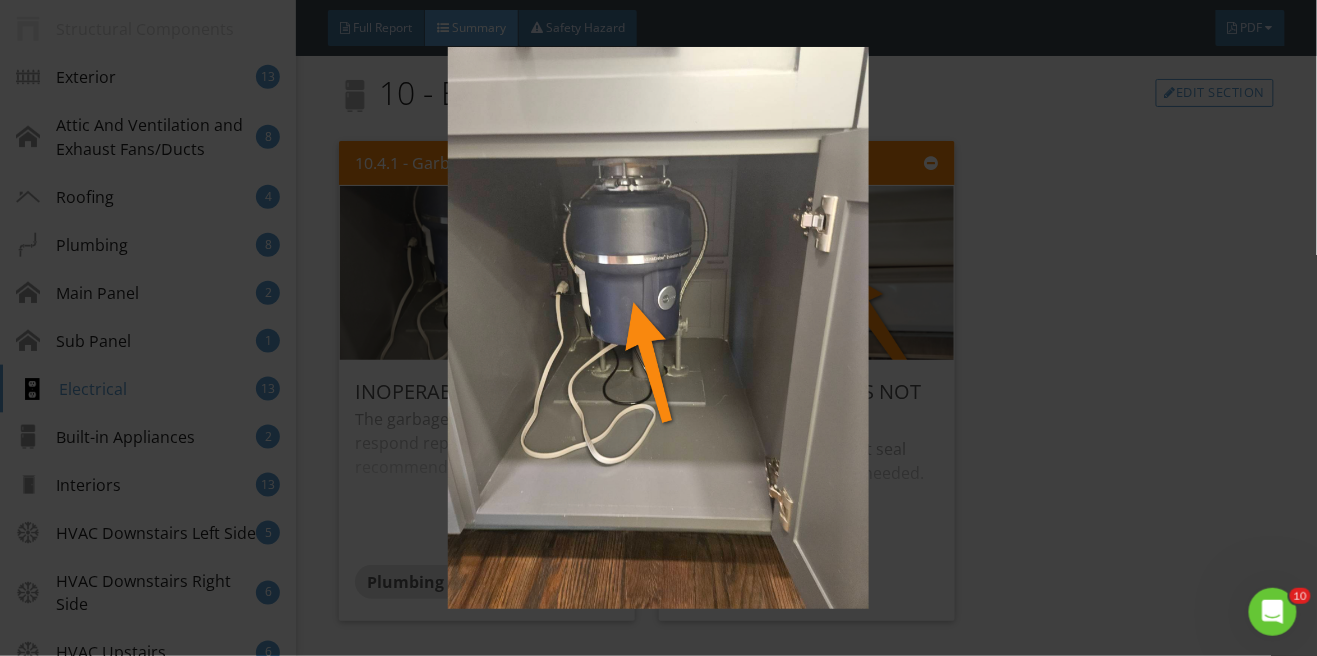 click at bounding box center (658, 328) 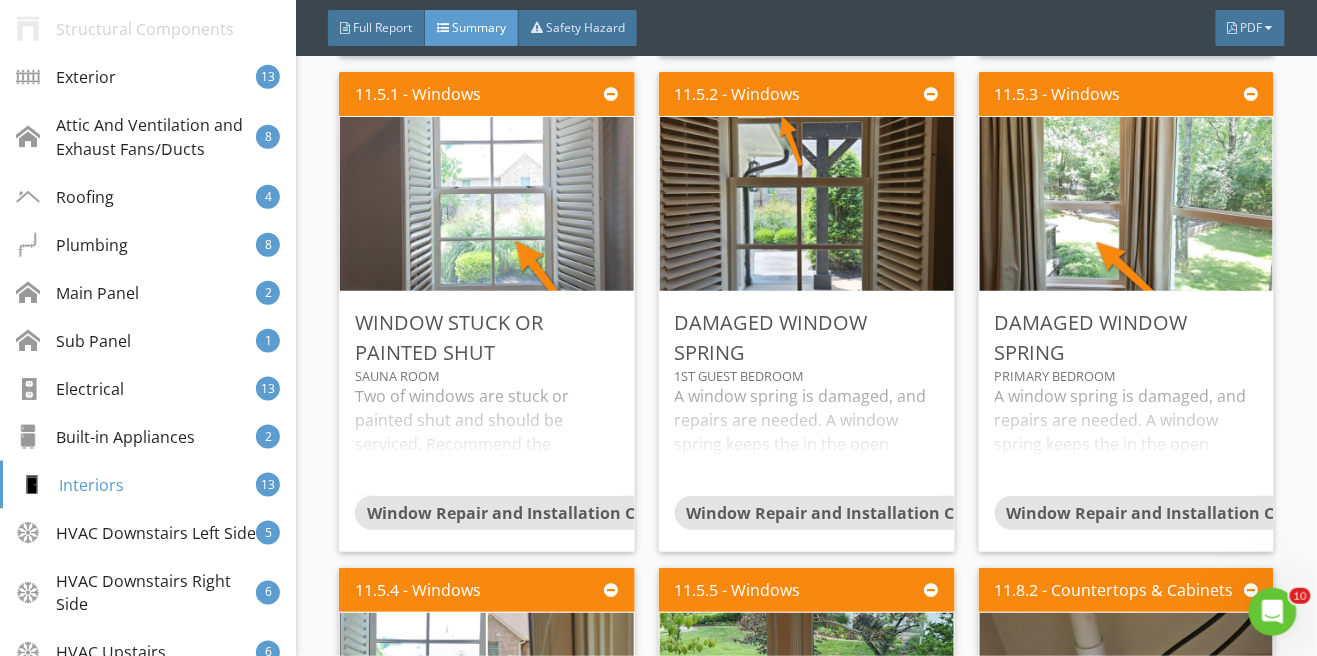 scroll, scrollTop: 12336, scrollLeft: 0, axis: vertical 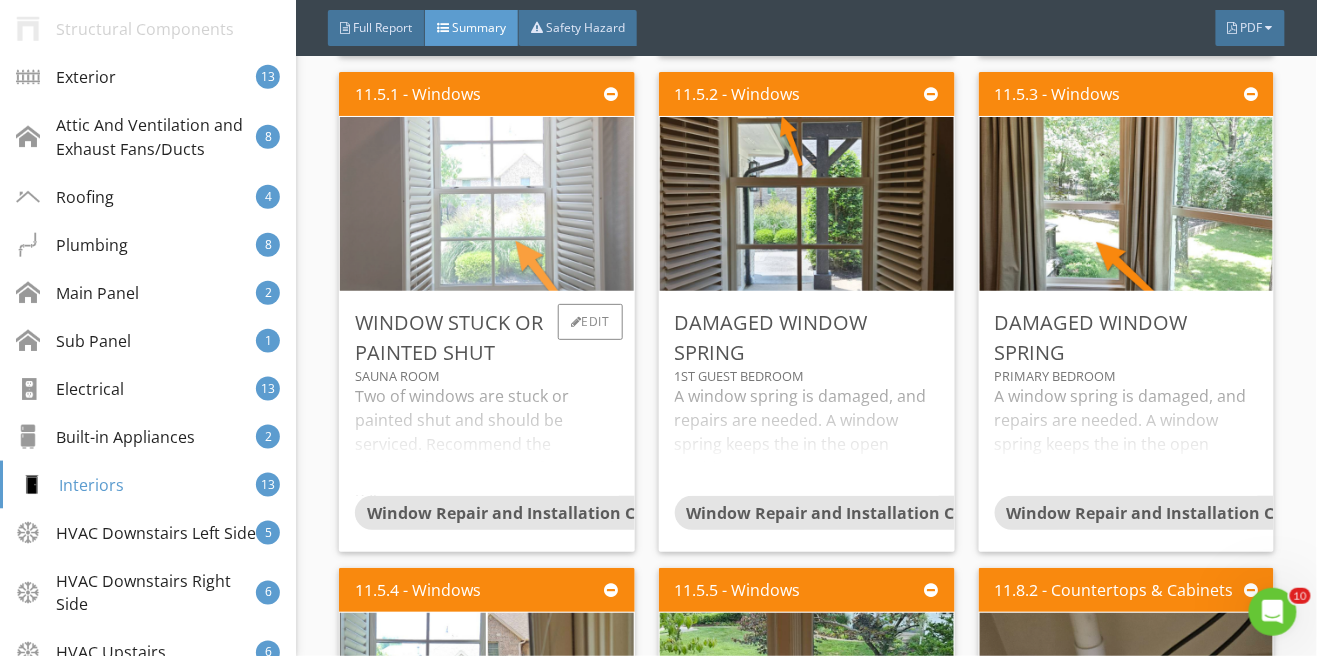 click at bounding box center [487, 204] 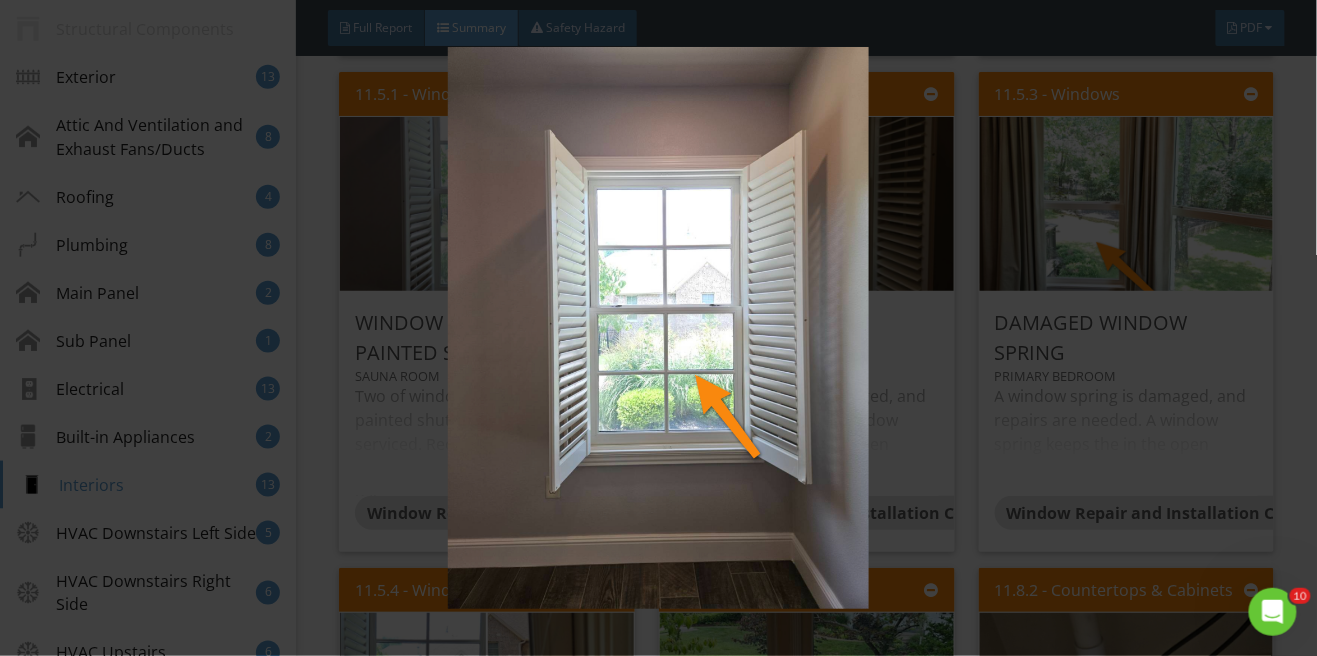 click at bounding box center [658, 328] 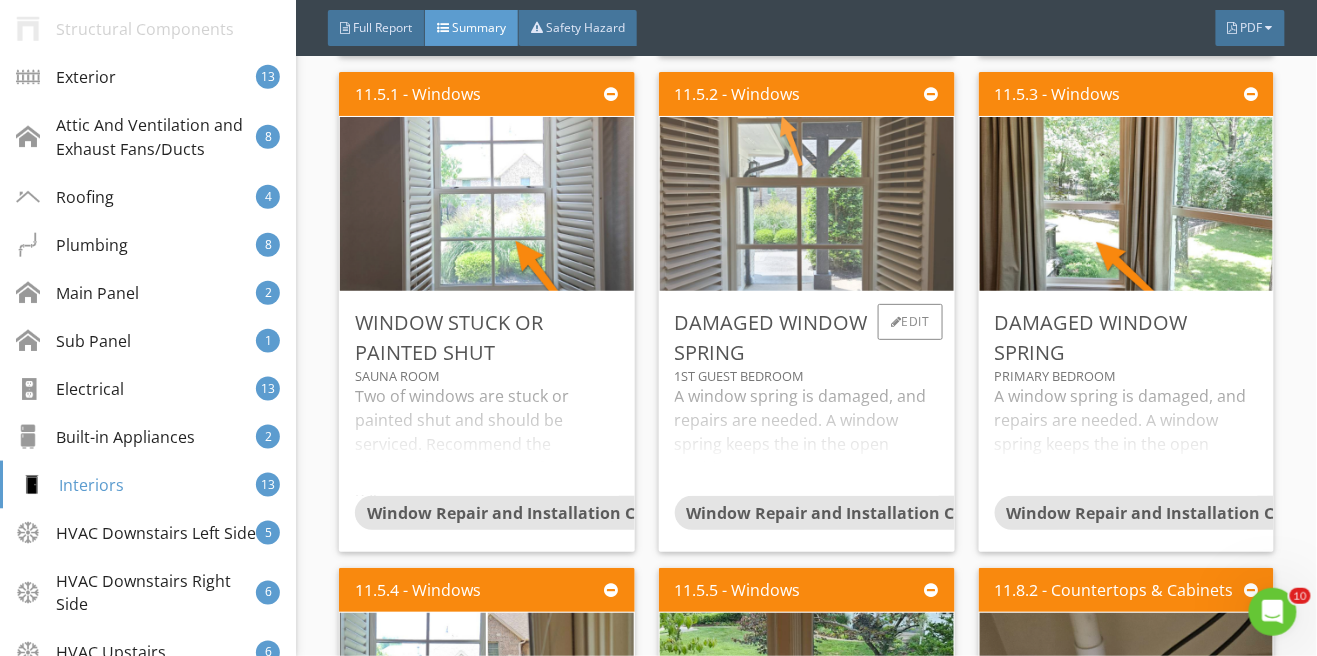 click at bounding box center [807, 204] 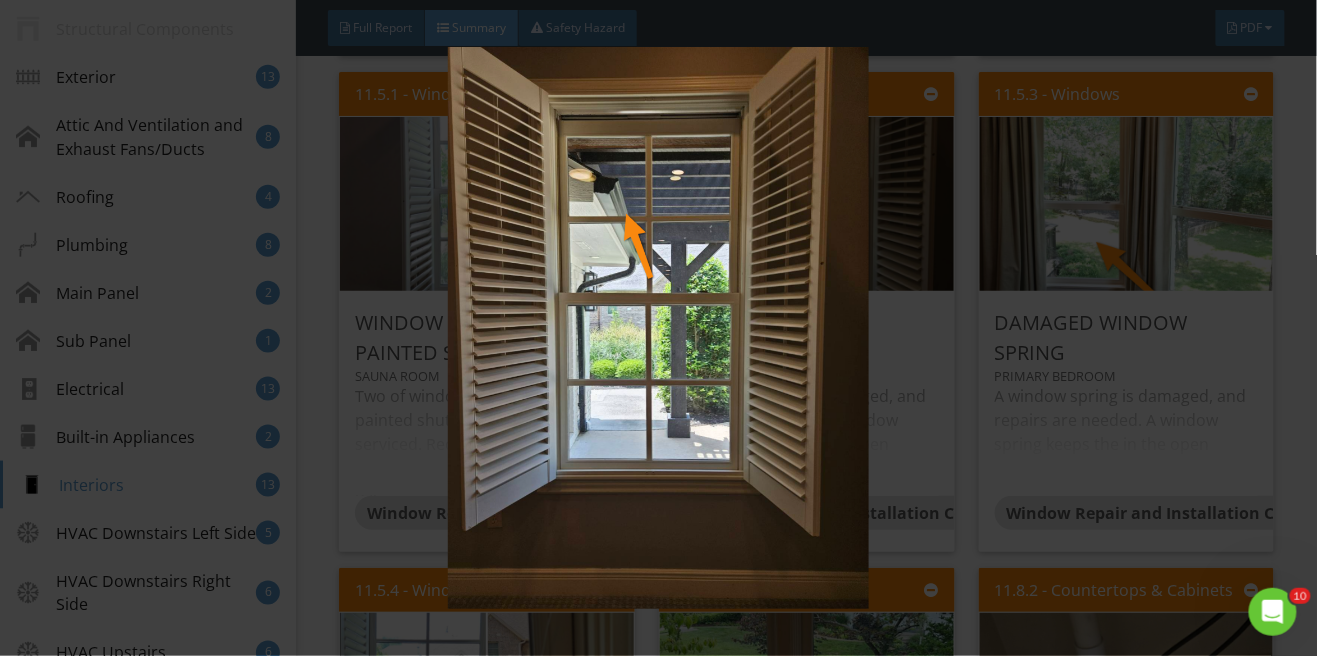 click at bounding box center [658, 328] 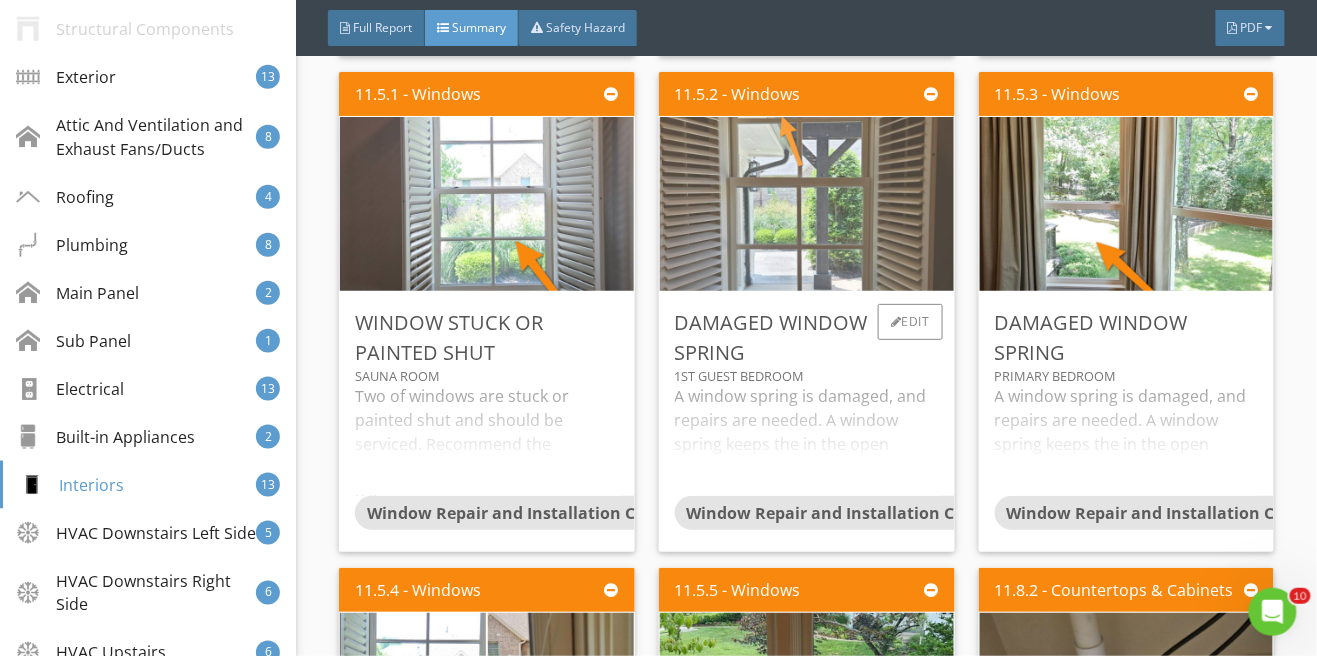 click at bounding box center (807, 204) 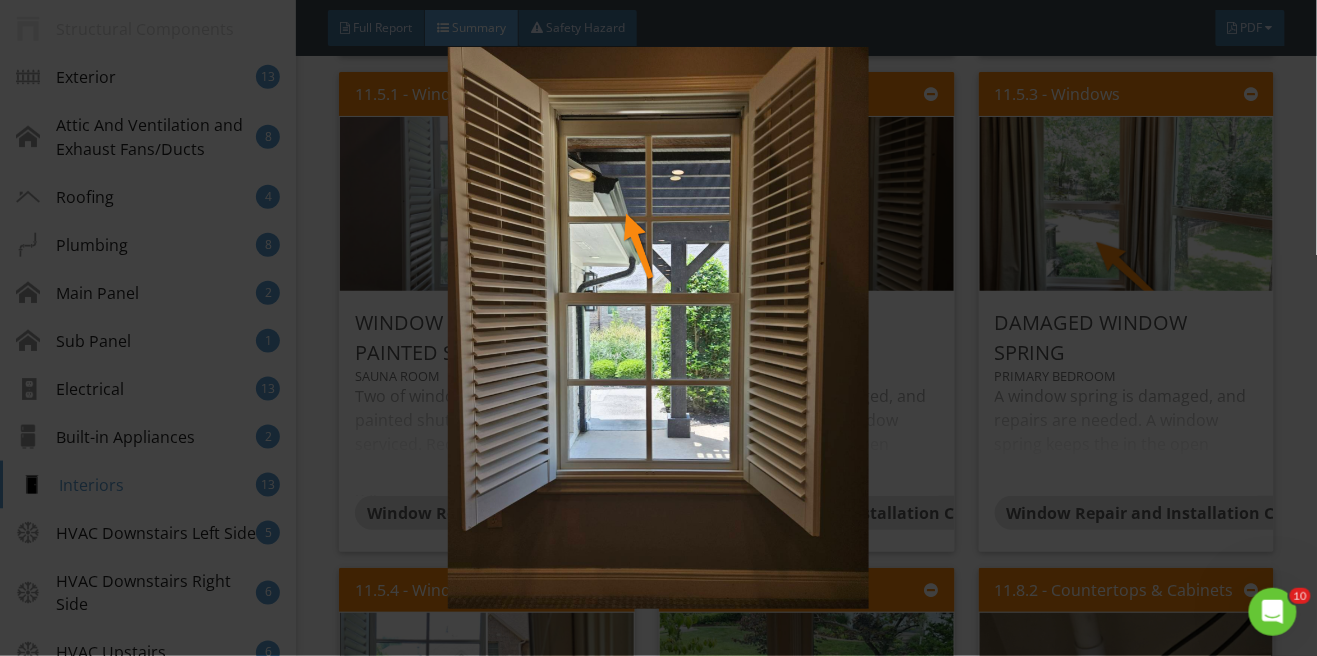 click at bounding box center (658, 328) 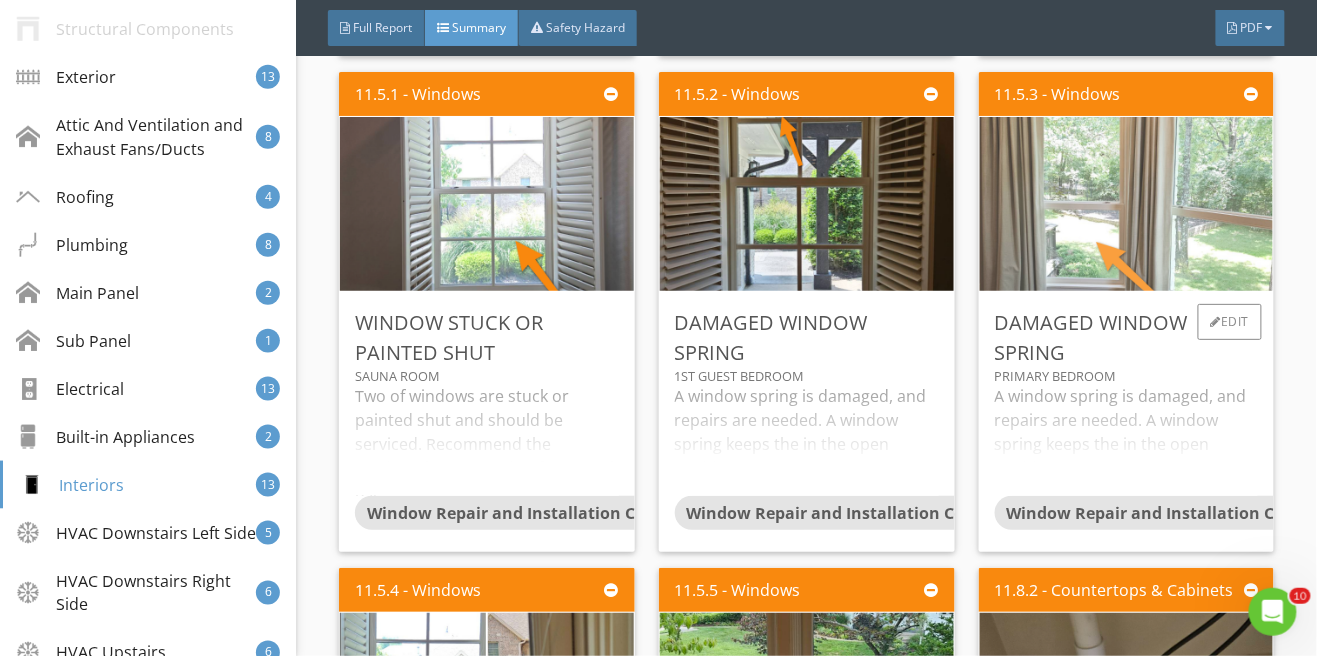 click at bounding box center [1126, 204] 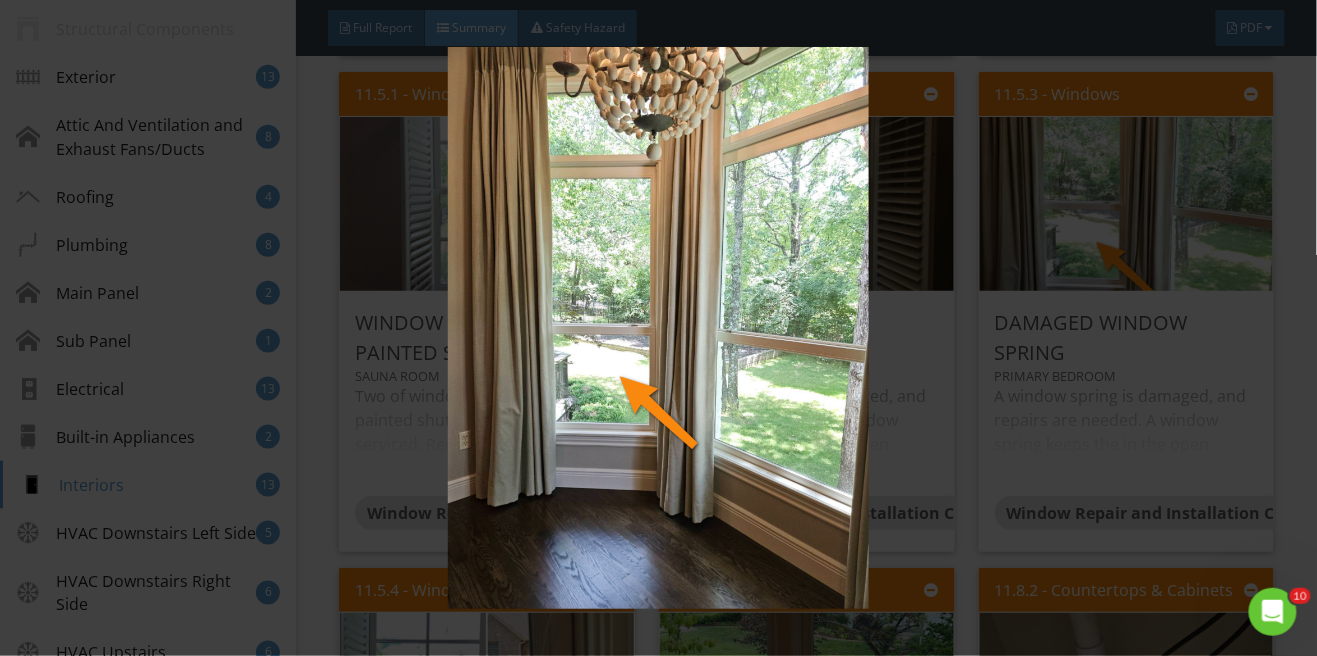 click at bounding box center (658, 328) 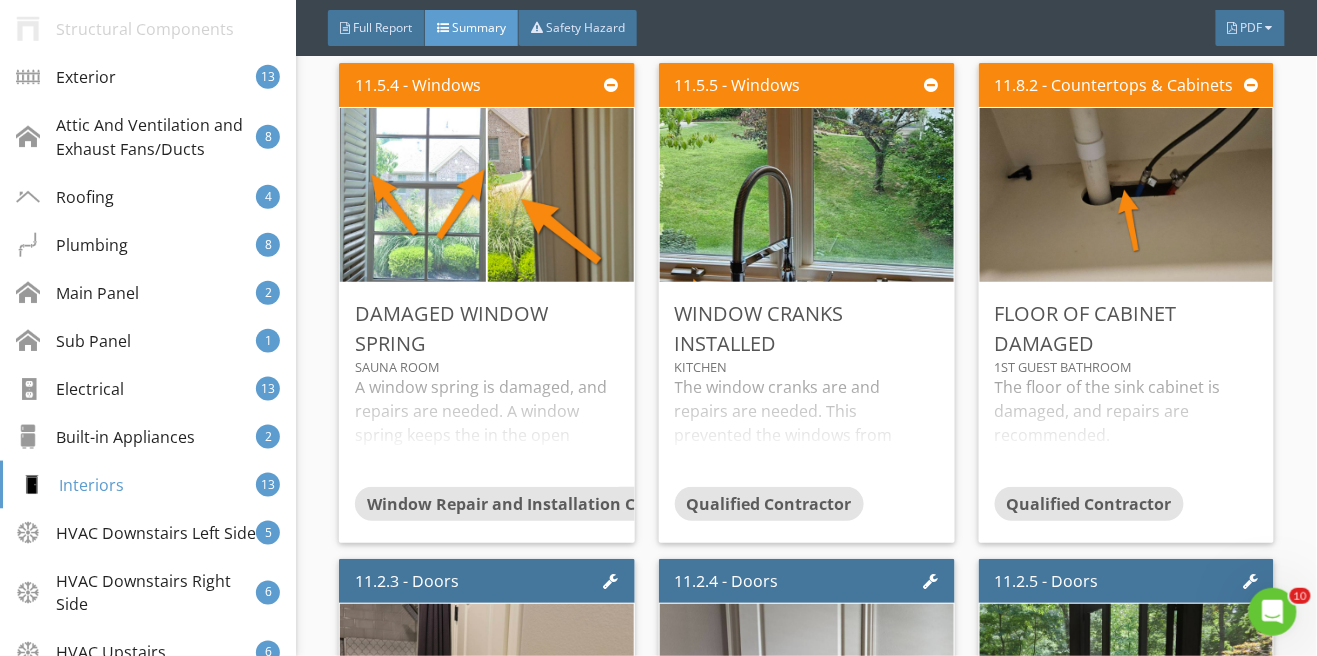 scroll, scrollTop: 12844, scrollLeft: 0, axis: vertical 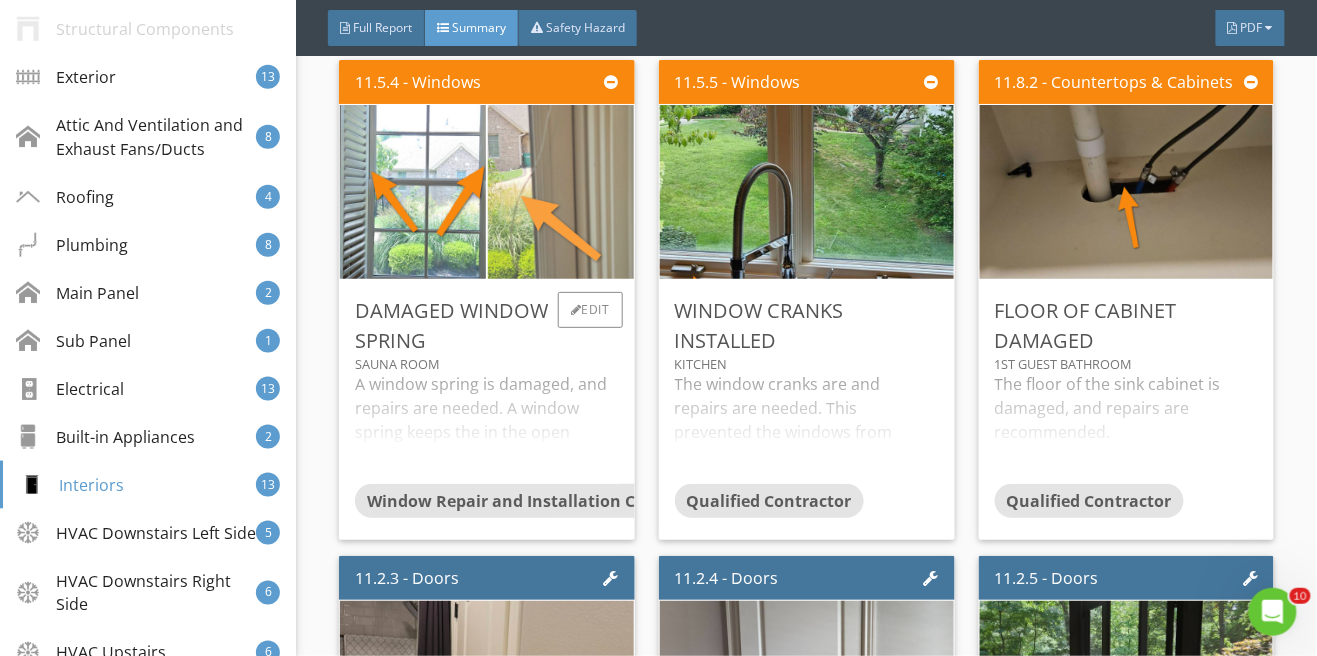 click at bounding box center (561, 192) 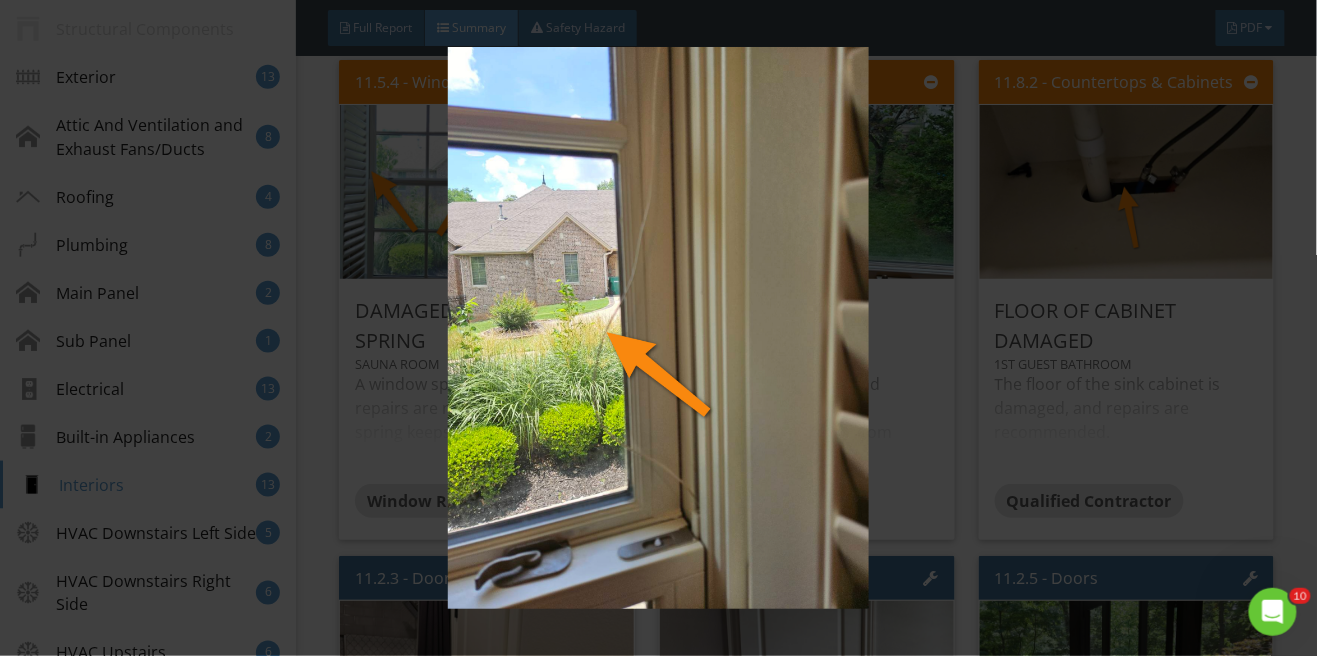 click at bounding box center [658, 328] 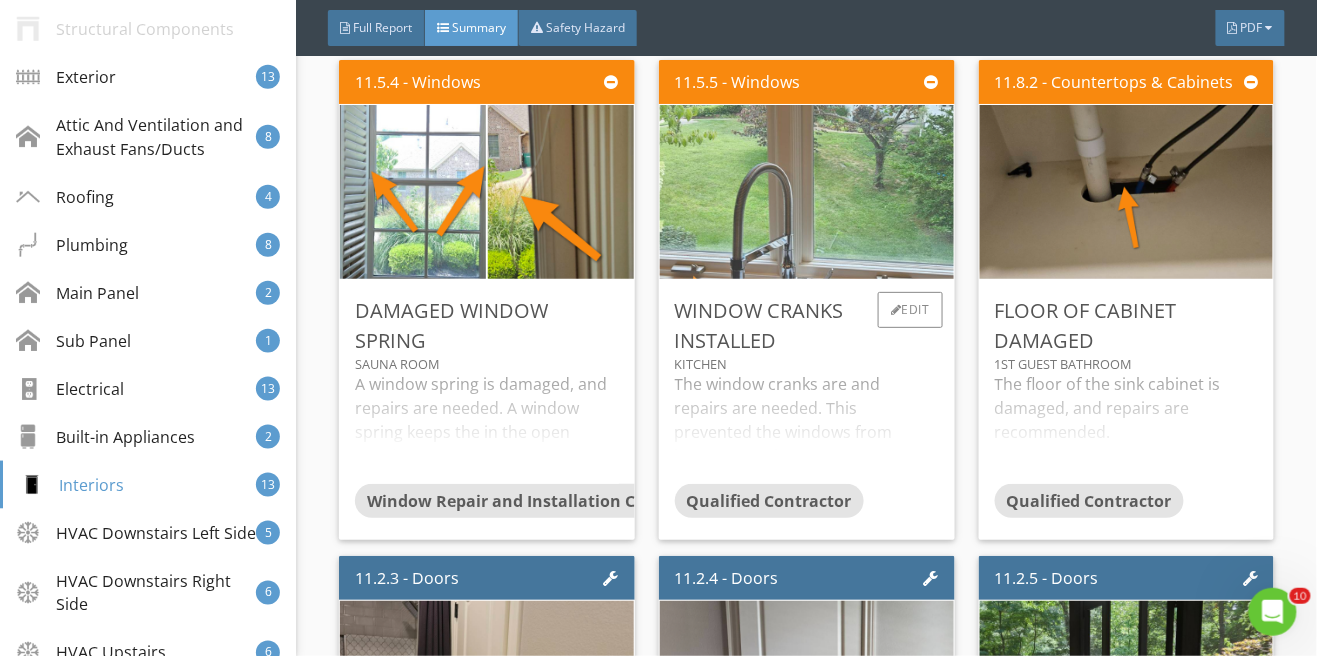 click at bounding box center (806, 192) 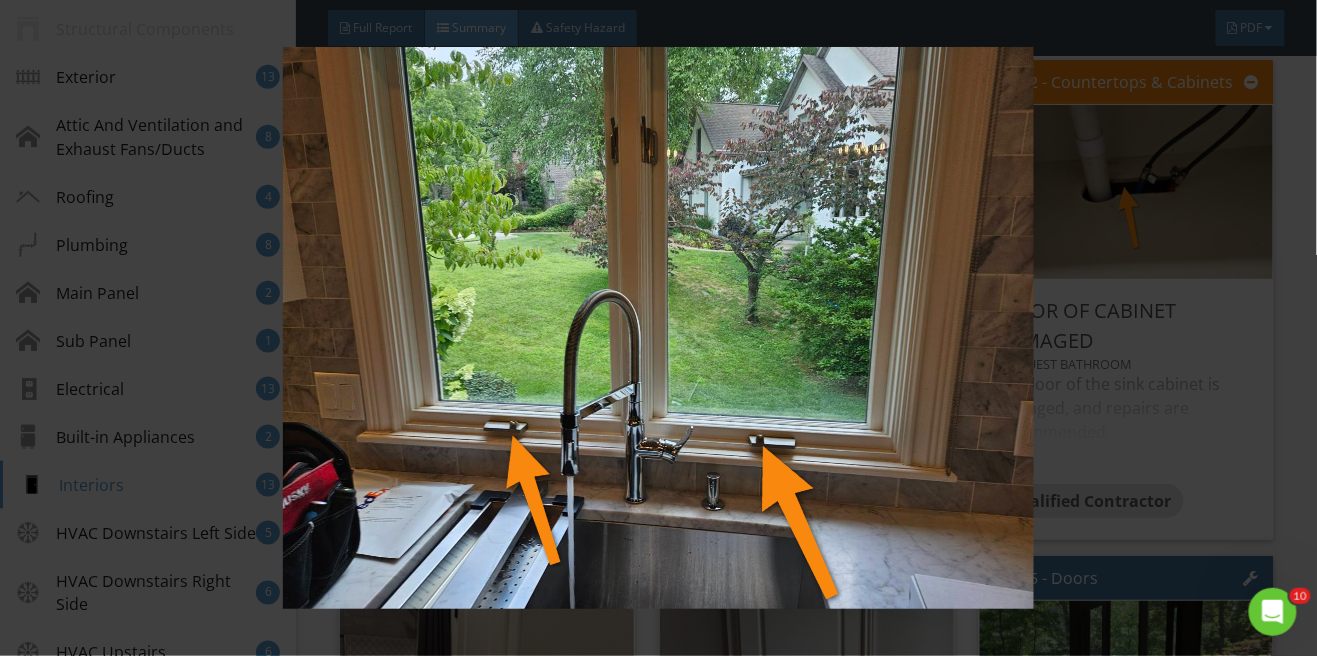 click at bounding box center [658, 328] 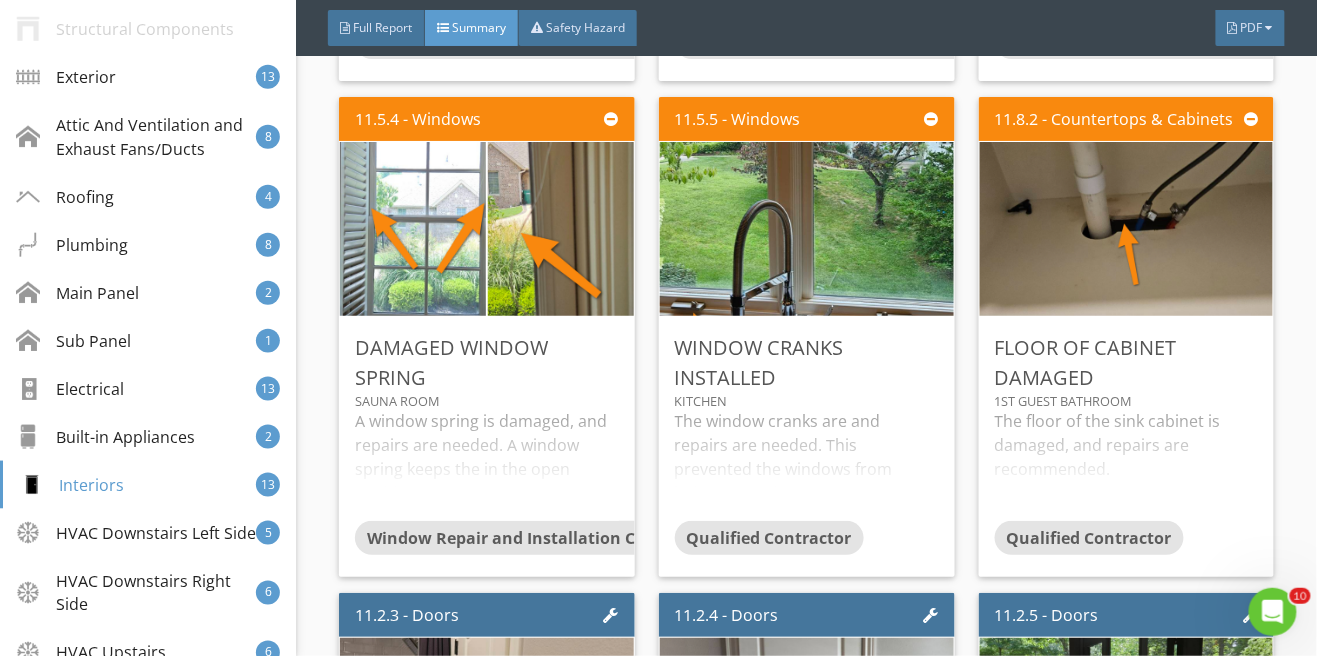 scroll, scrollTop: 12807, scrollLeft: 0, axis: vertical 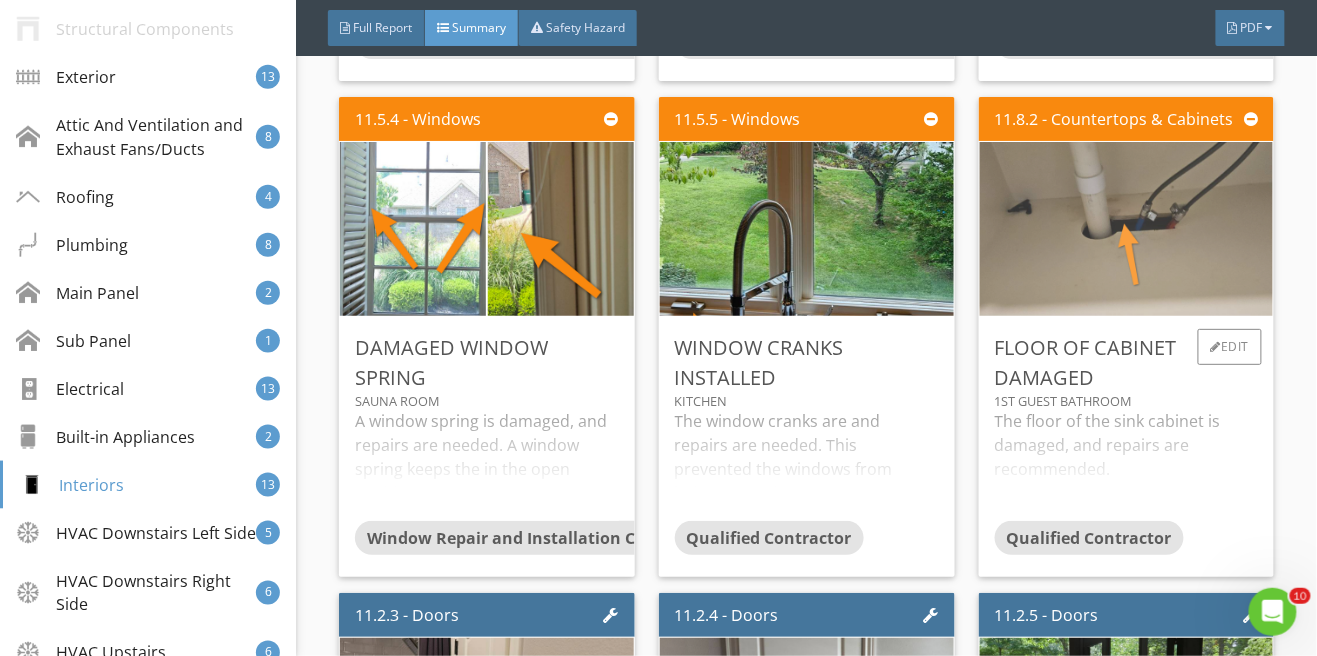 click at bounding box center [1126, 229] 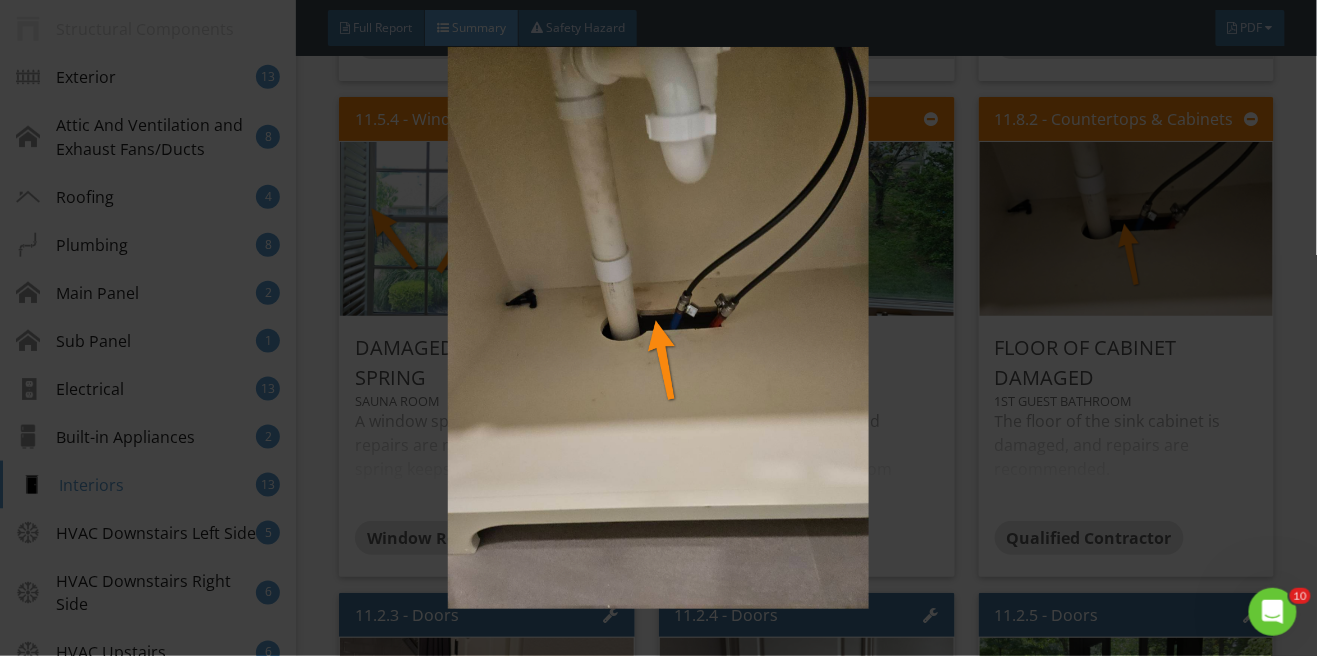 click at bounding box center (658, 328) 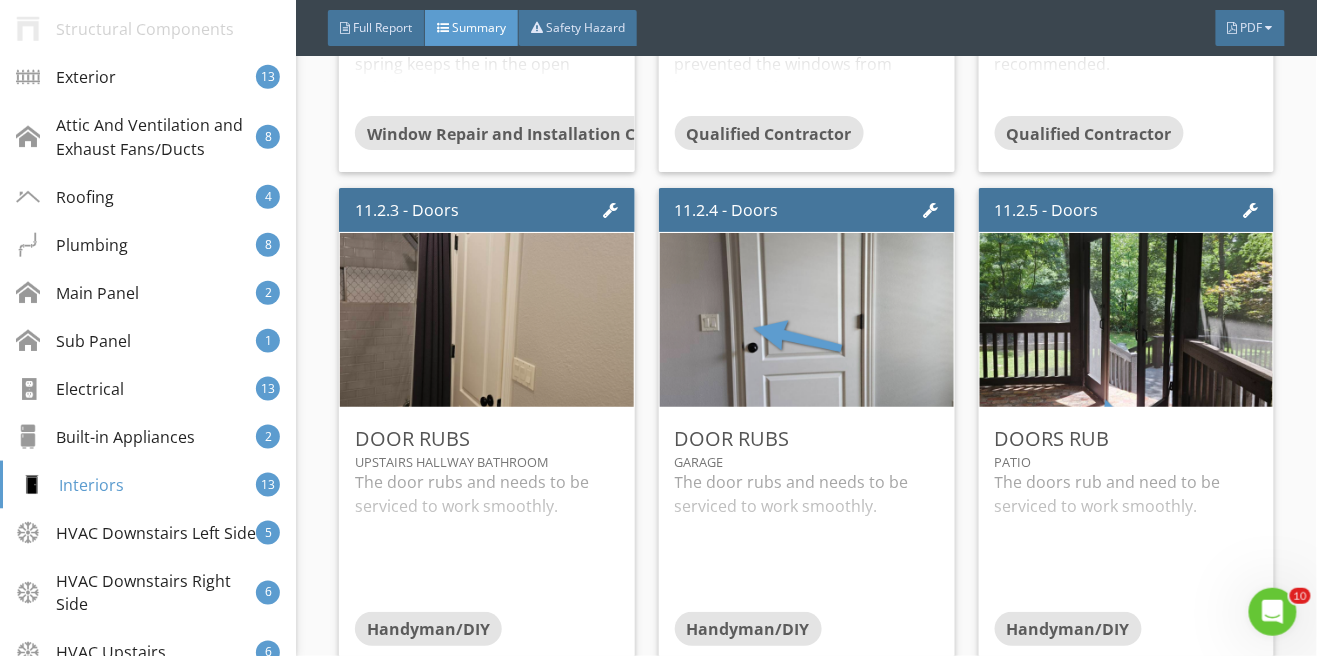 scroll, scrollTop: 13211, scrollLeft: 0, axis: vertical 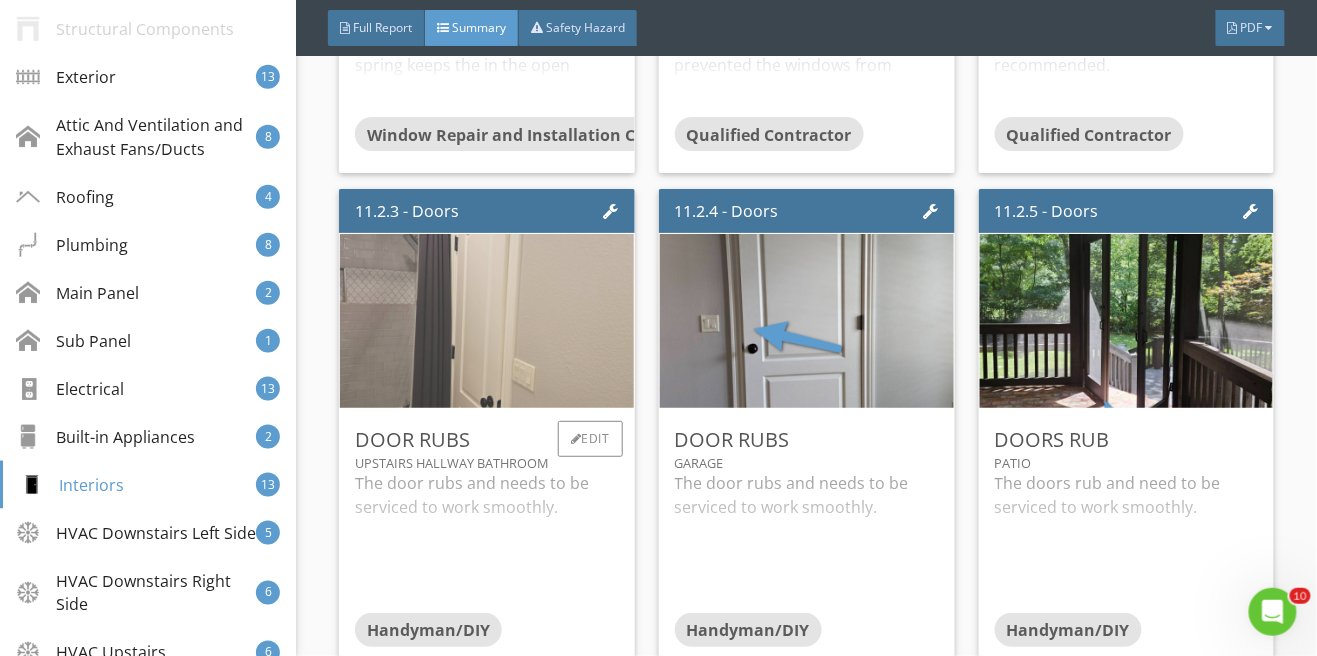 click at bounding box center [487, 321] 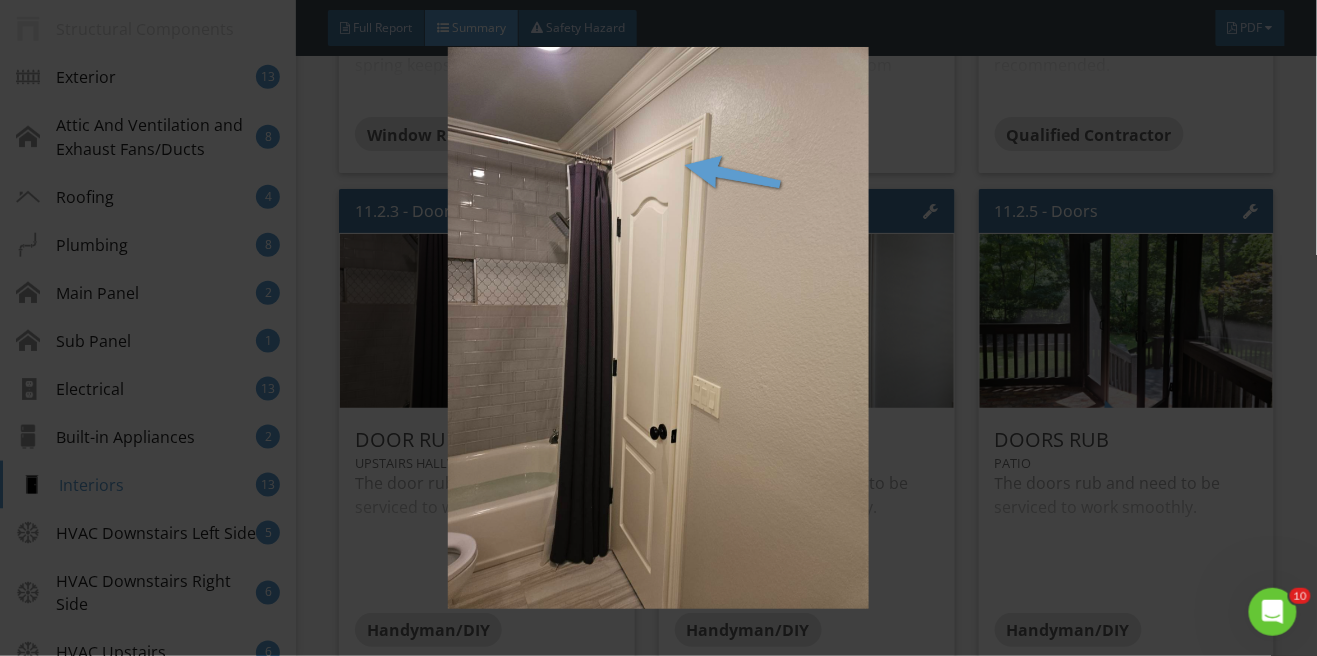 click at bounding box center (658, 328) 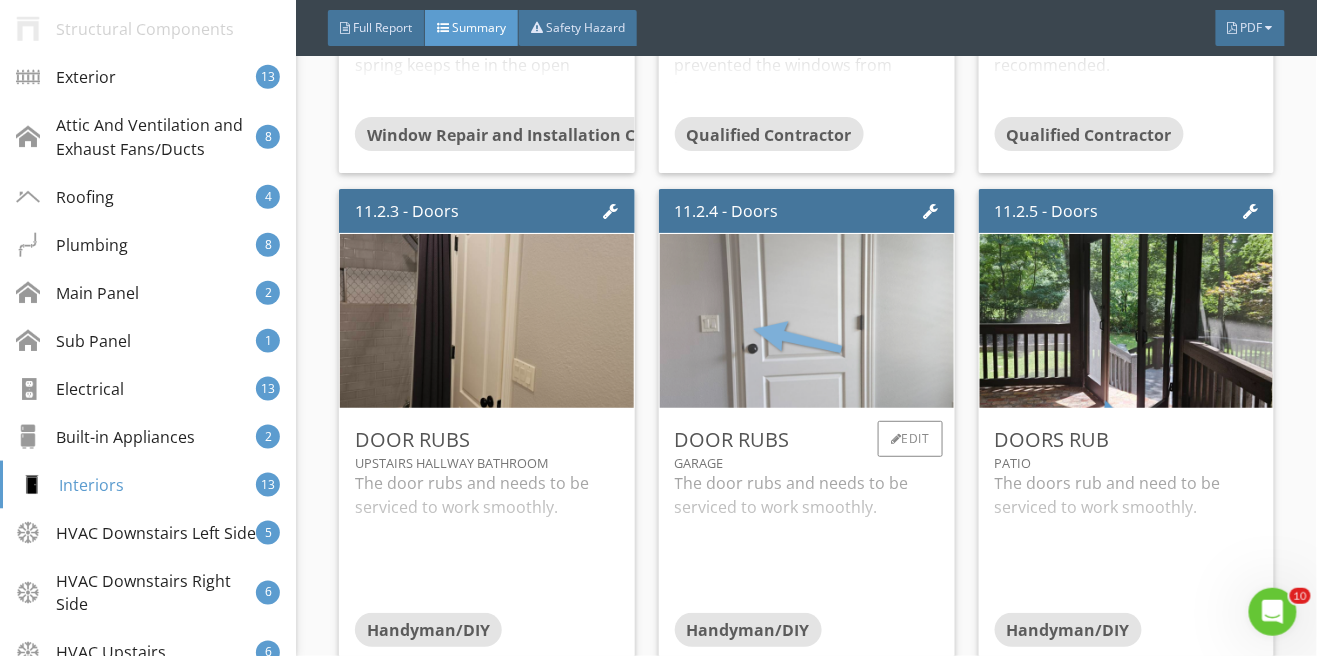 click at bounding box center [807, 321] 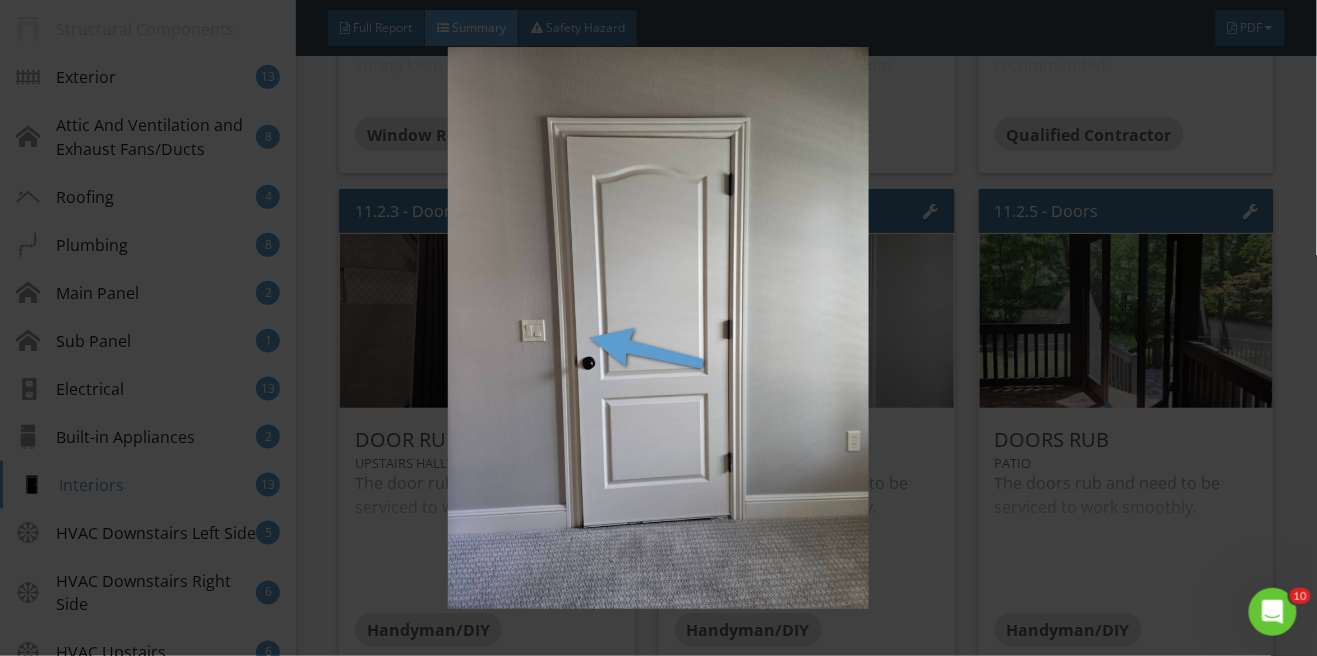 click at bounding box center [658, 328] 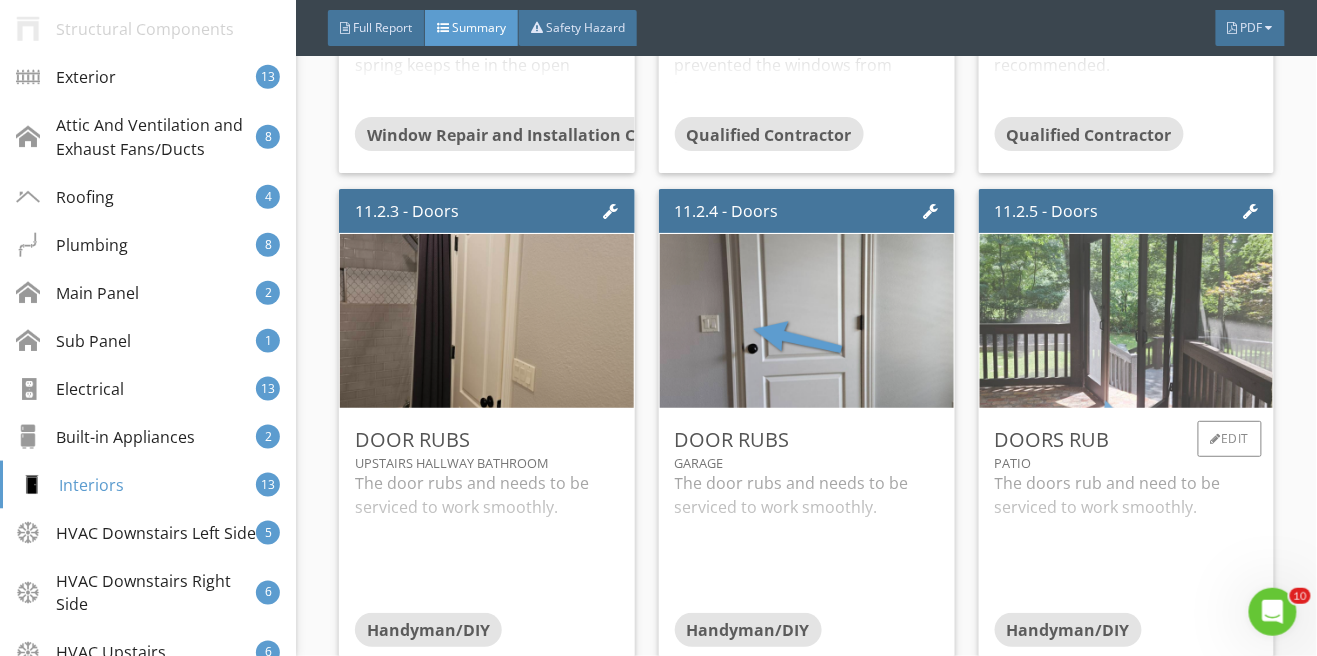 click at bounding box center (1126, 321) 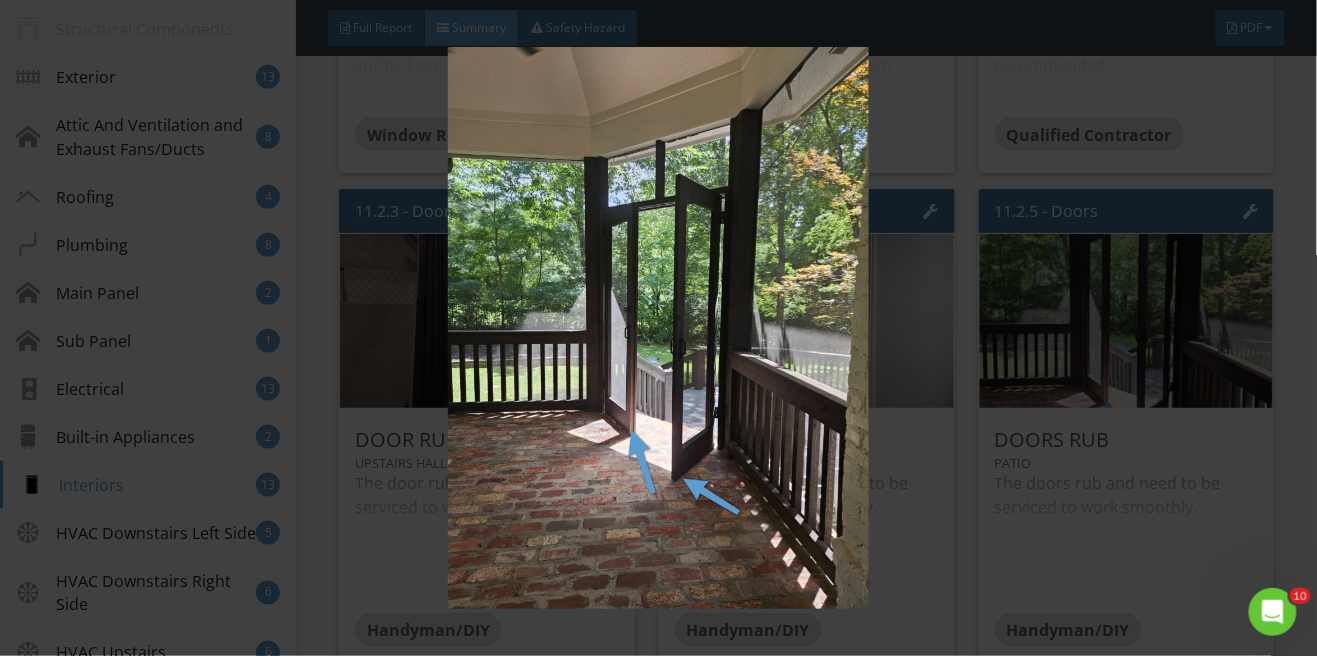 click at bounding box center (658, 328) 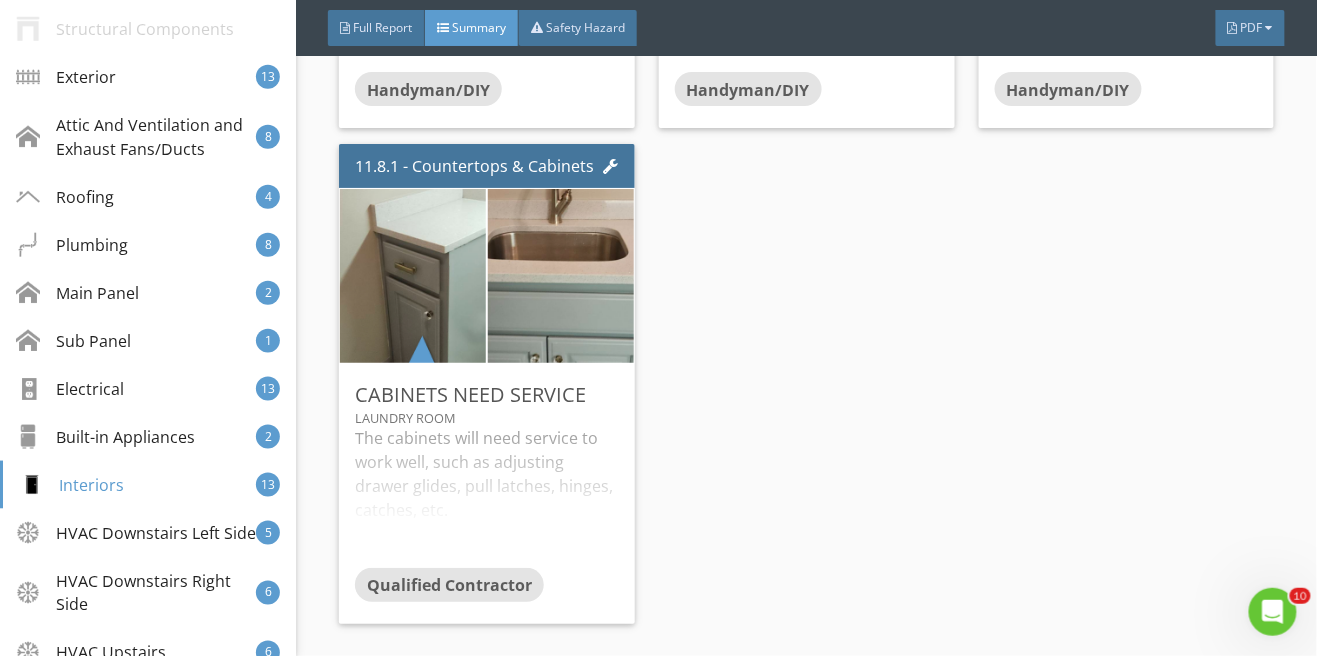 scroll, scrollTop: 13762, scrollLeft: 0, axis: vertical 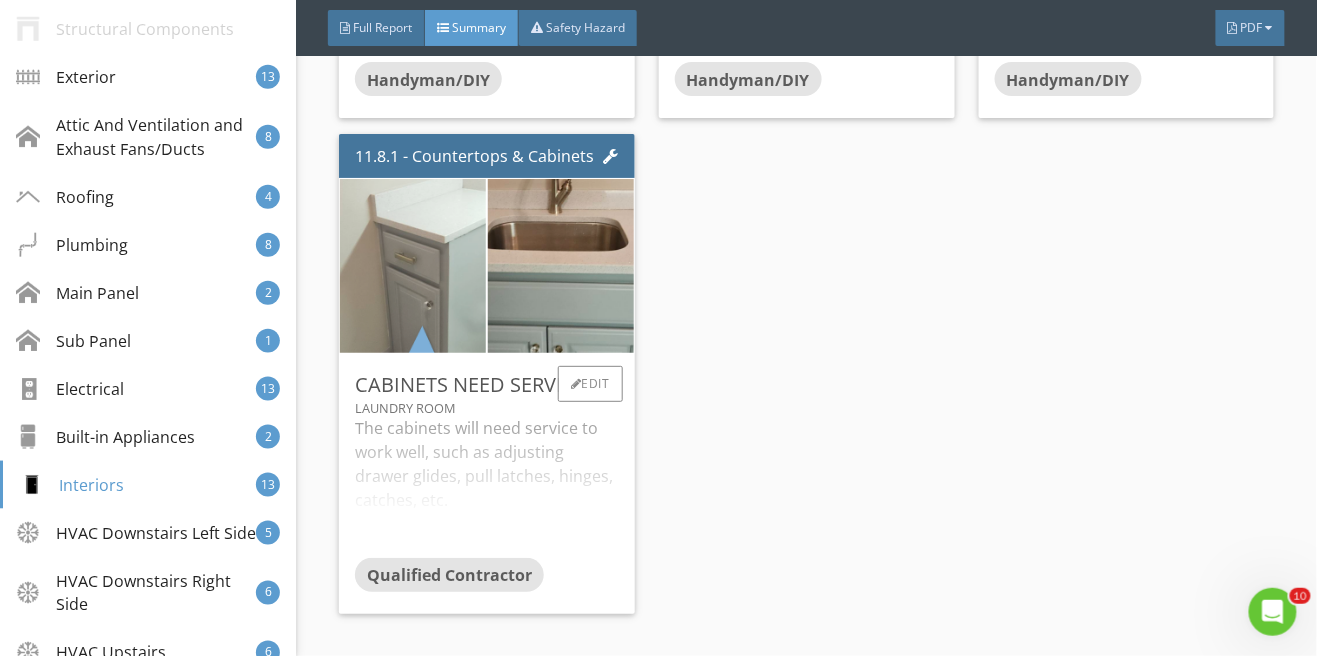 click at bounding box center [413, 266] 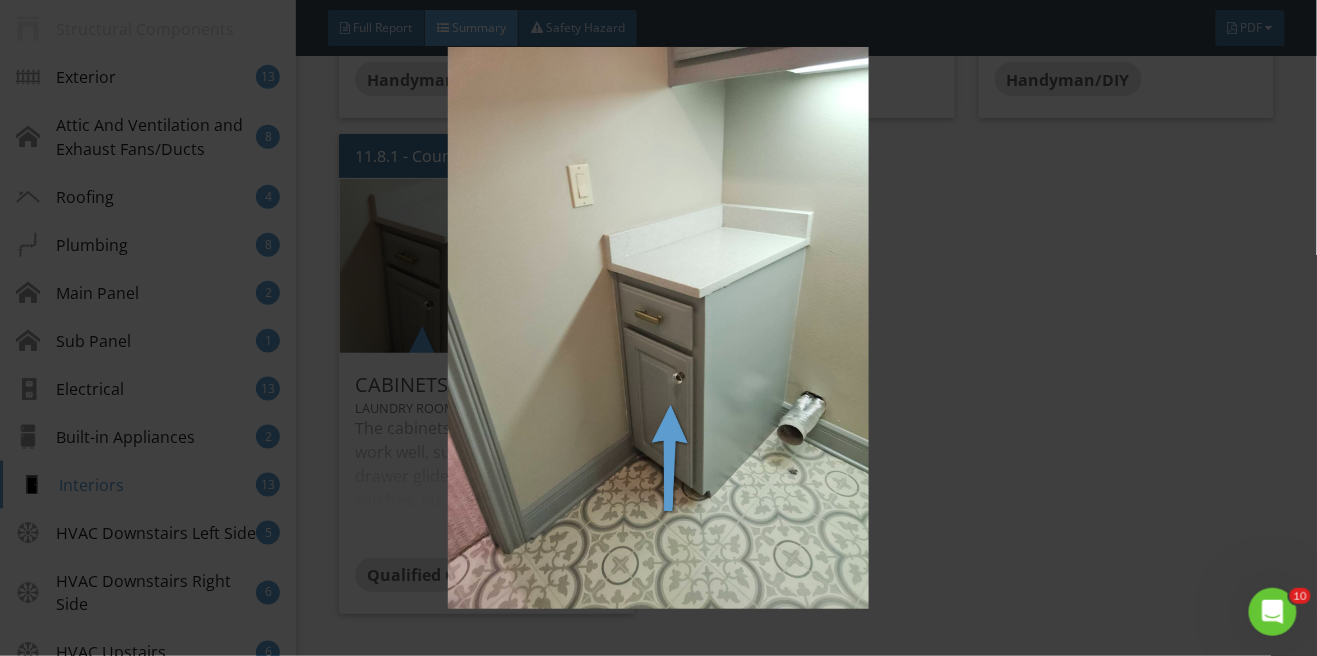 click at bounding box center [658, 328] 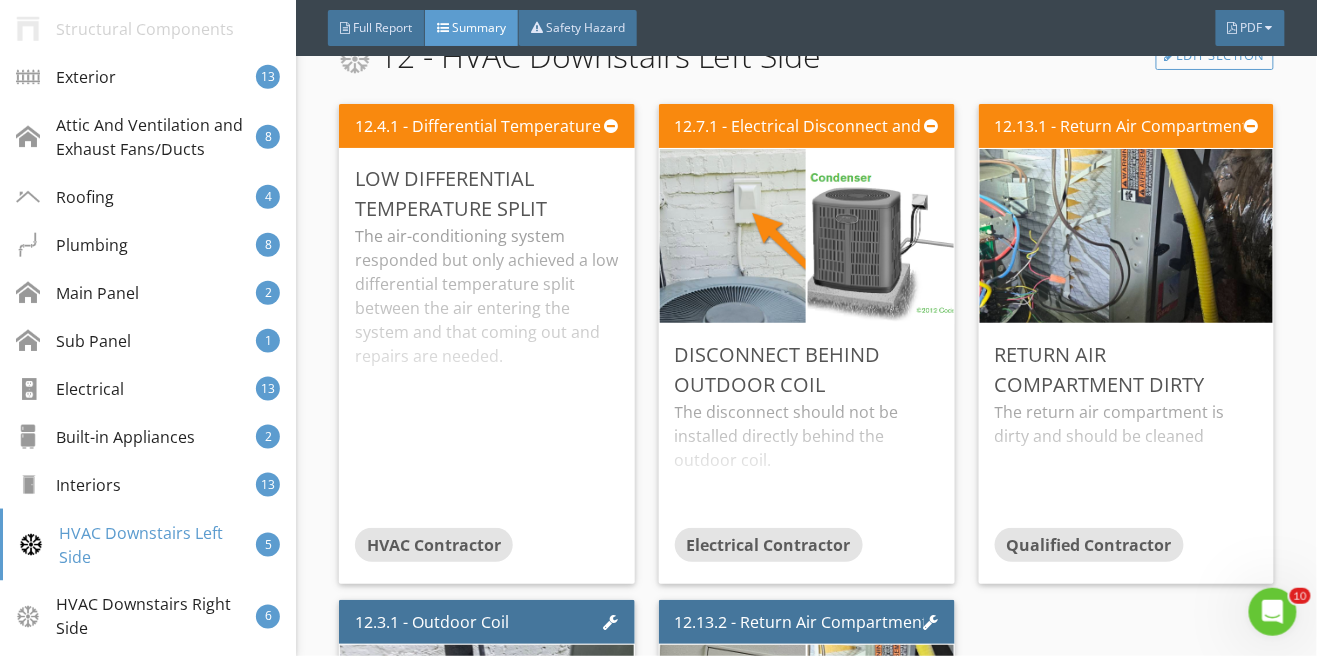 scroll, scrollTop: 14396, scrollLeft: 0, axis: vertical 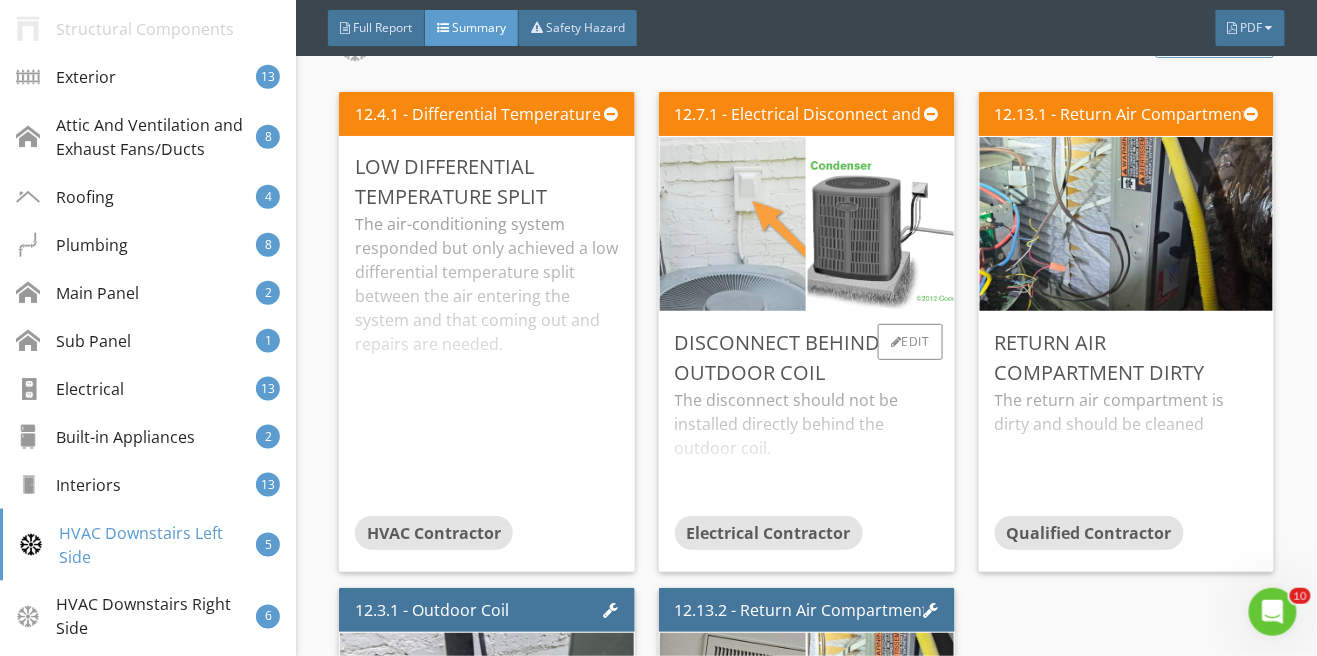 click at bounding box center [733, 224] 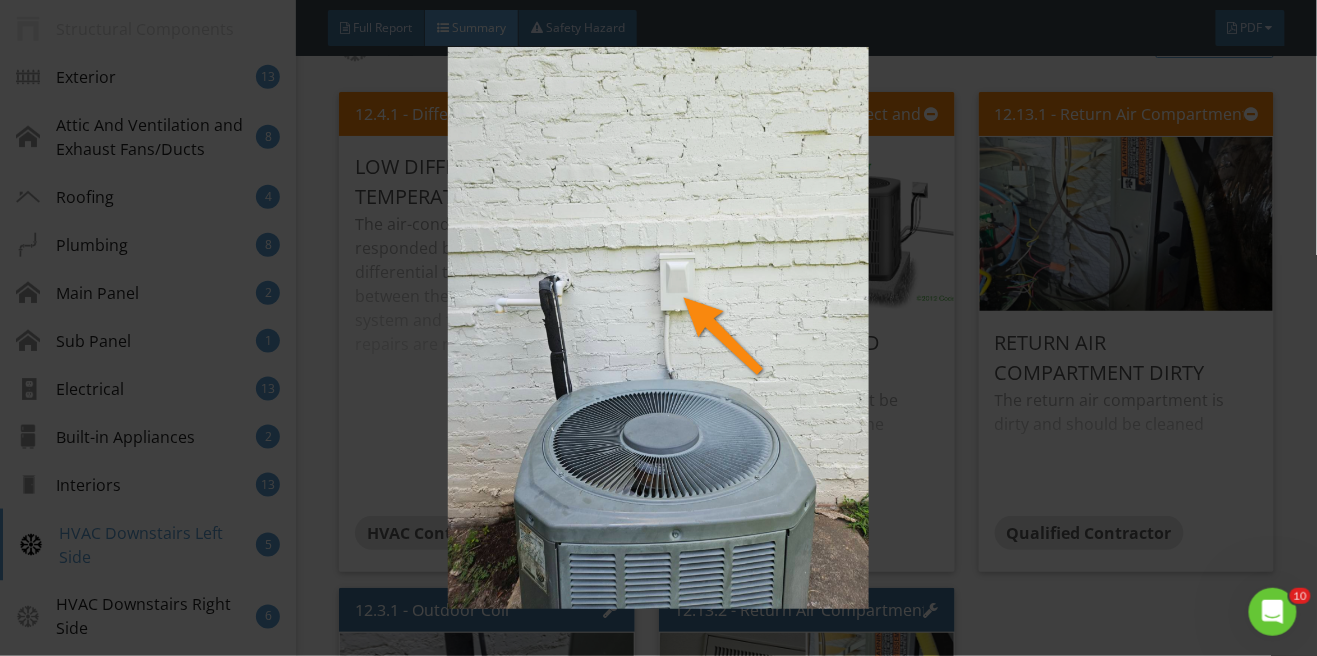 click at bounding box center [658, 328] 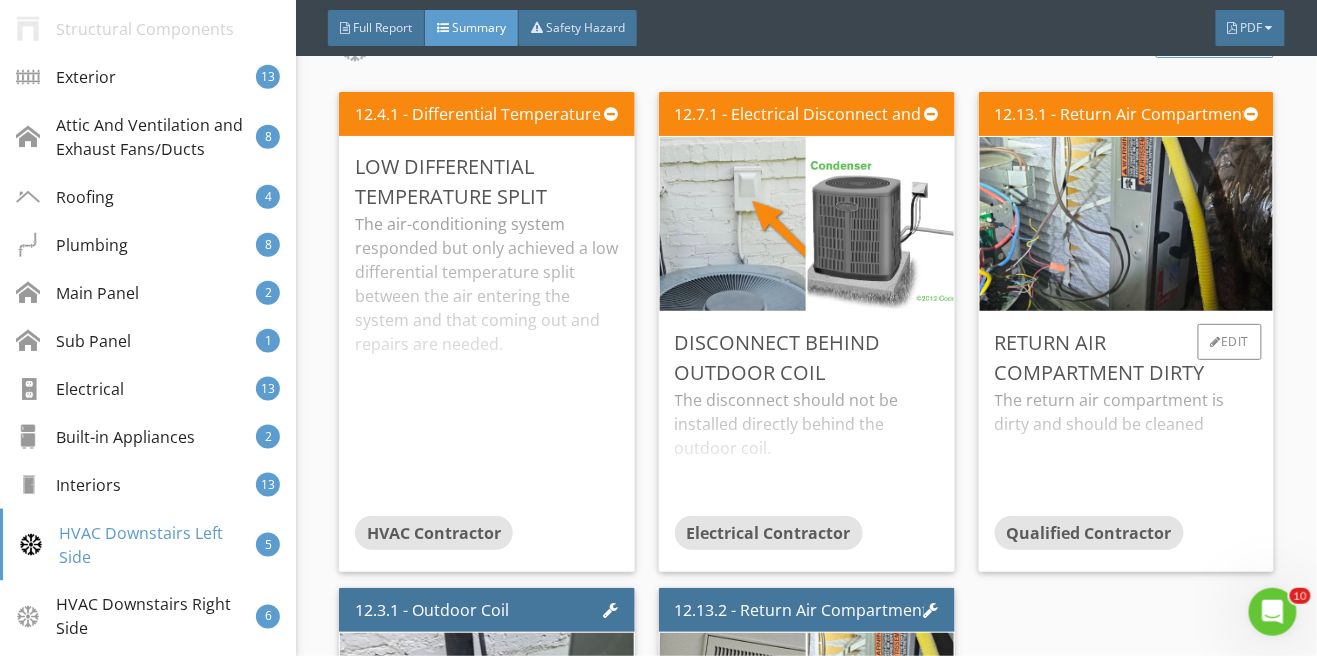 click on "The return air compartment is dirty and should be cleaned" at bounding box center [1127, 452] 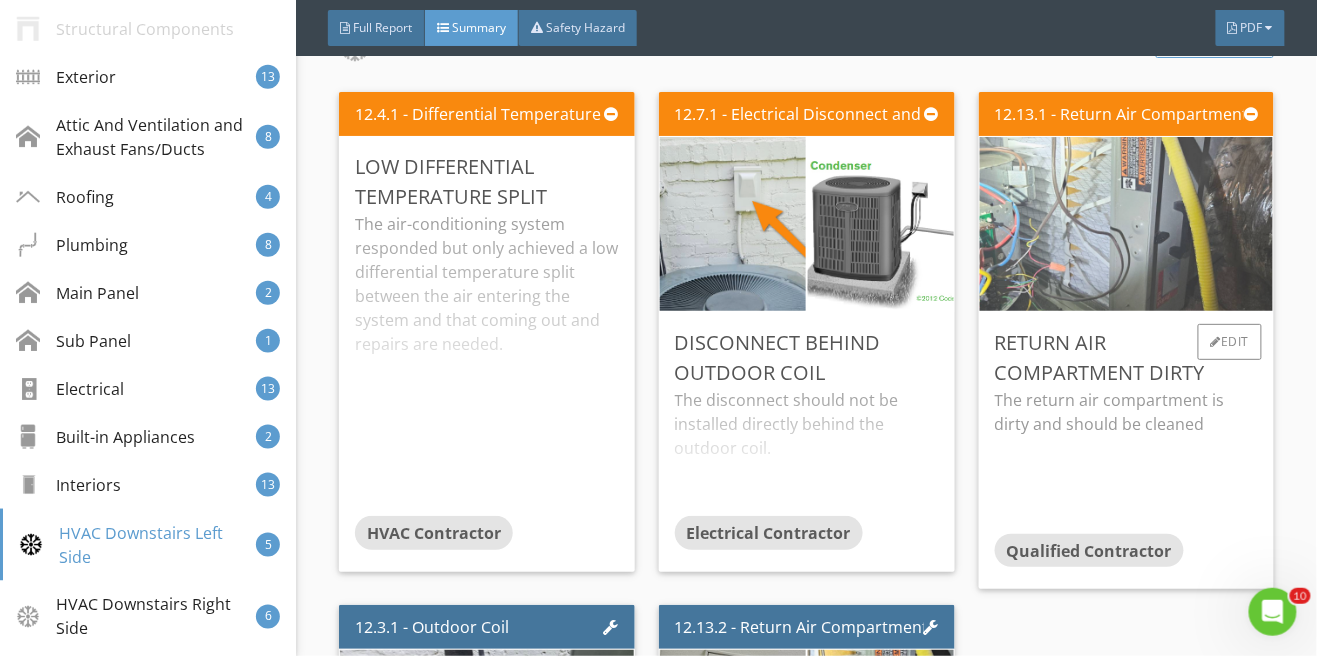 click at bounding box center (1126, 224) 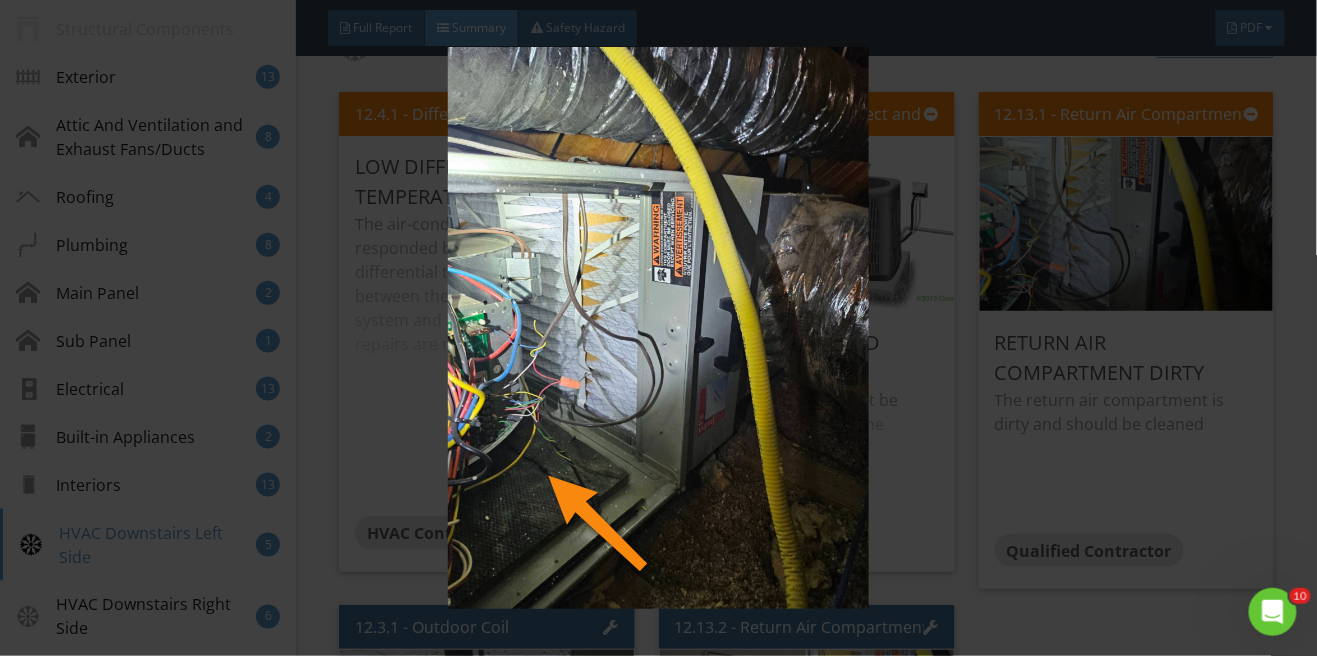 click at bounding box center [658, 328] 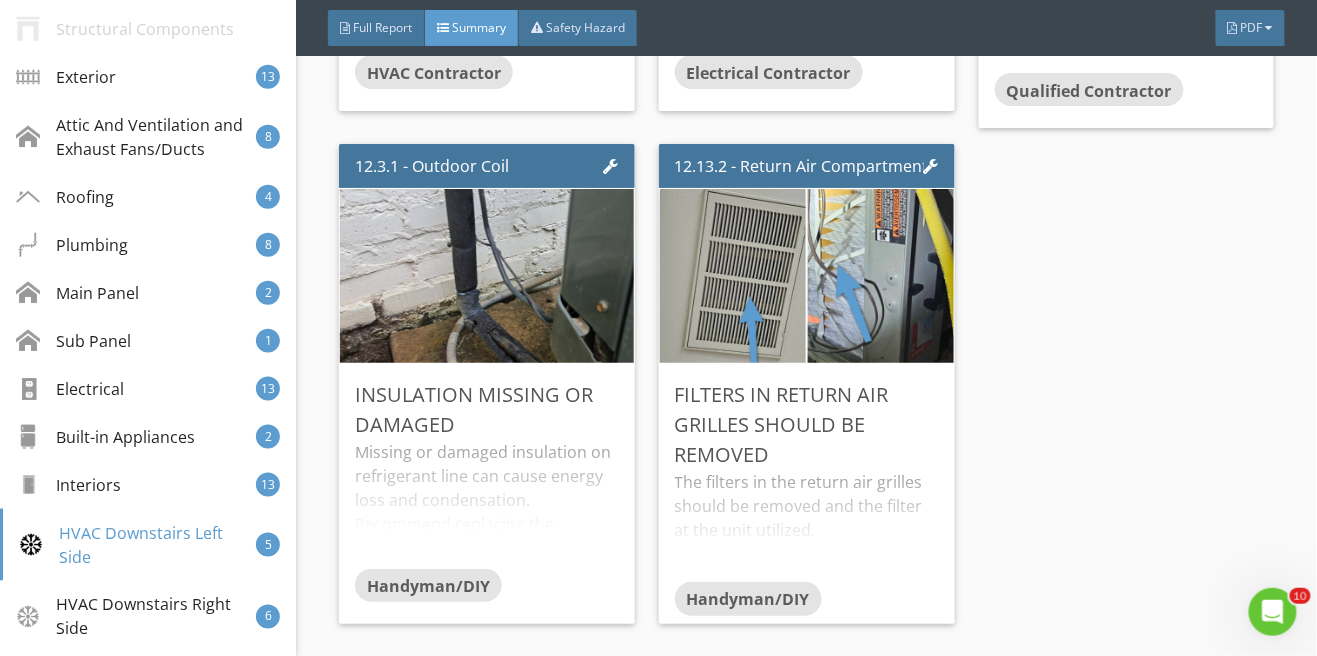 scroll, scrollTop: 14858, scrollLeft: 0, axis: vertical 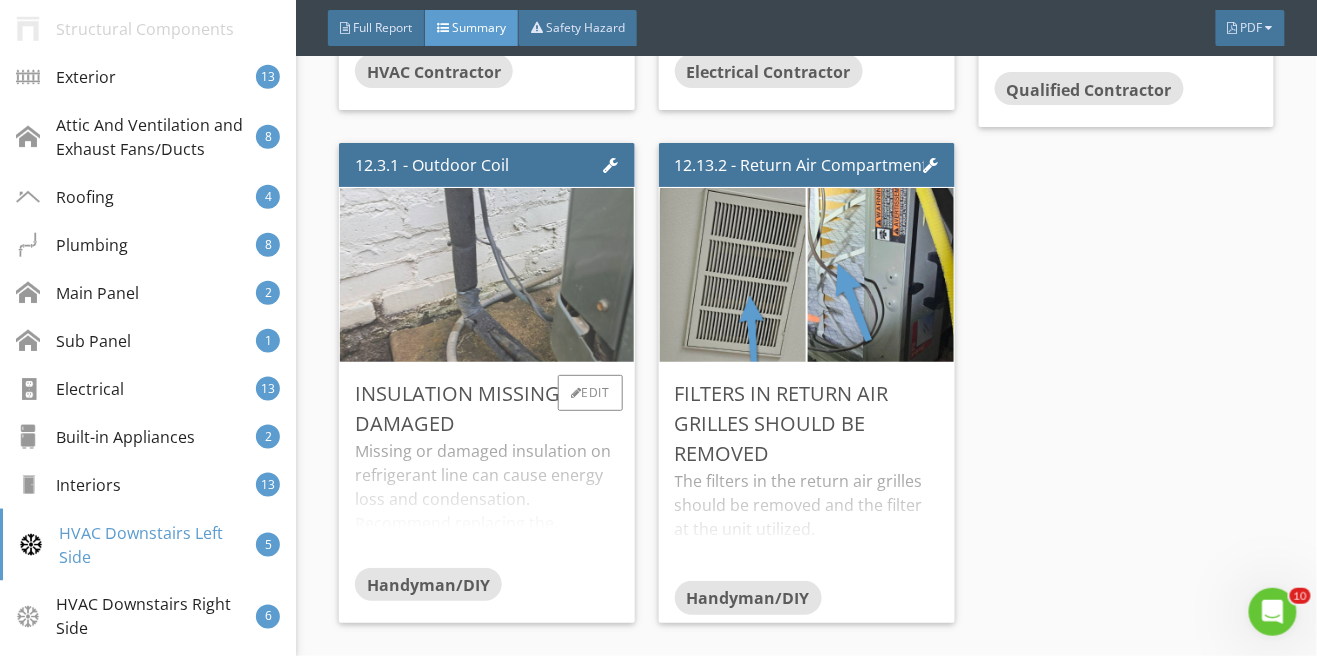 click at bounding box center [487, 275] 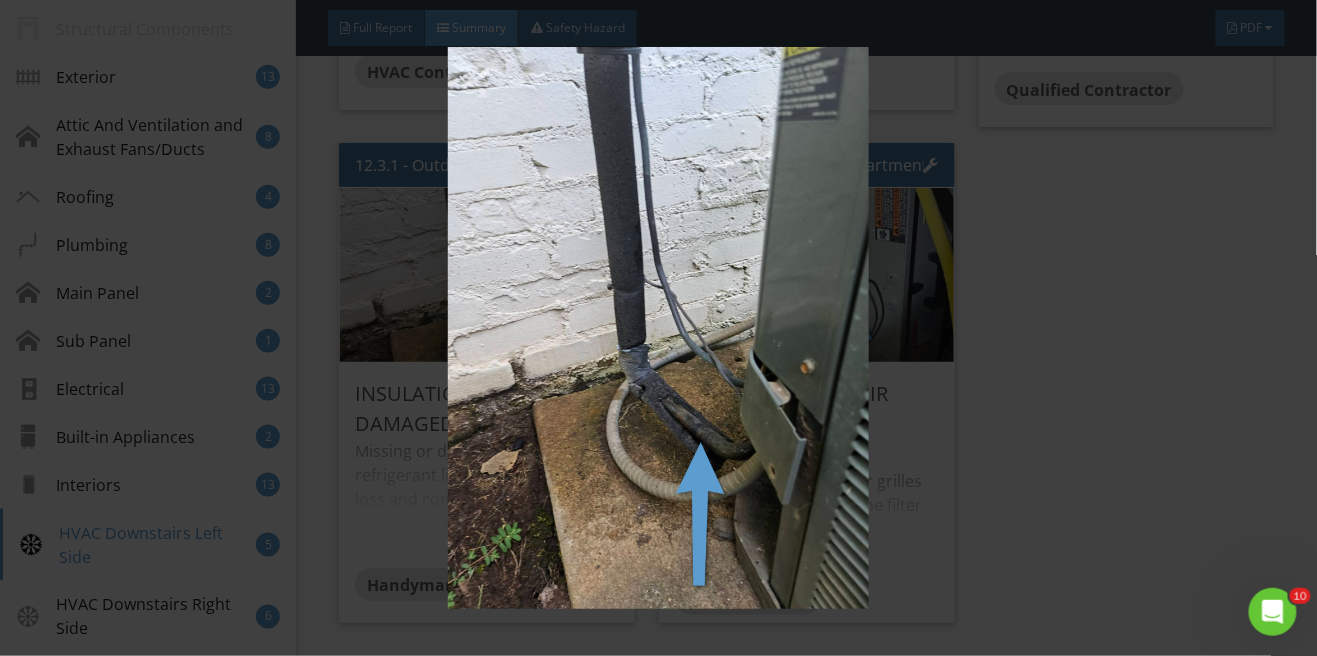click at bounding box center (658, 328) 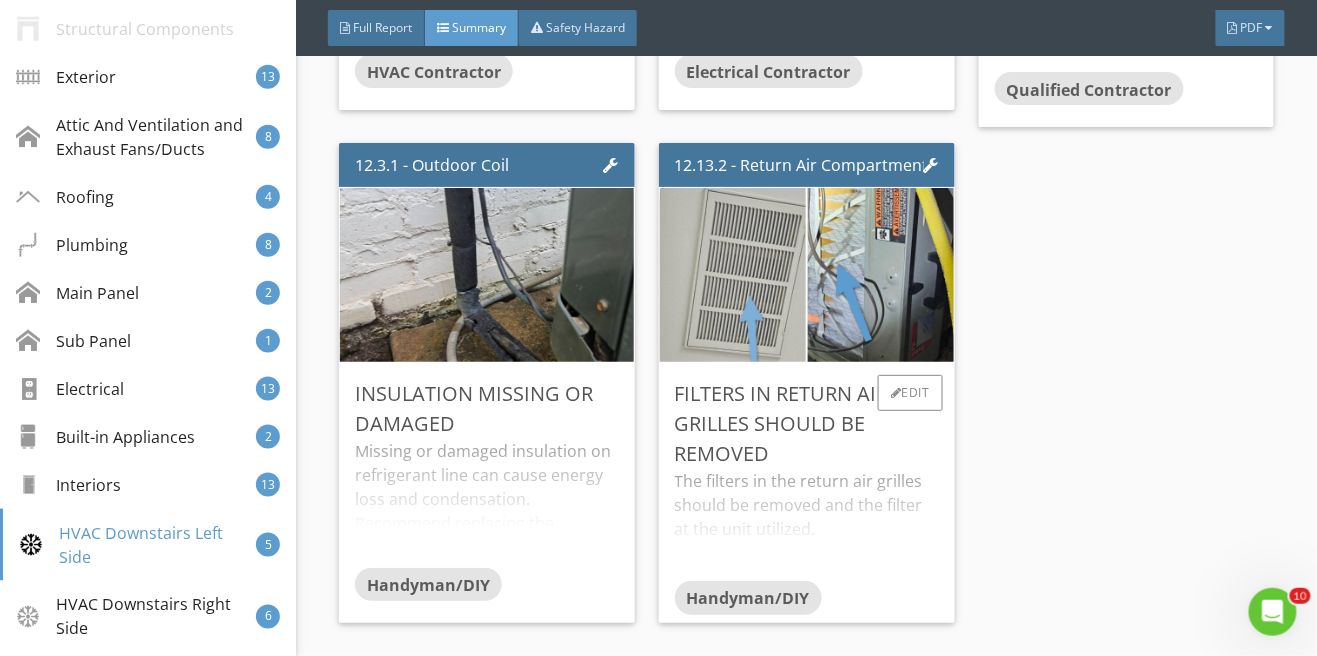 click at bounding box center [733, 275] 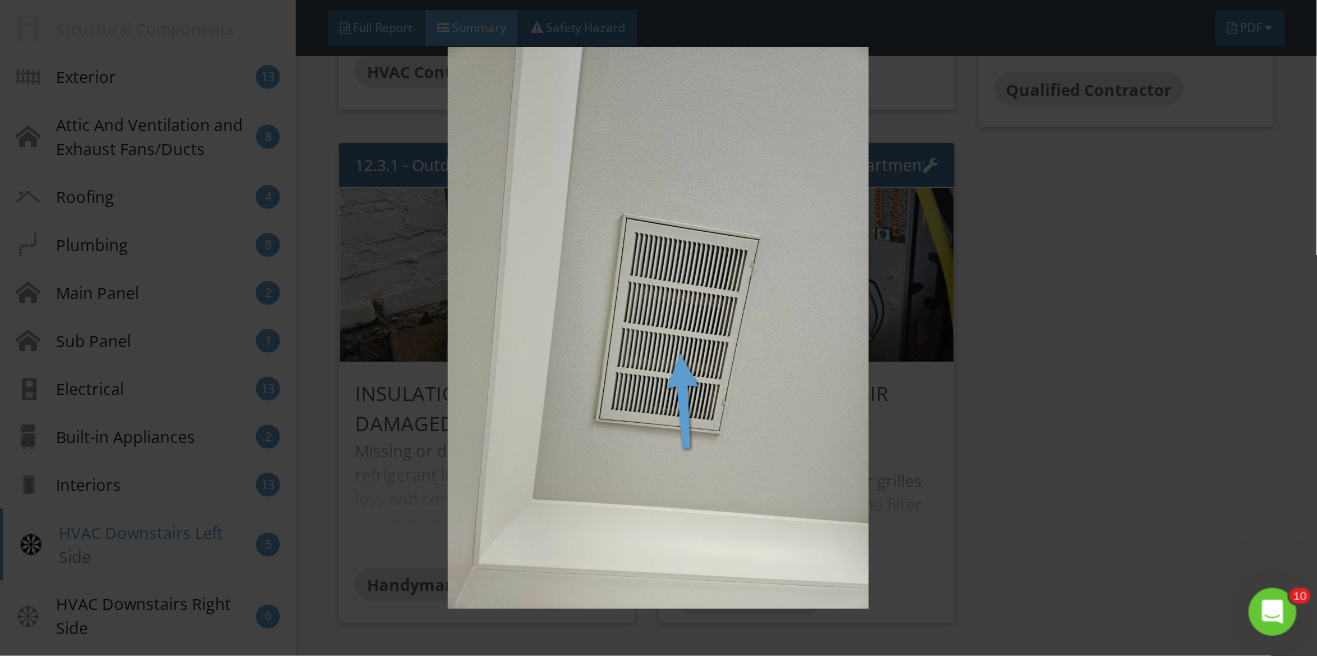 click at bounding box center (658, 328) 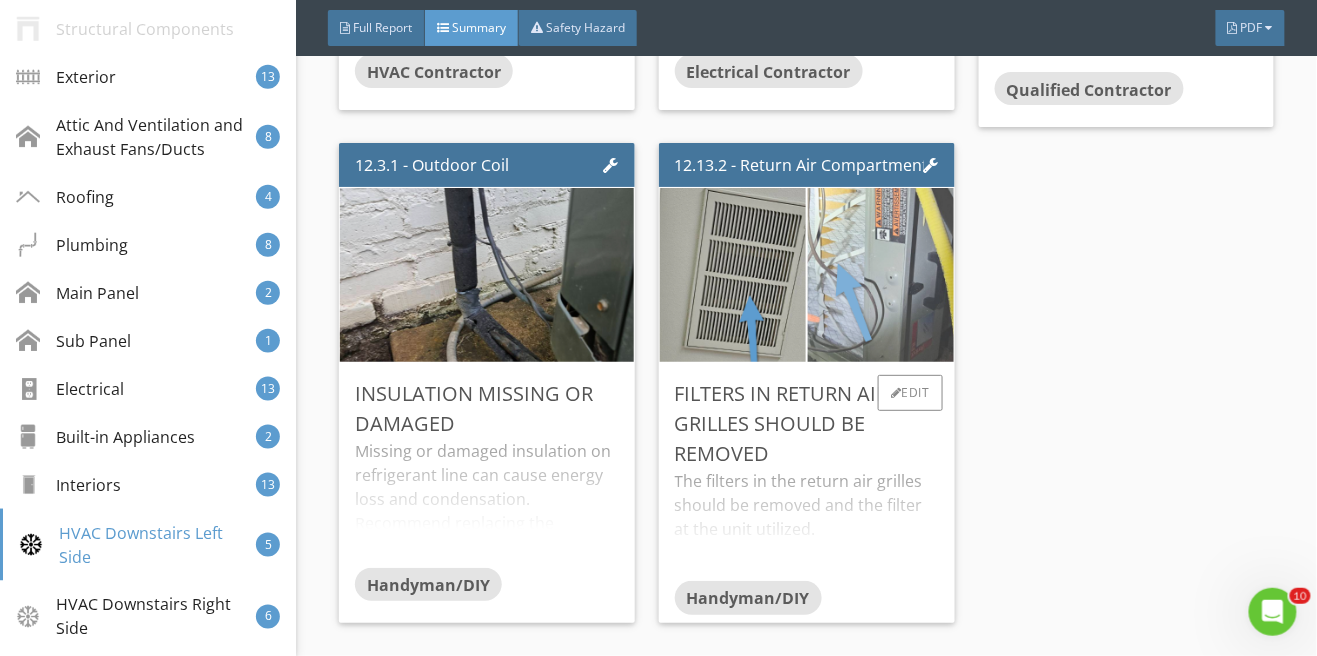 click at bounding box center [880, 275] 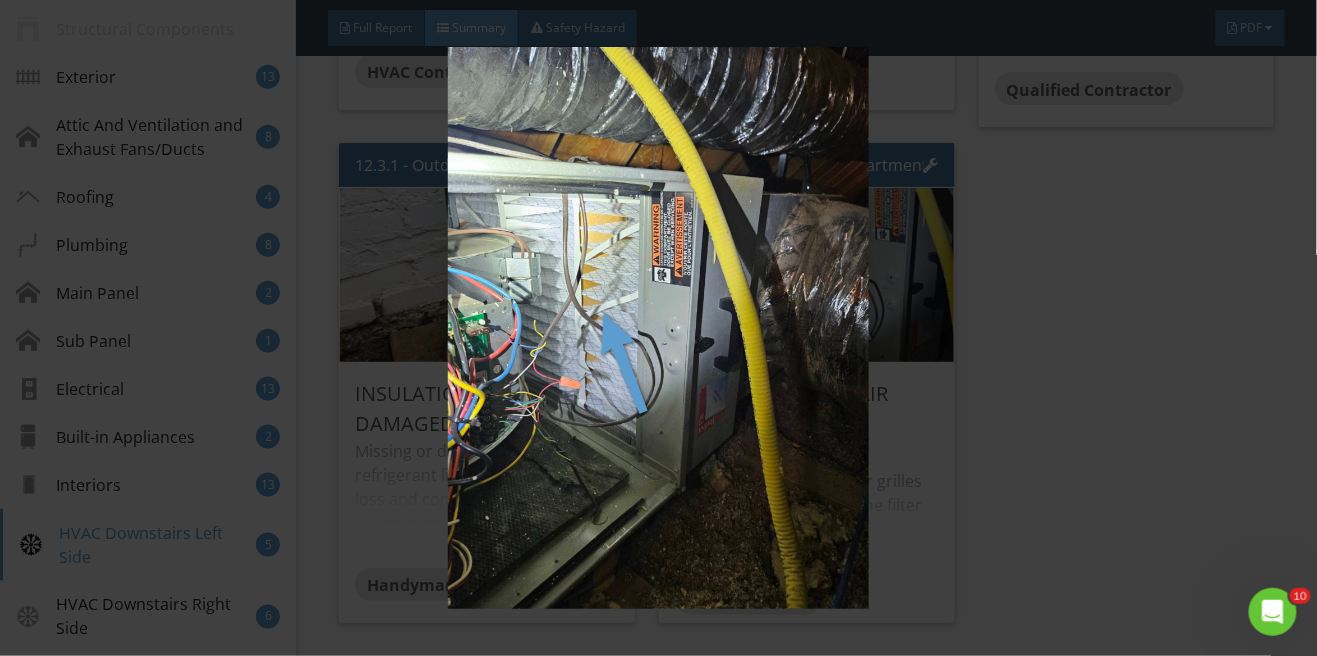 click at bounding box center (658, 328) 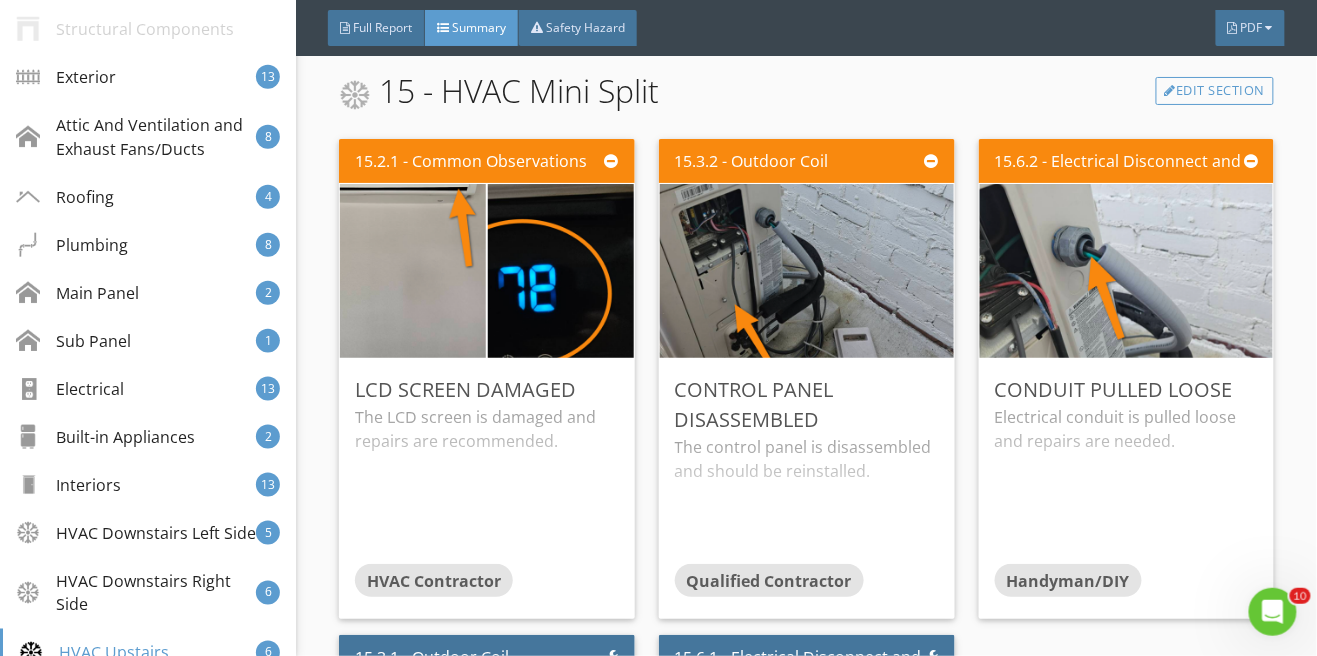 scroll, scrollTop: 17636, scrollLeft: 0, axis: vertical 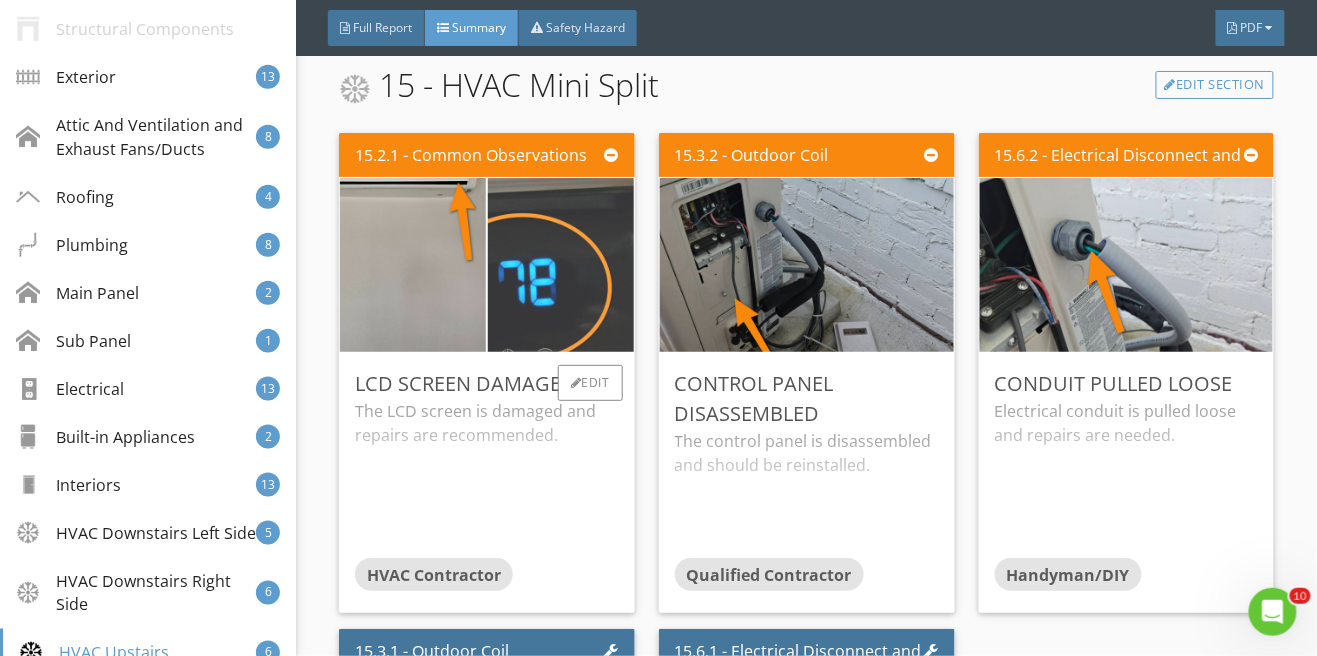click at bounding box center [561, 265] 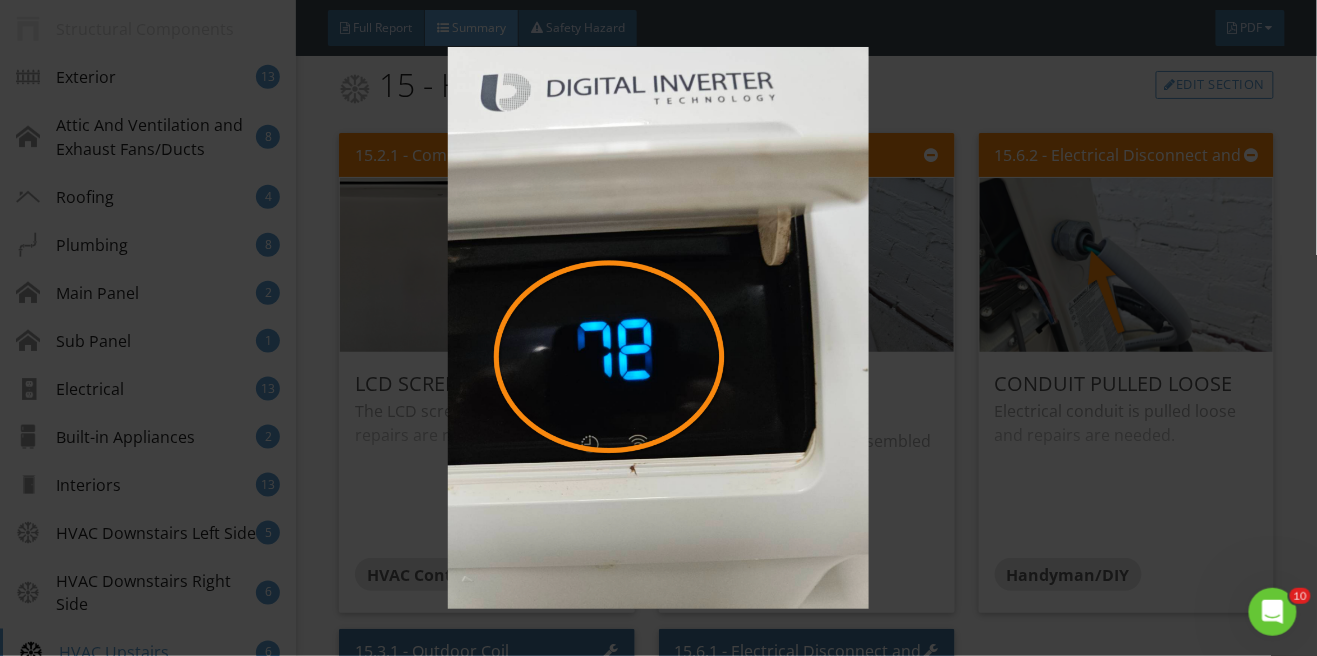 click at bounding box center [658, 328] 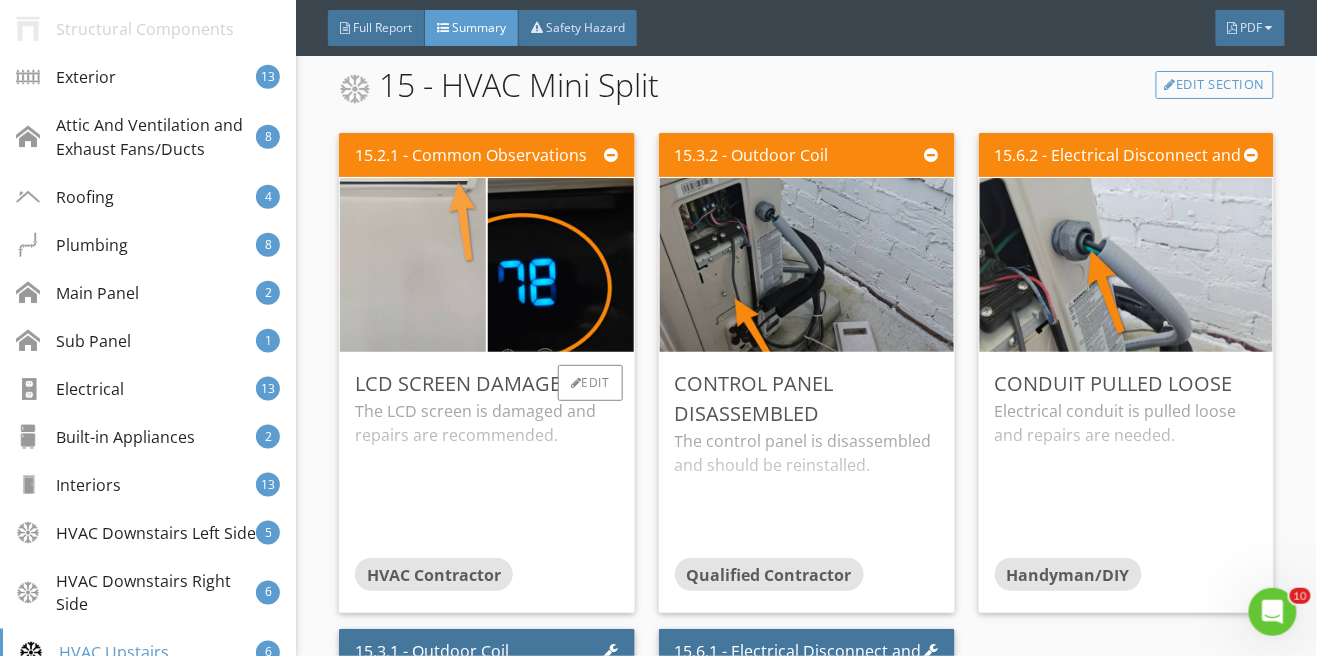 click at bounding box center (413, 265) 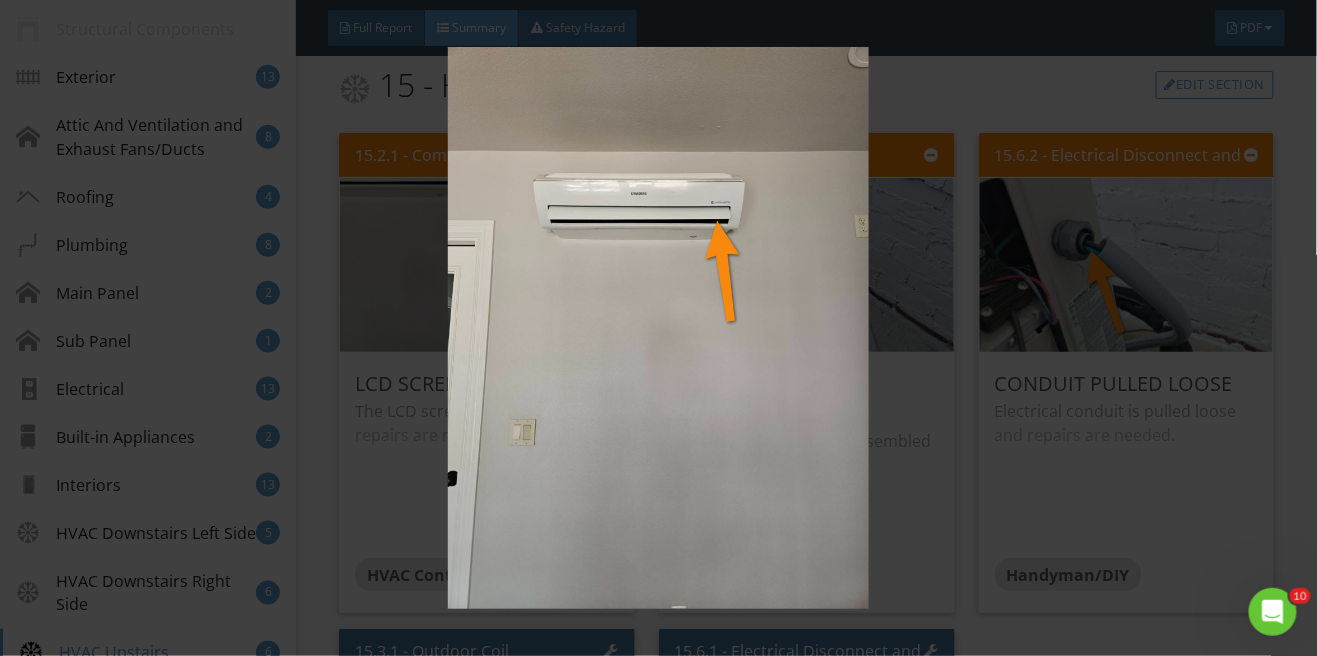 click at bounding box center (658, 328) 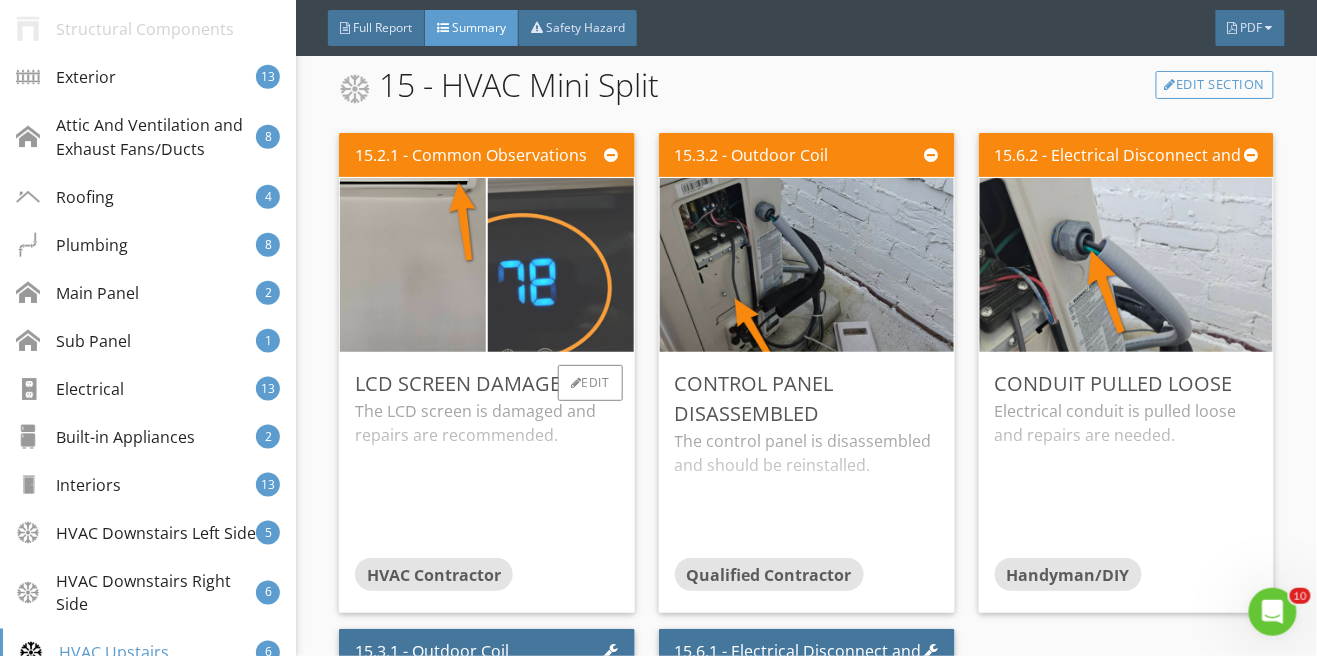 click at bounding box center (561, 265) 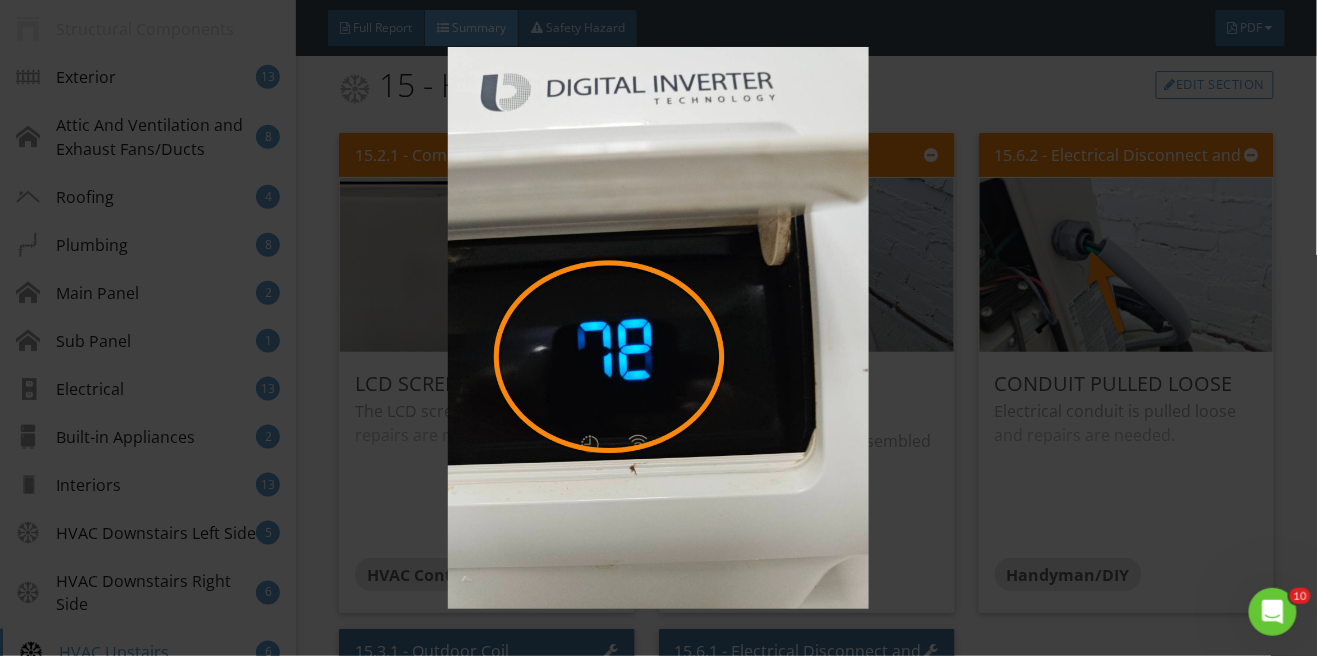 click at bounding box center (658, 328) 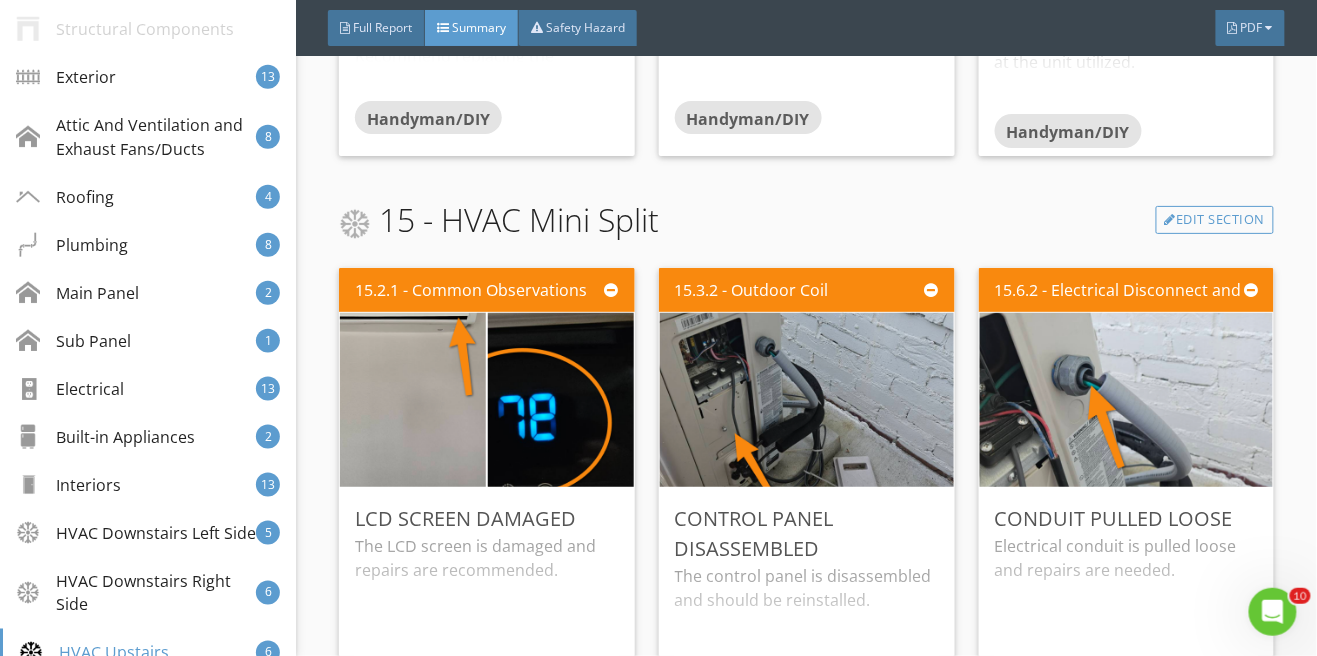 scroll, scrollTop: 17499, scrollLeft: 0, axis: vertical 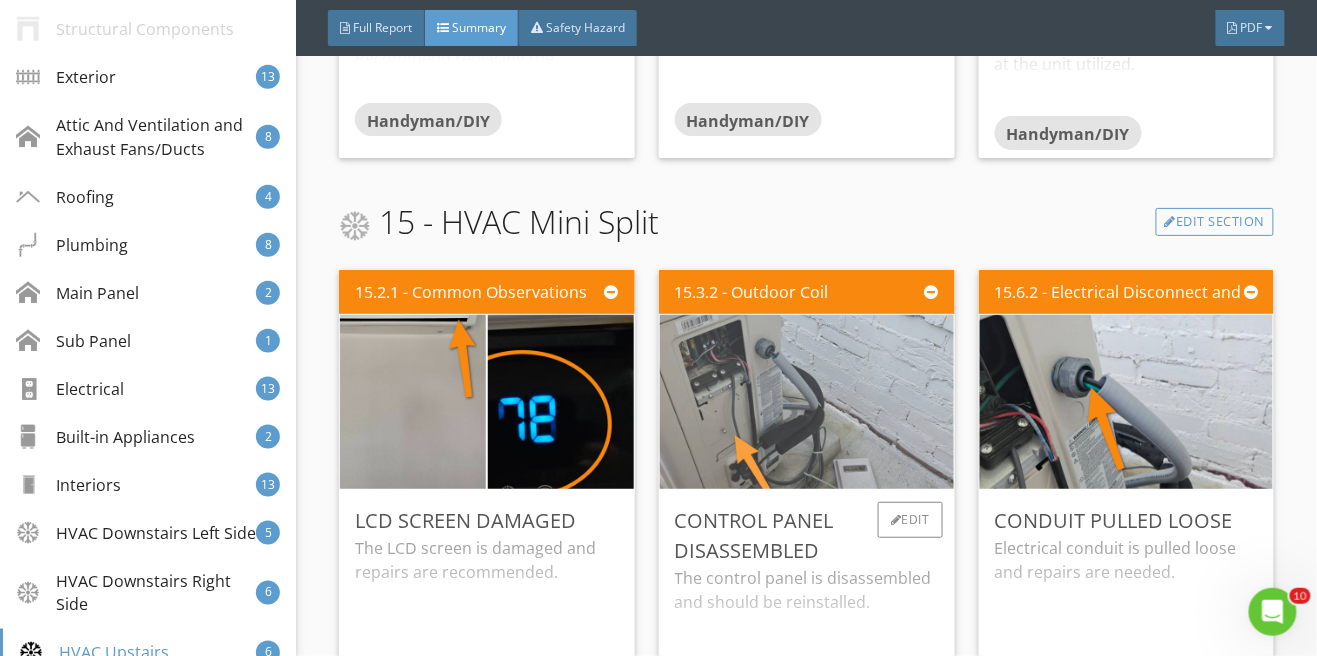 click at bounding box center [807, 402] 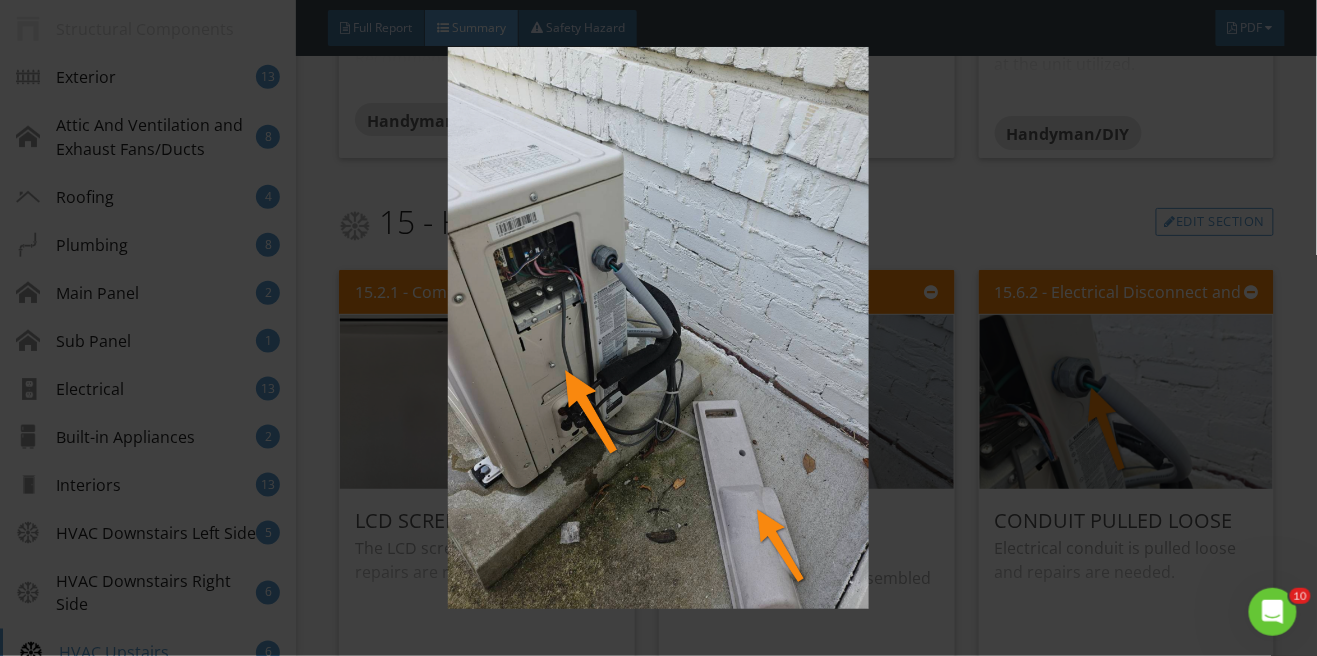 click at bounding box center (658, 328) 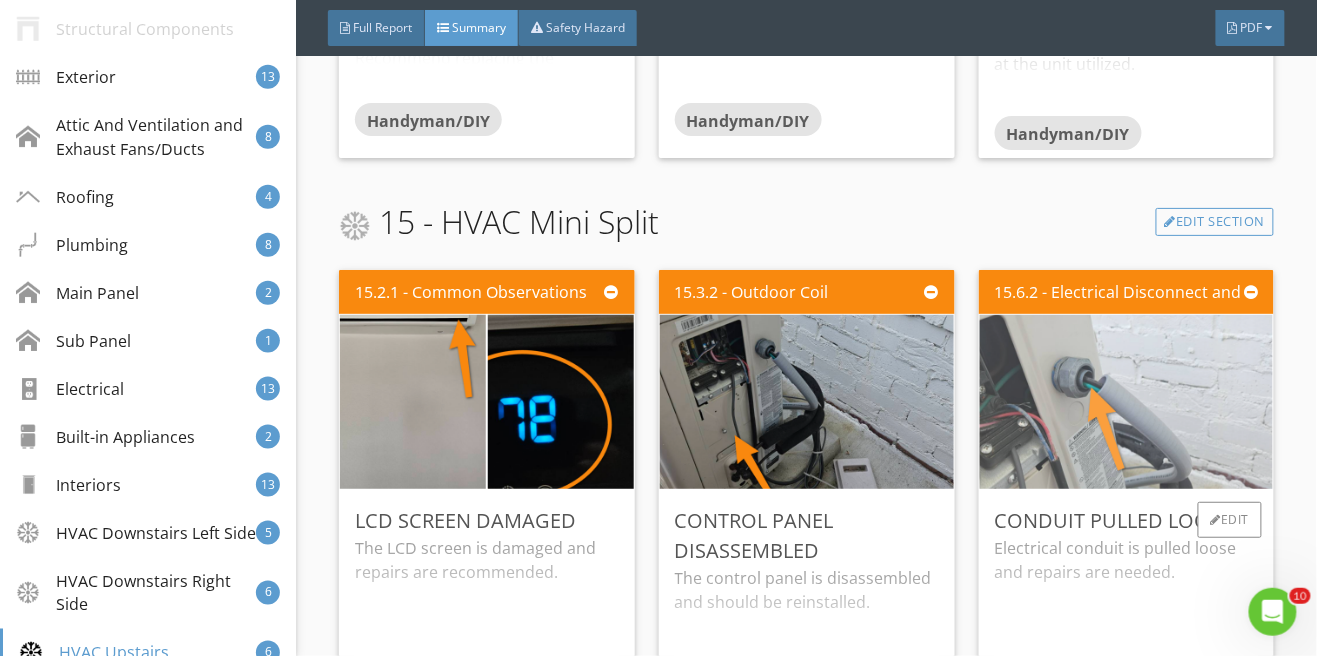 click at bounding box center (1126, 402) 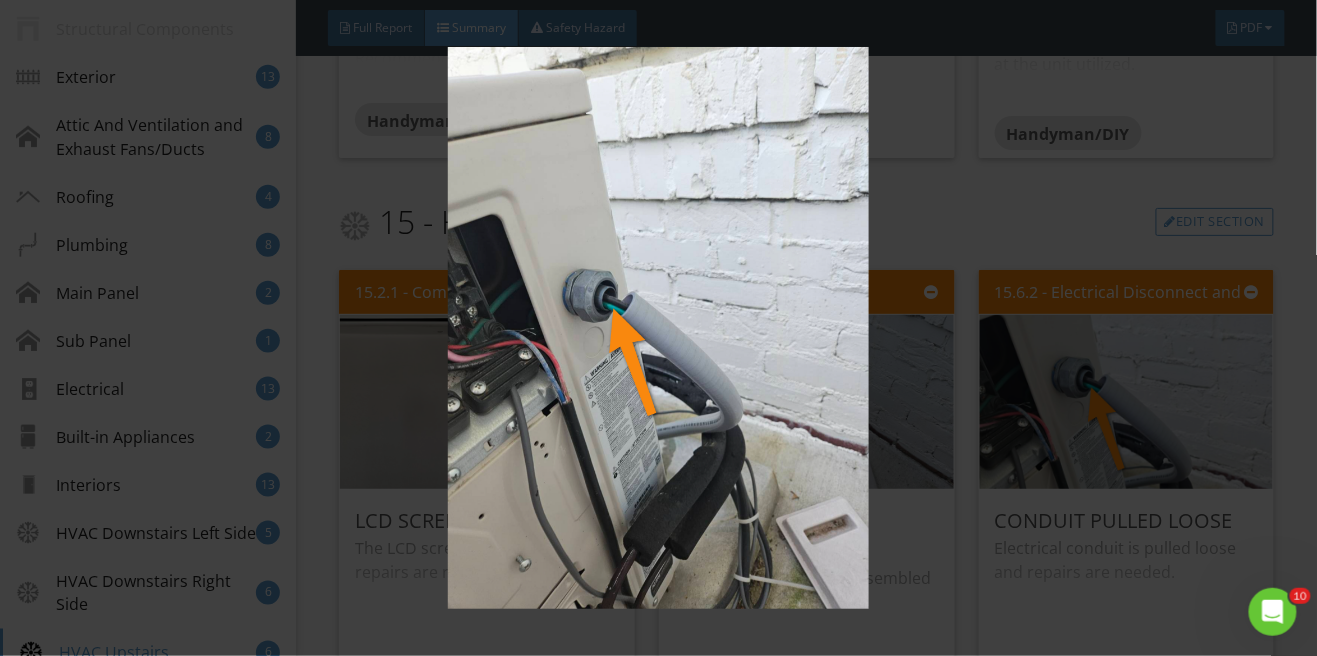 click at bounding box center [658, 328] 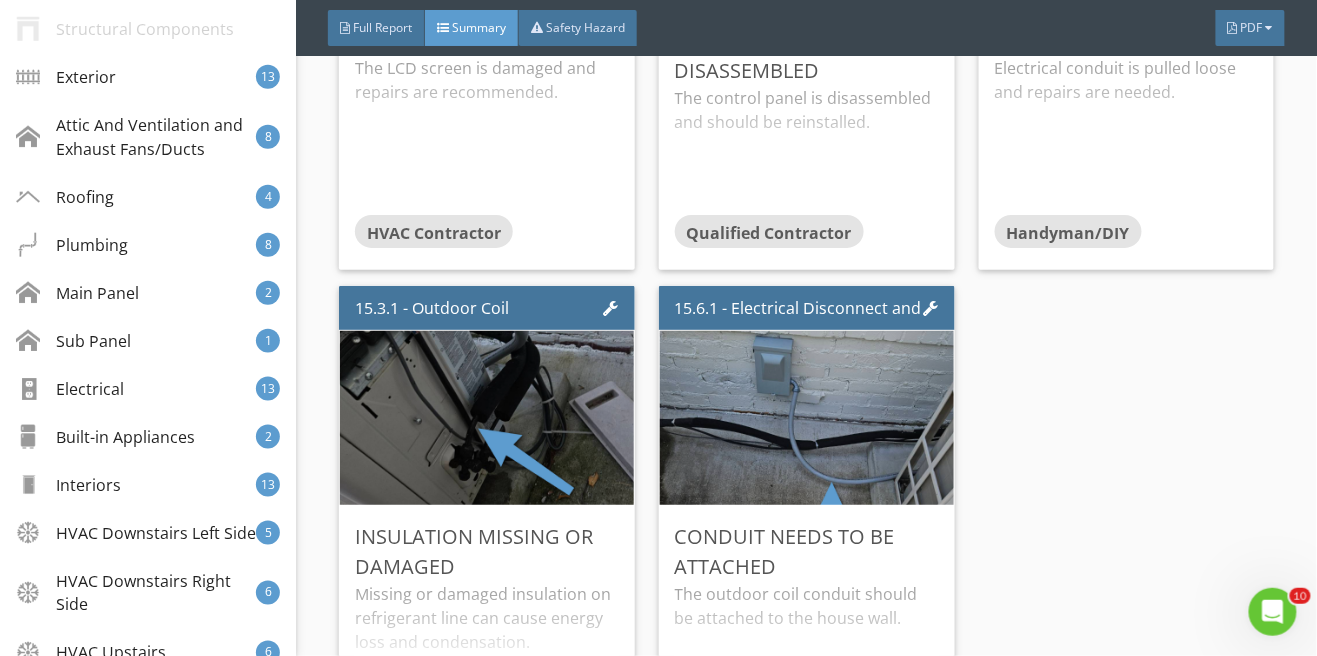 scroll, scrollTop: 17977, scrollLeft: 0, axis: vertical 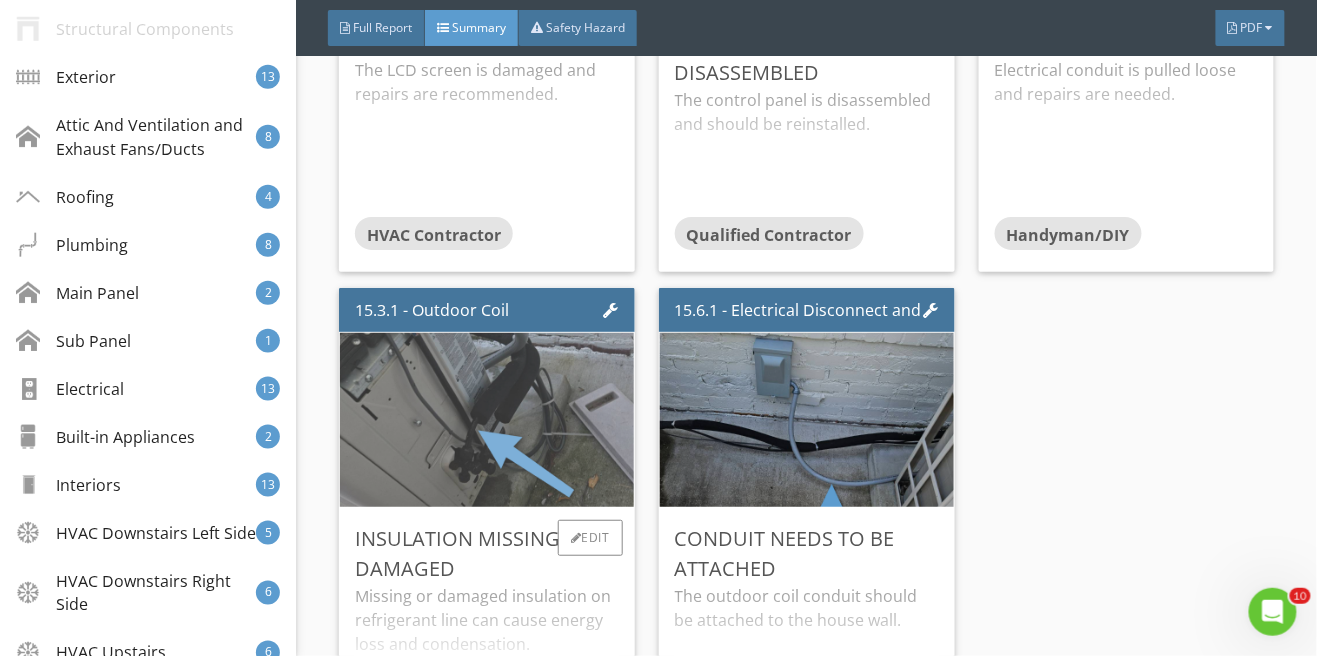 click at bounding box center (487, 420) 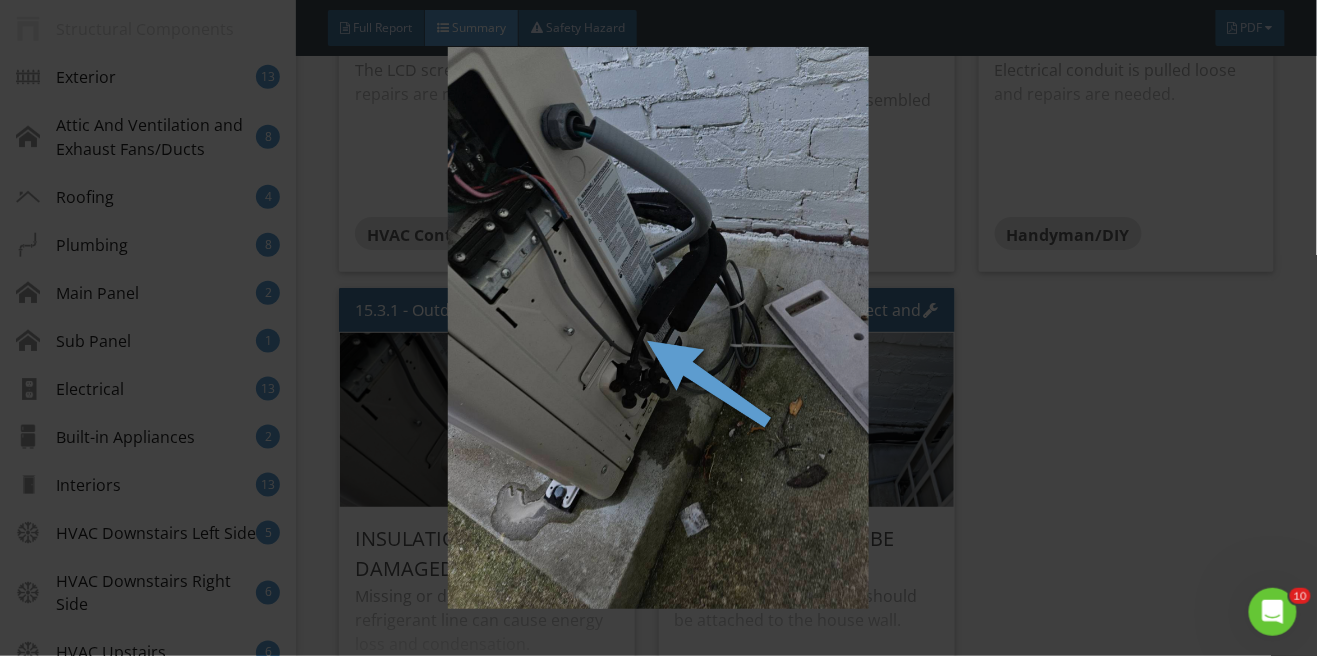 click at bounding box center (658, 328) 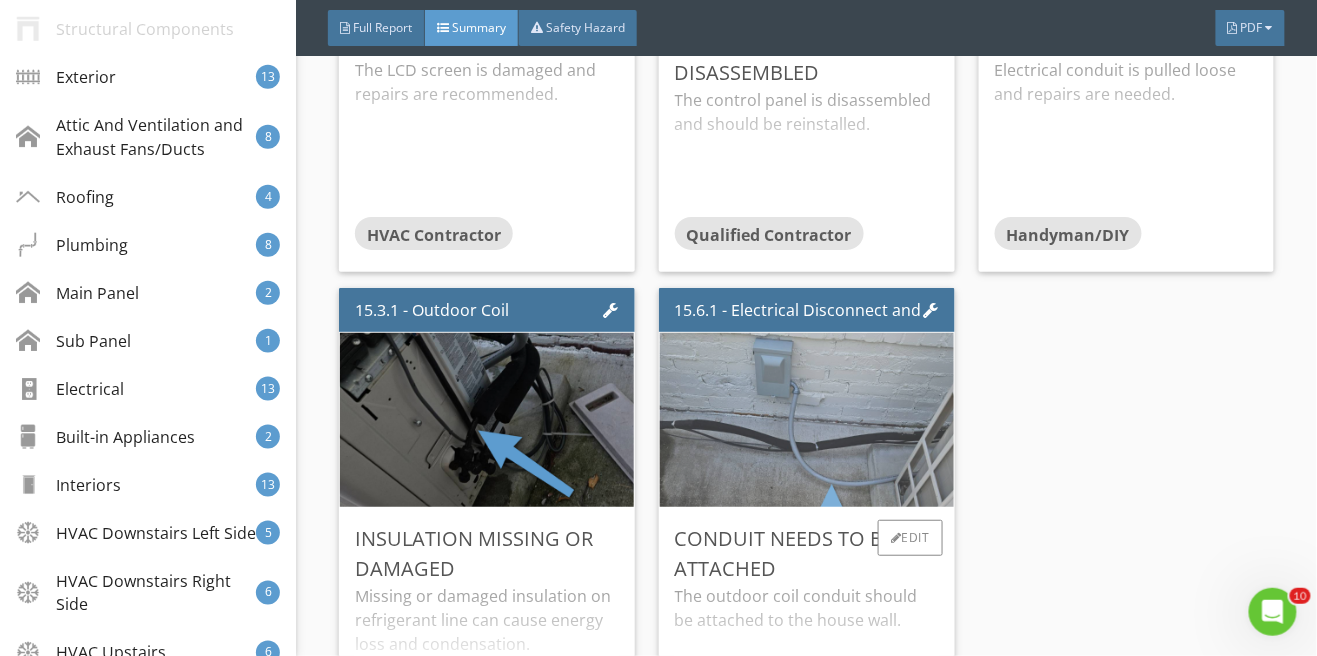 click at bounding box center (807, 420) 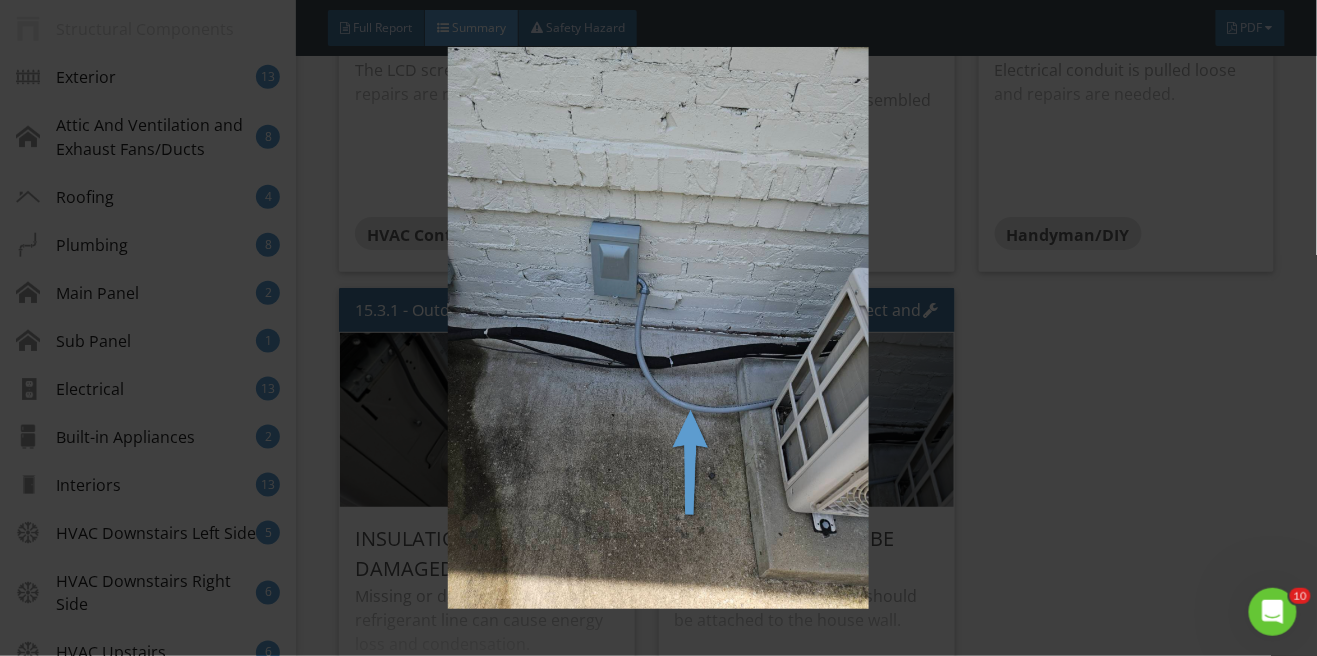click at bounding box center [658, 328] 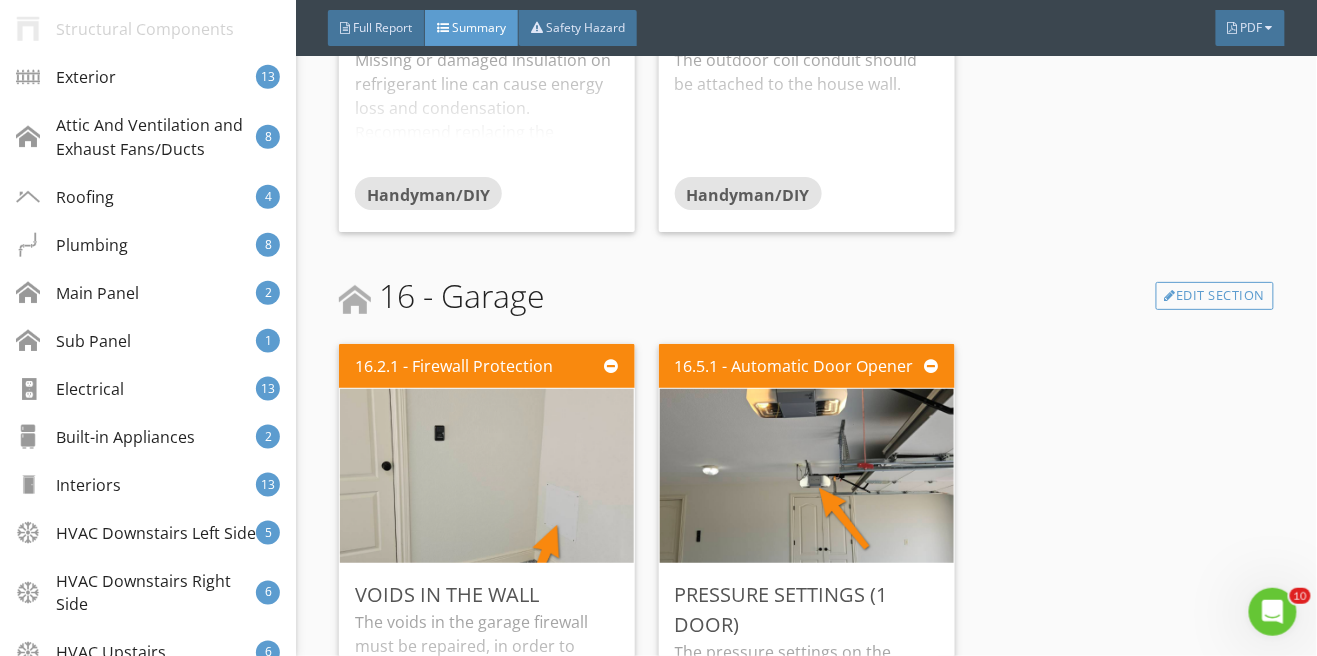 scroll, scrollTop: 18592, scrollLeft: 0, axis: vertical 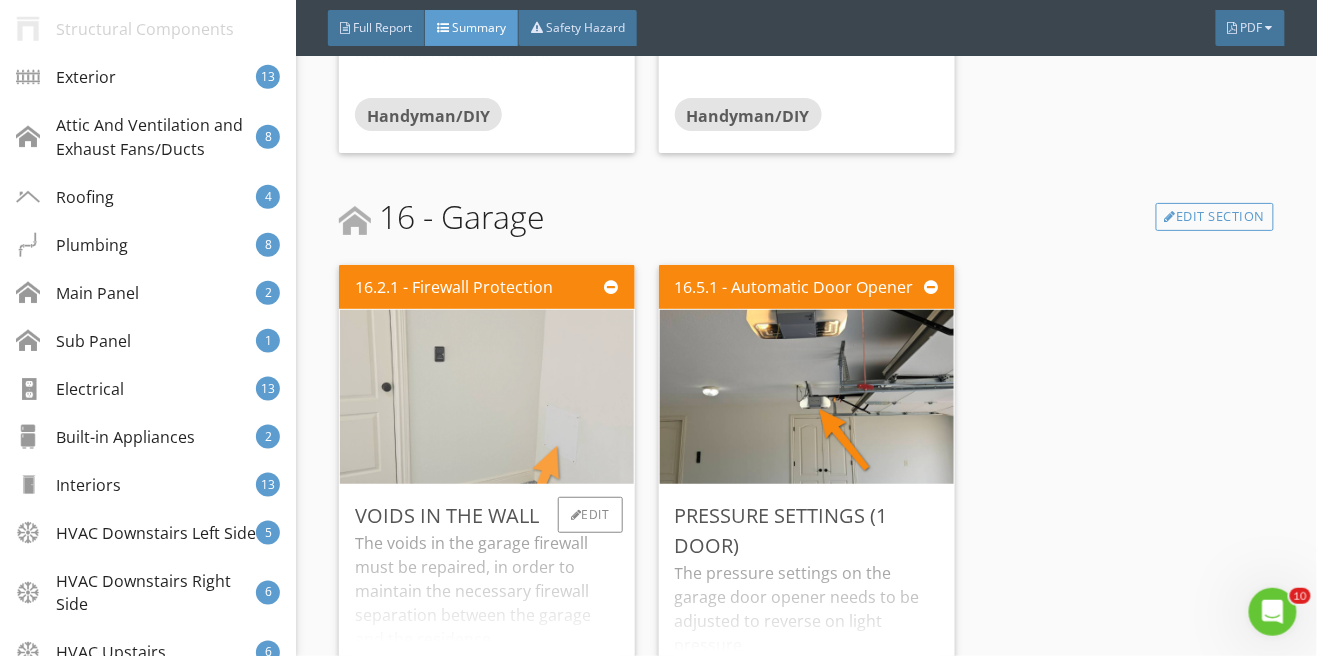 click at bounding box center (487, 397) 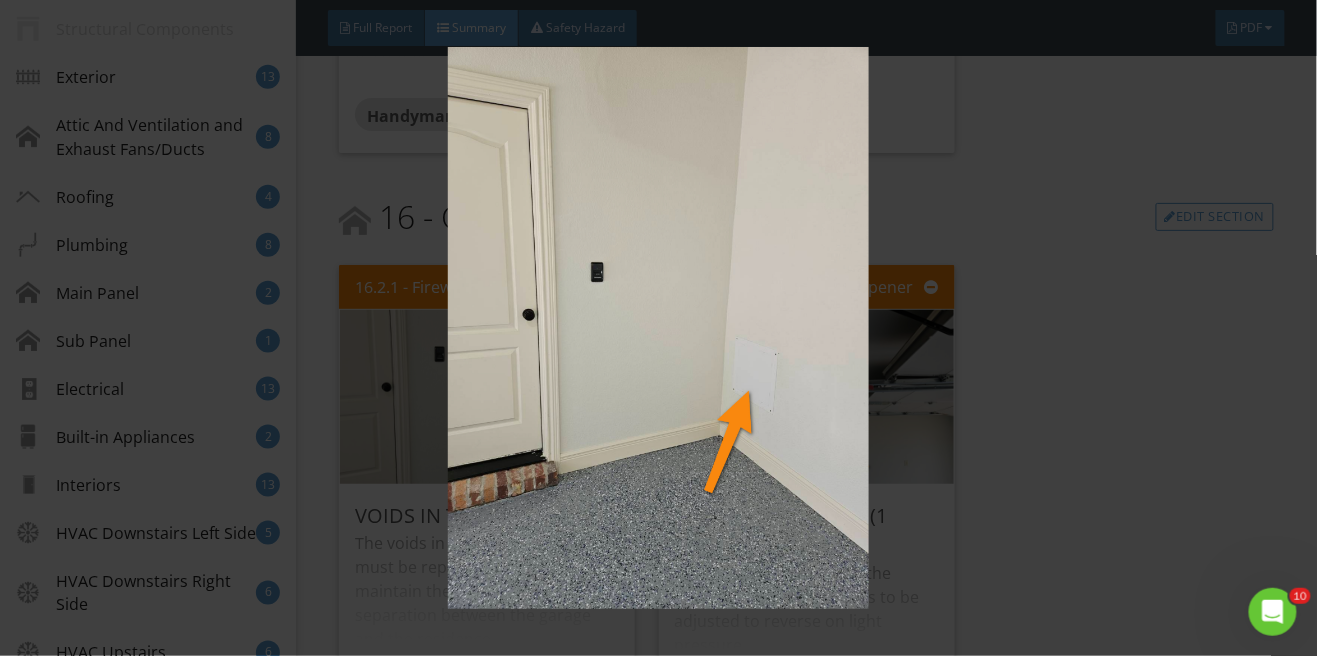 click at bounding box center (658, 328) 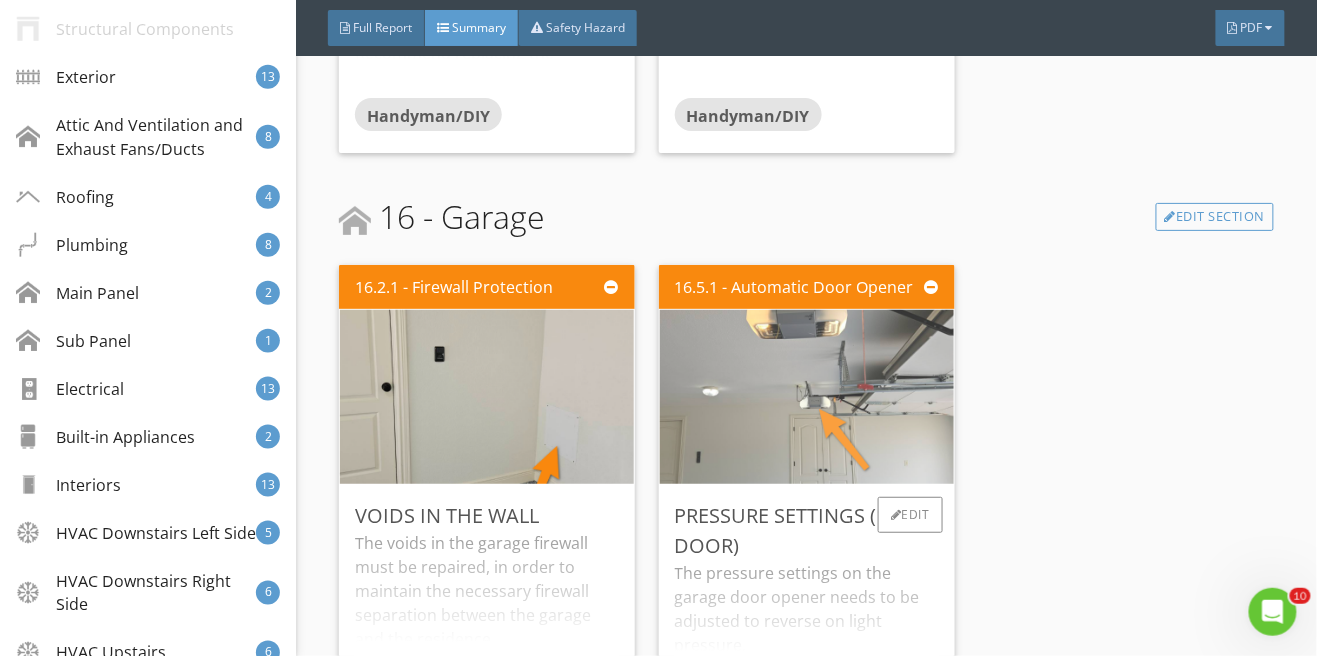 click at bounding box center (807, 397) 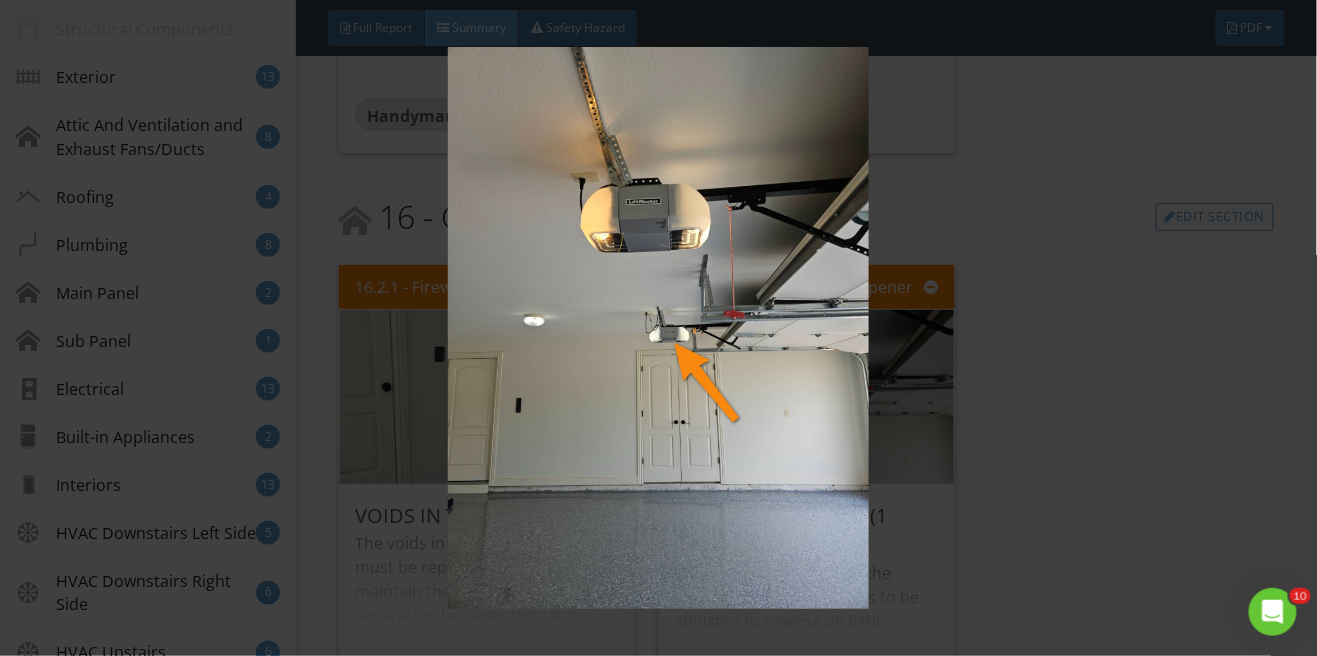 click at bounding box center [658, 328] 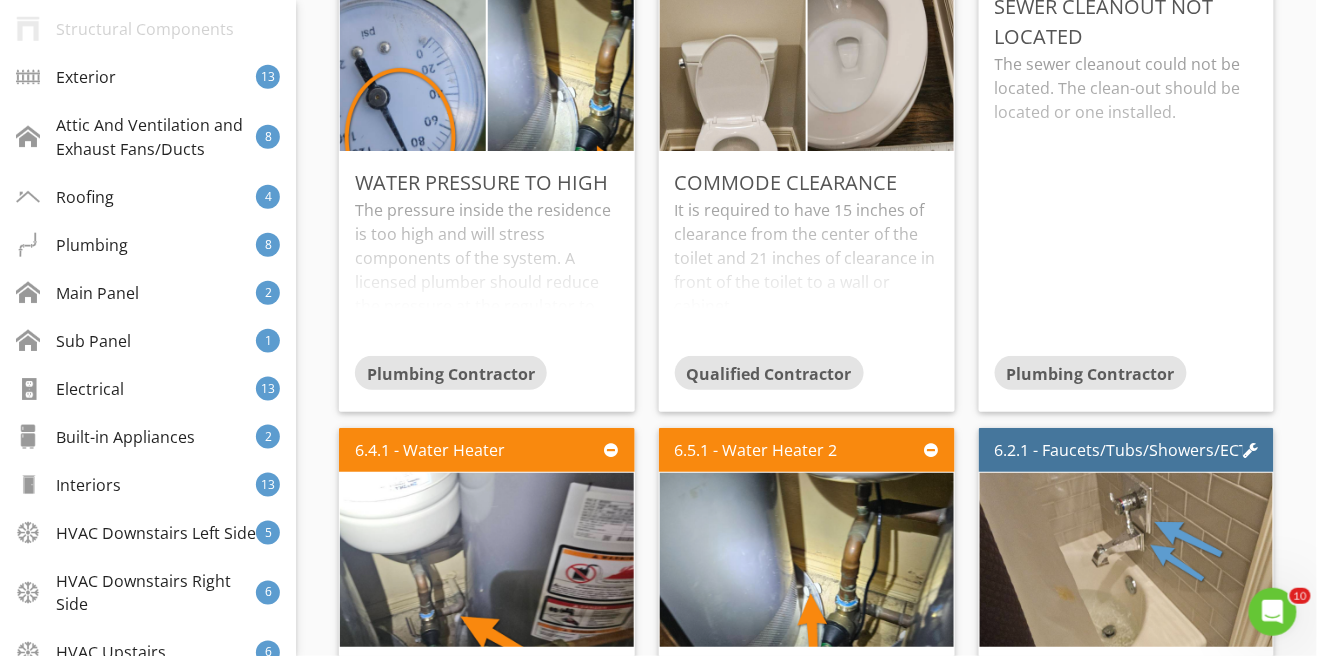 scroll, scrollTop: 0, scrollLeft: 0, axis: both 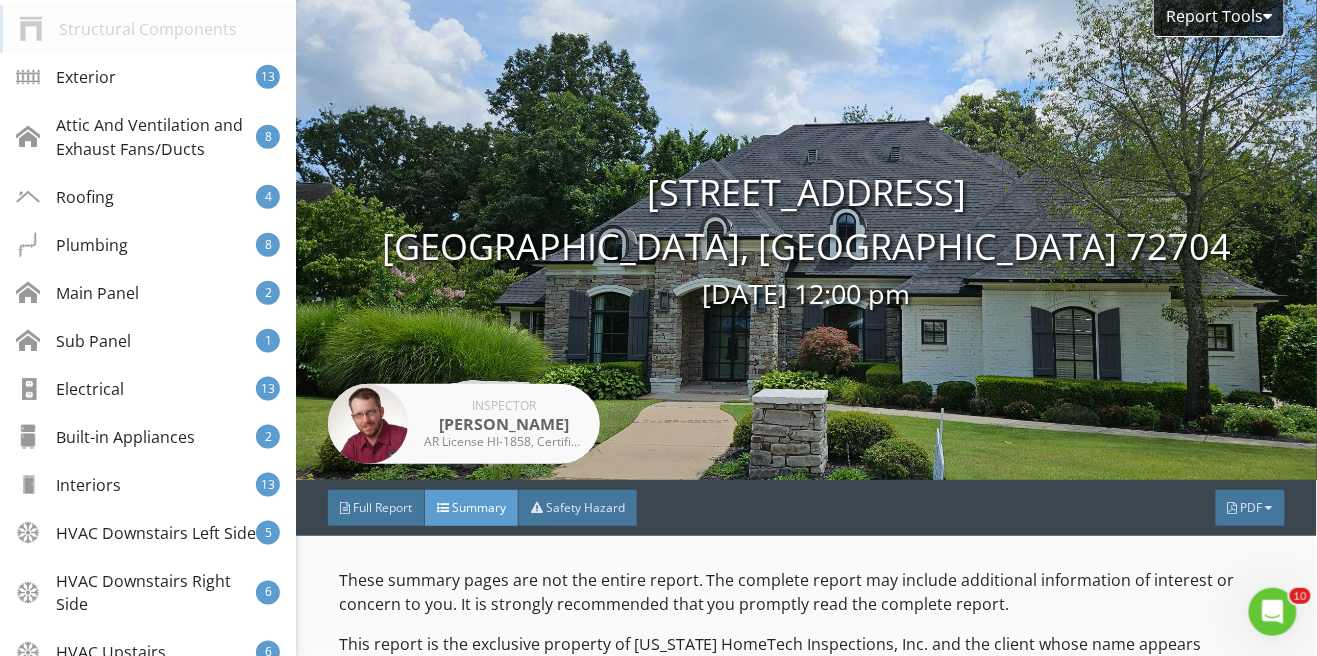click on "Structural Components" at bounding box center (148, 29) 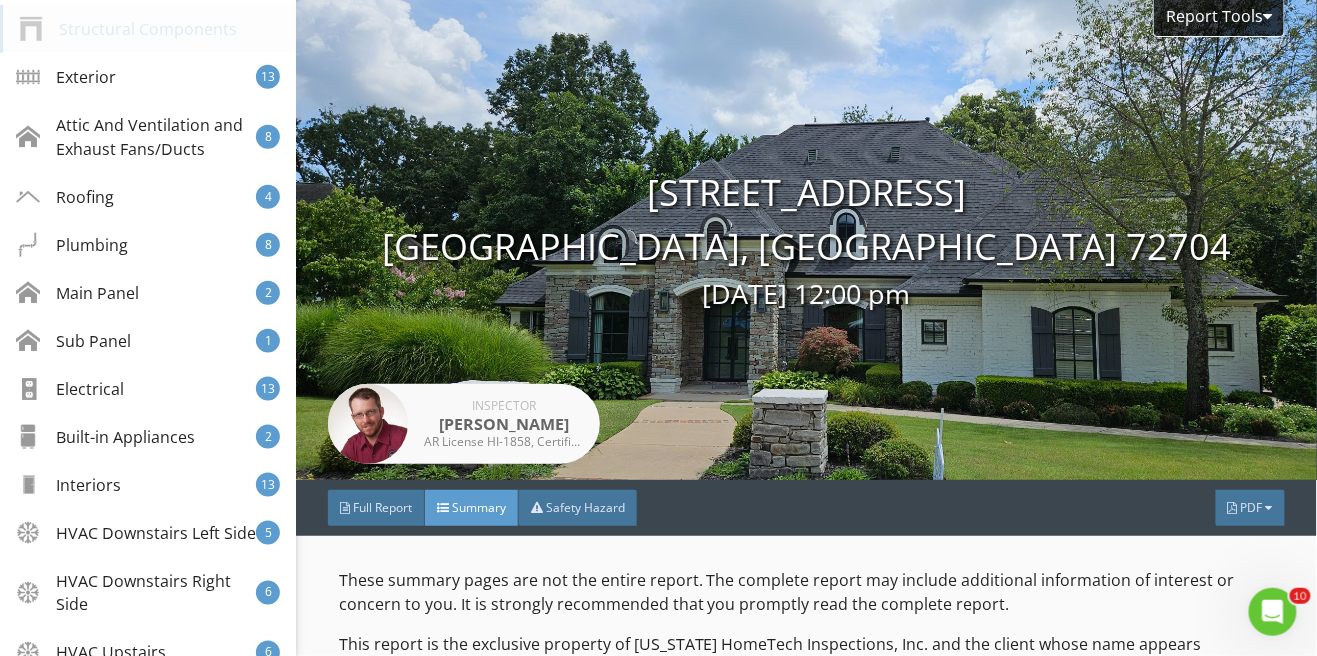 scroll, scrollTop: 794, scrollLeft: 0, axis: vertical 